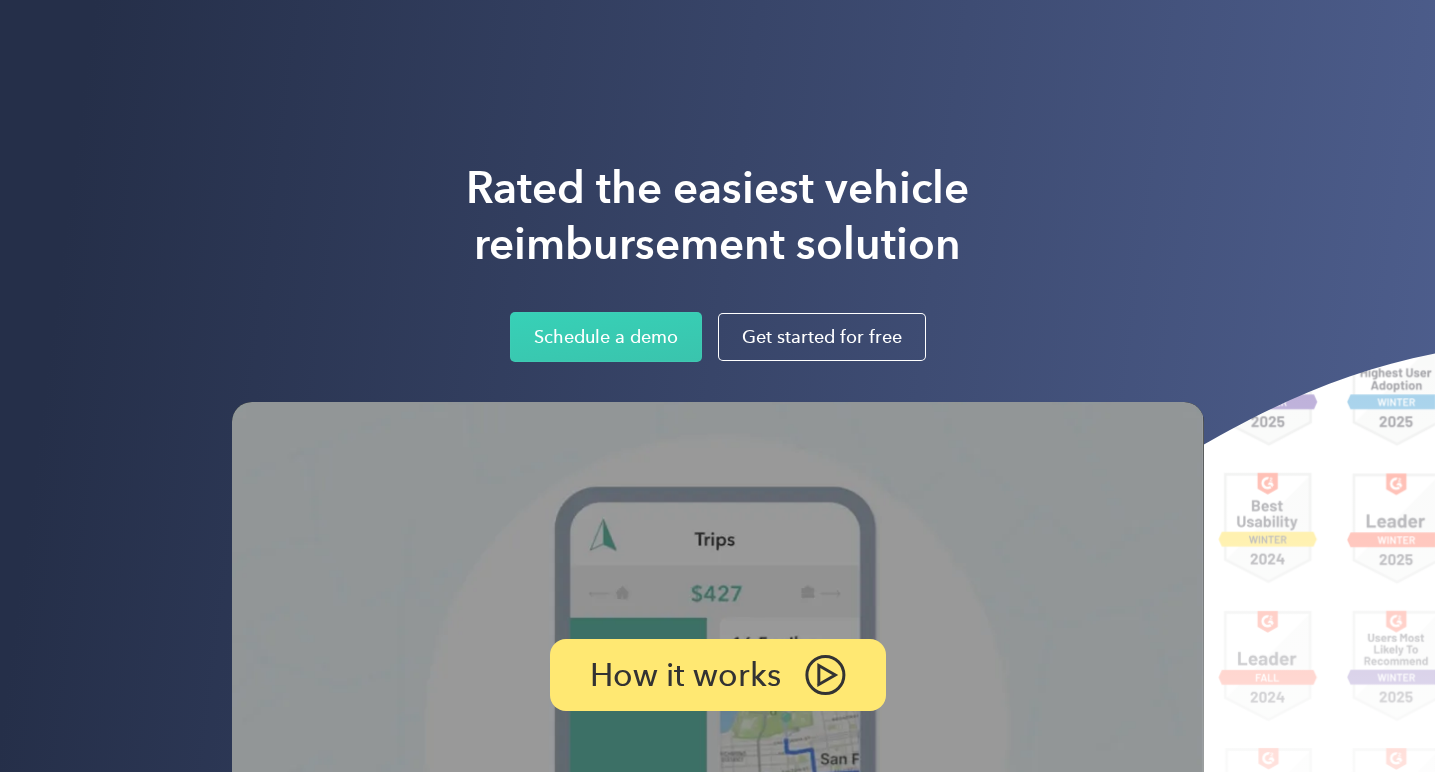 scroll, scrollTop: 0, scrollLeft: 0, axis: both 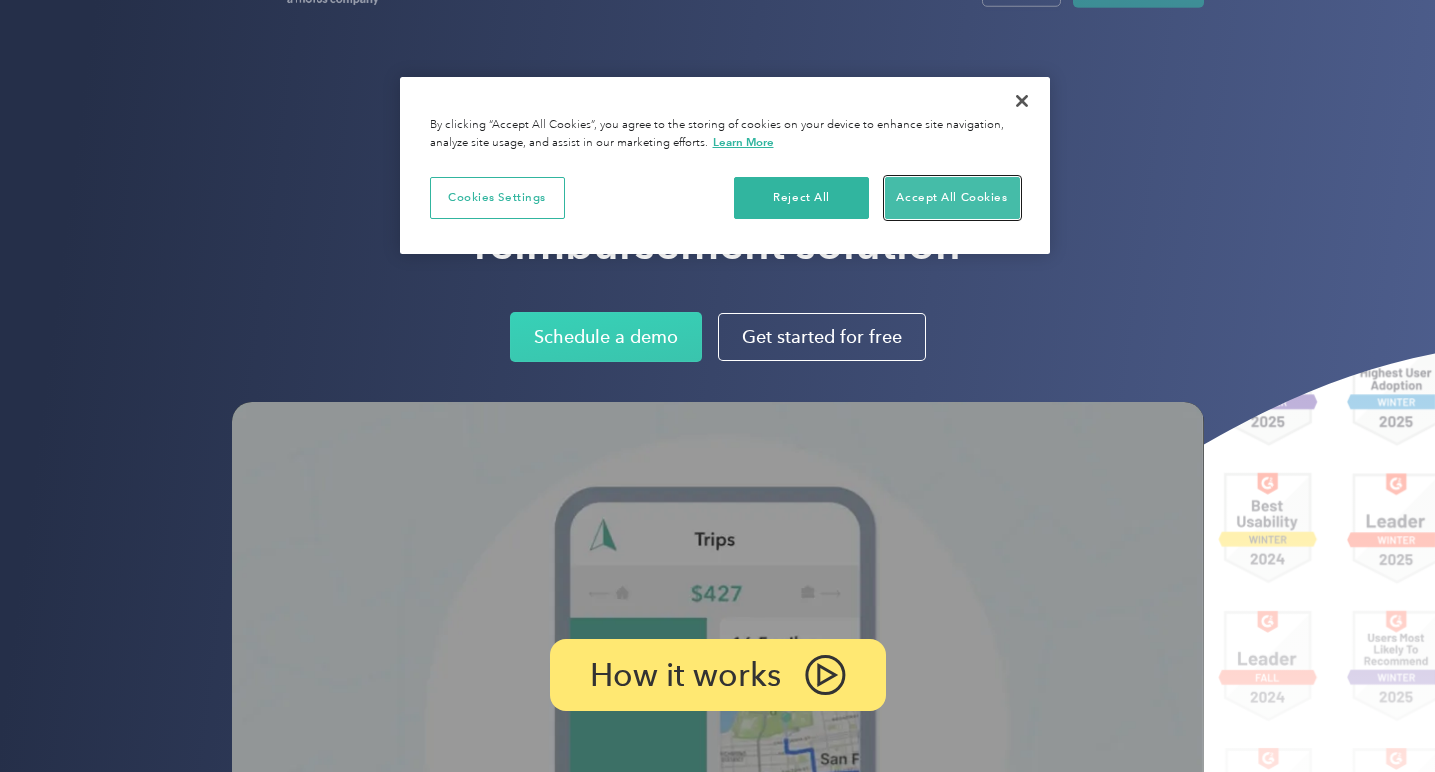 click on "Accept All Cookies" at bounding box center (952, 198) 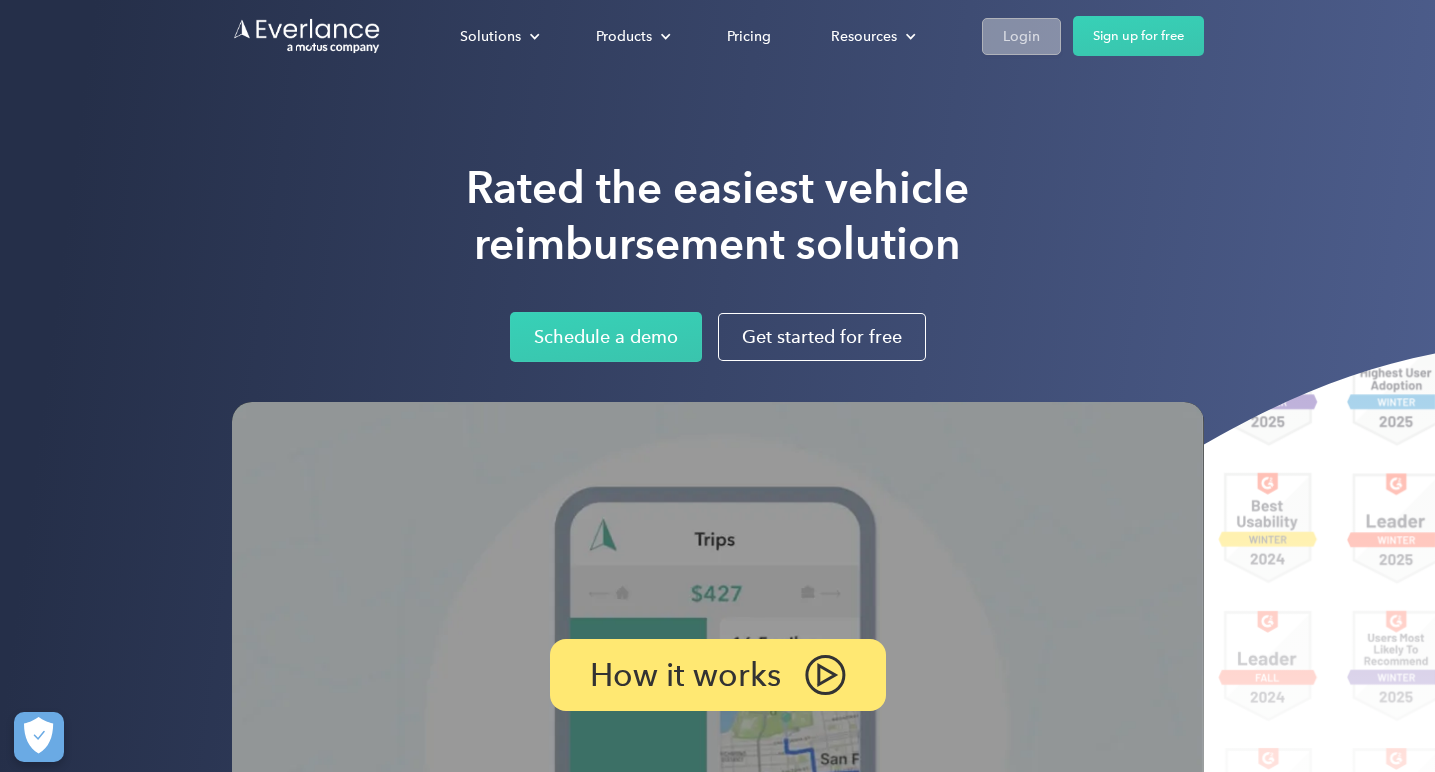 click on "Login" at bounding box center (1021, 36) 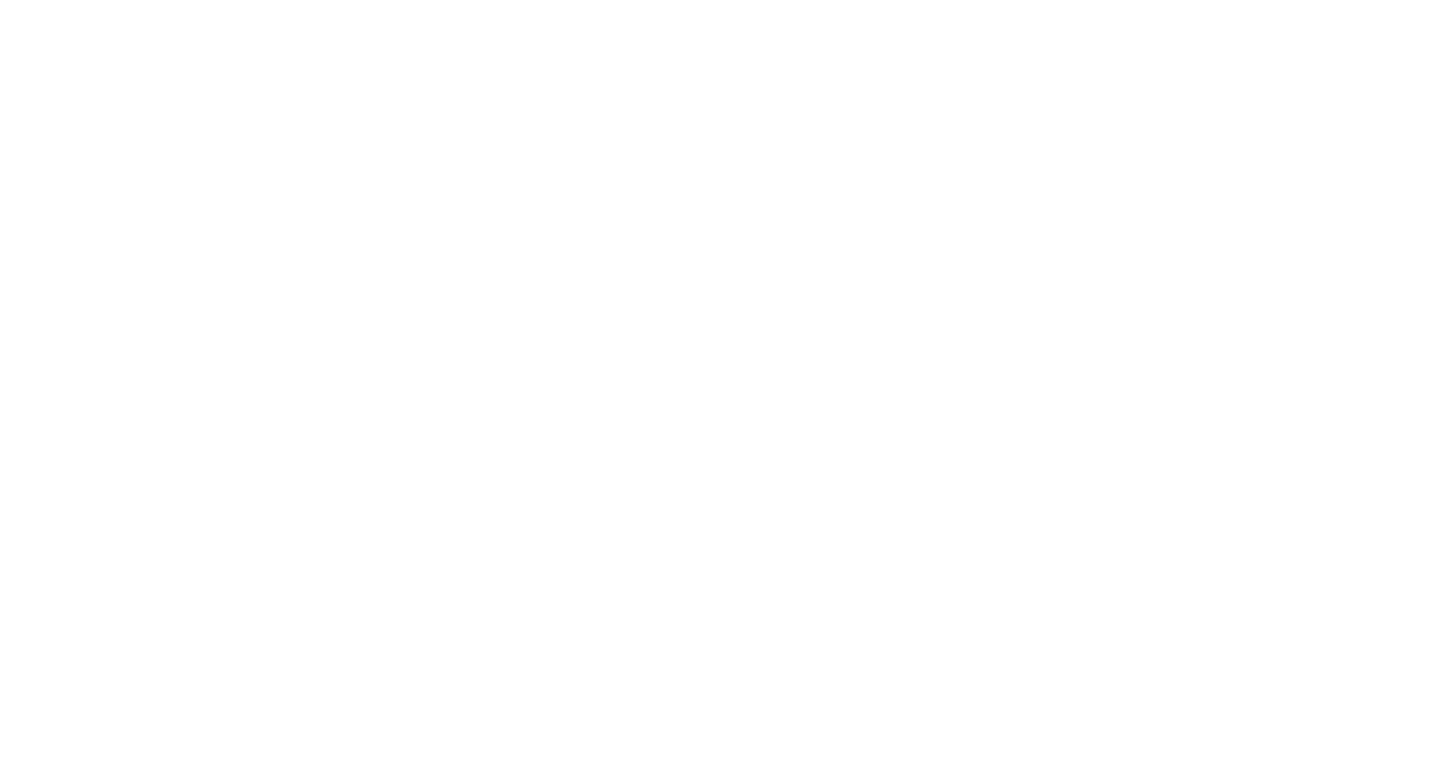 scroll, scrollTop: 0, scrollLeft: 0, axis: both 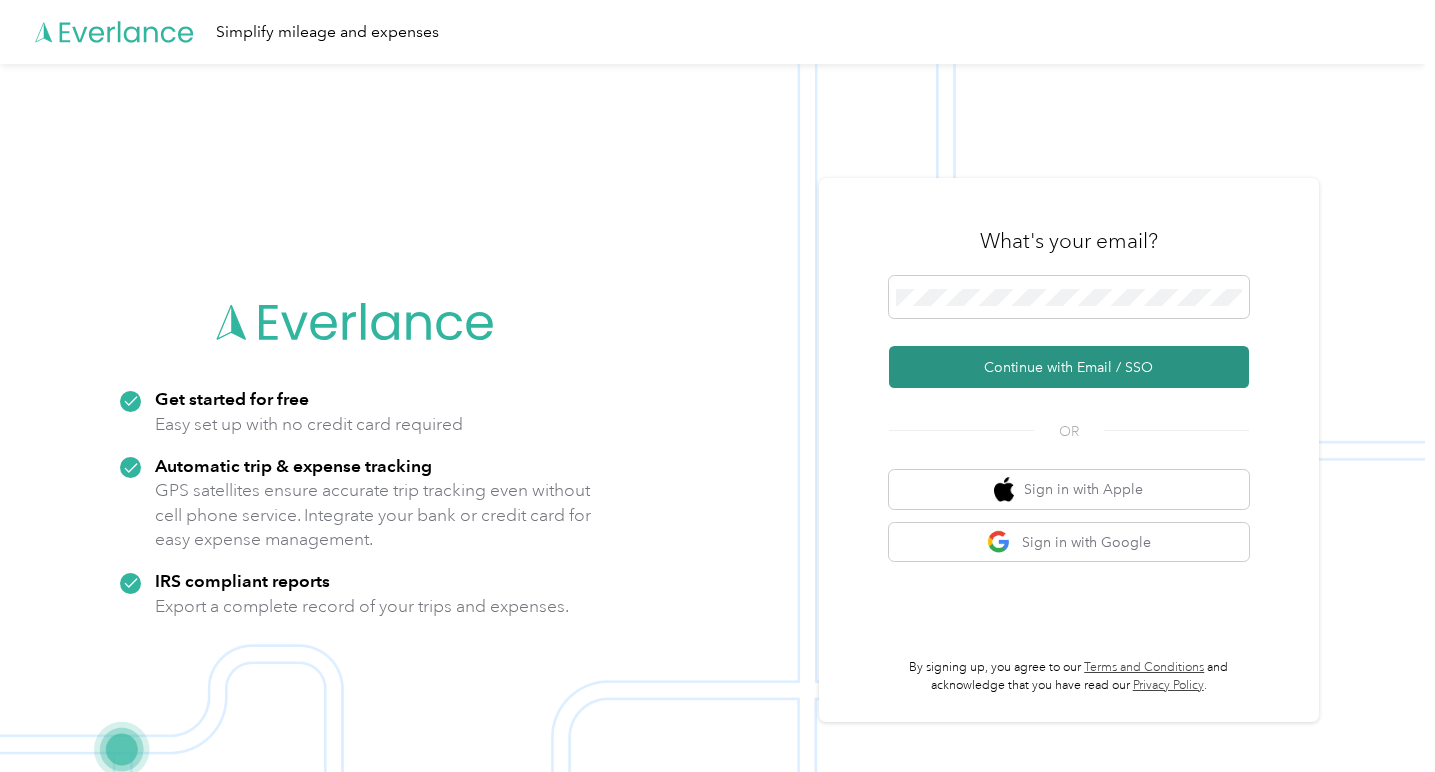 click on "Continue with Email / SSO" at bounding box center (1069, 367) 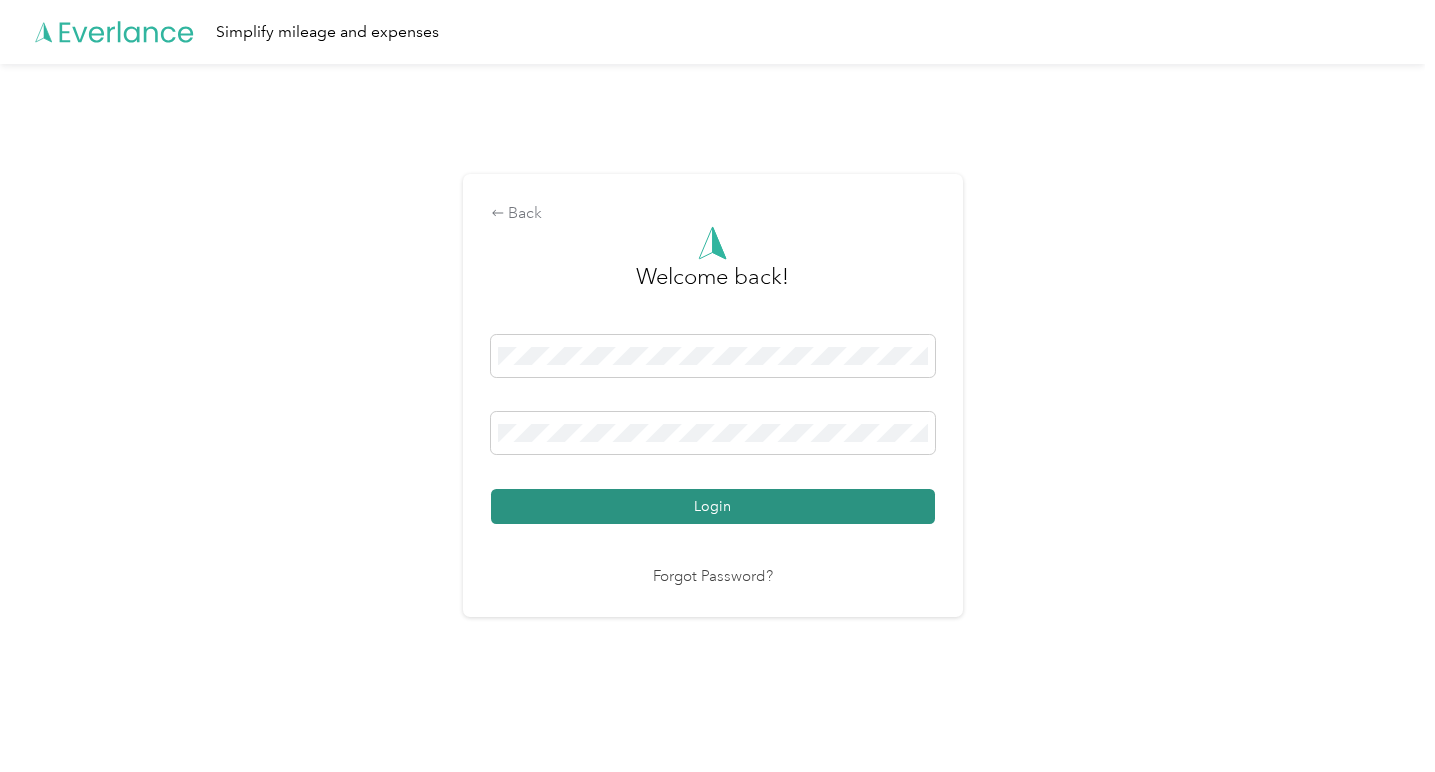 click on "Login" at bounding box center [713, 506] 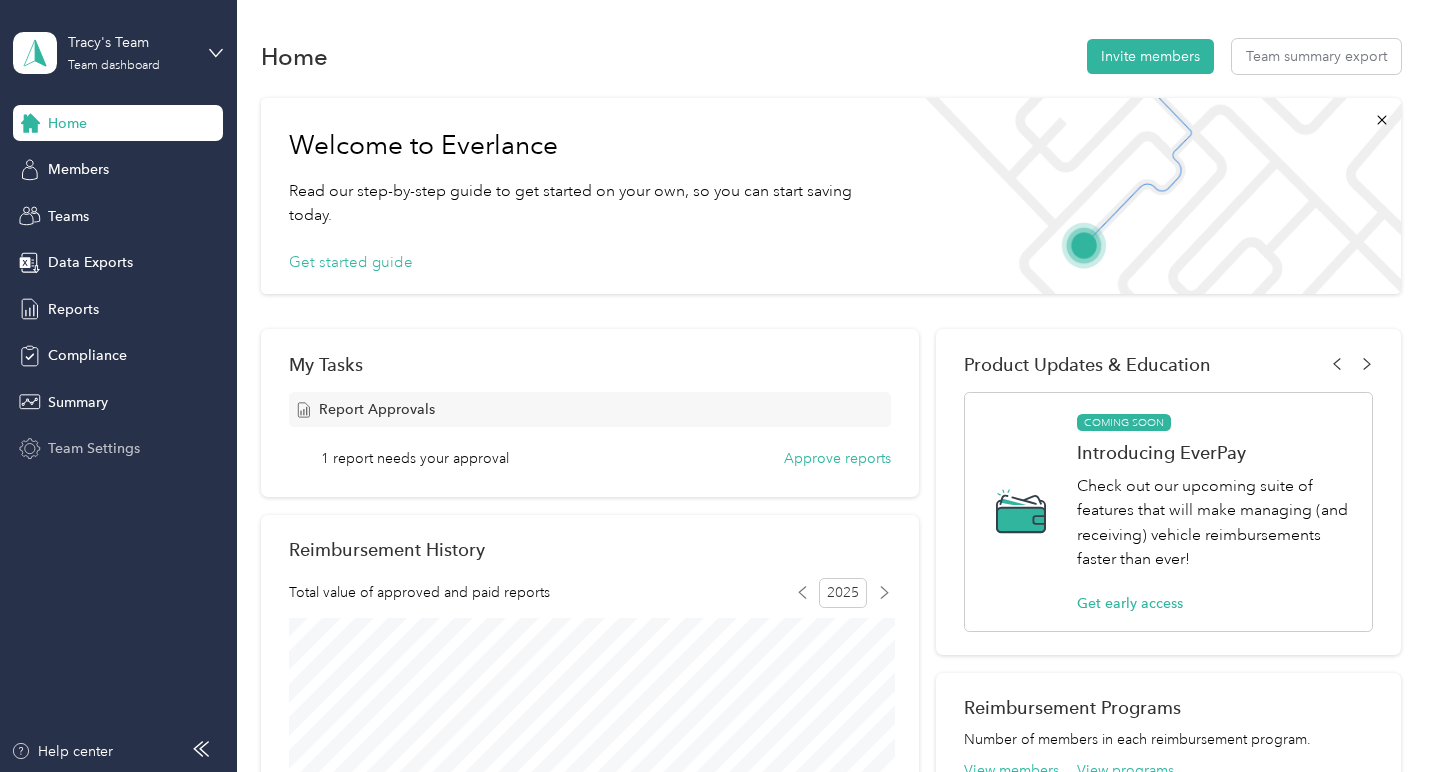 click on "Team Settings" at bounding box center (94, 448) 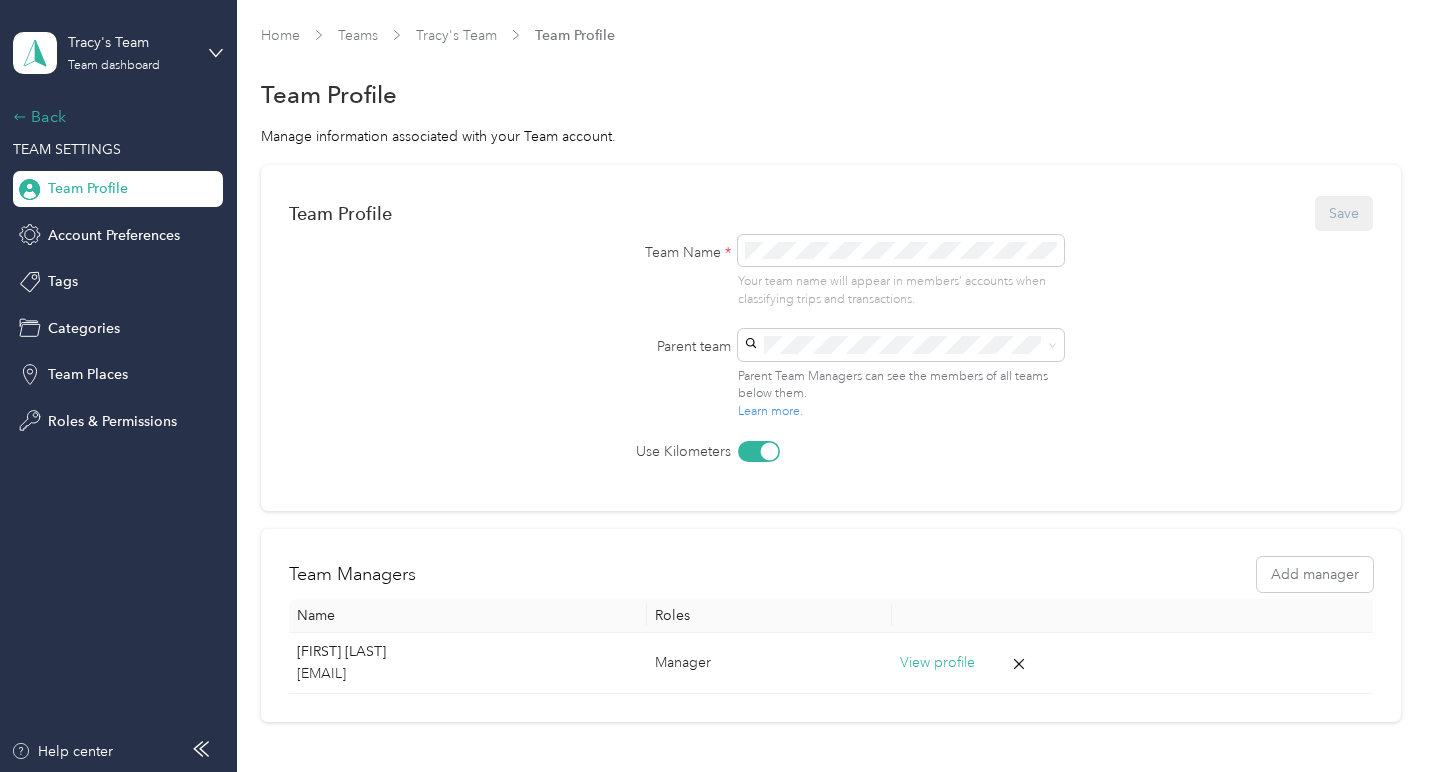 click on "Back" at bounding box center (113, 117) 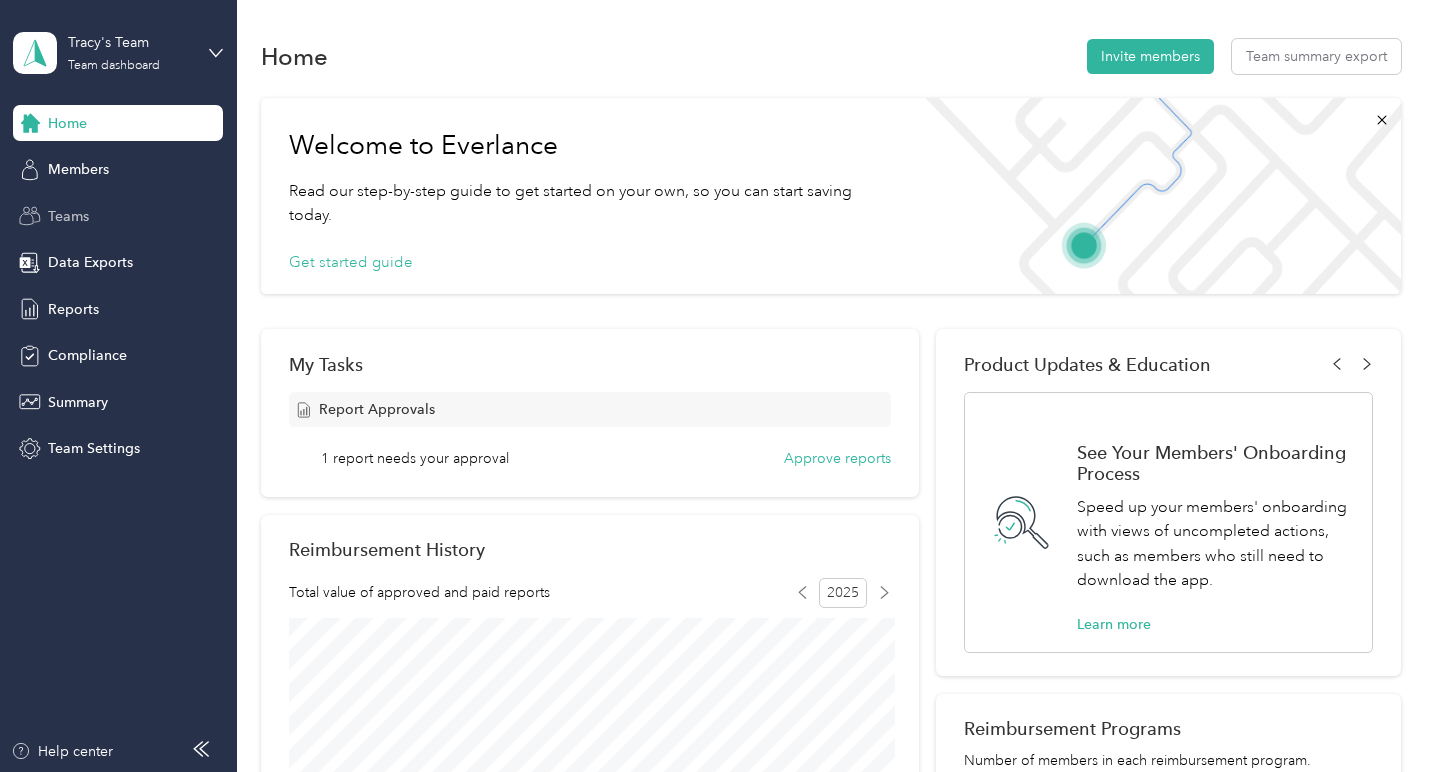 click on "Teams" at bounding box center [68, 216] 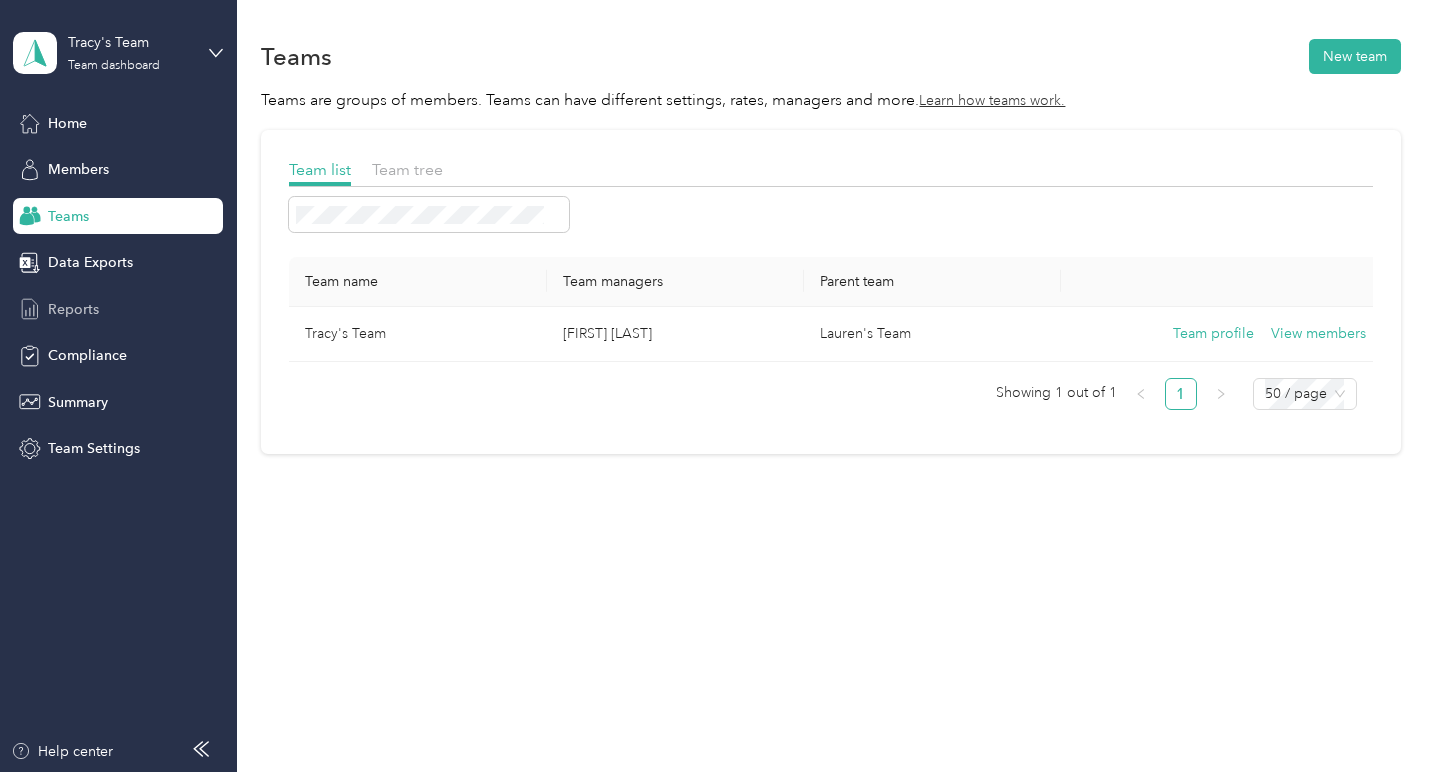 click on "Reports" at bounding box center (73, 309) 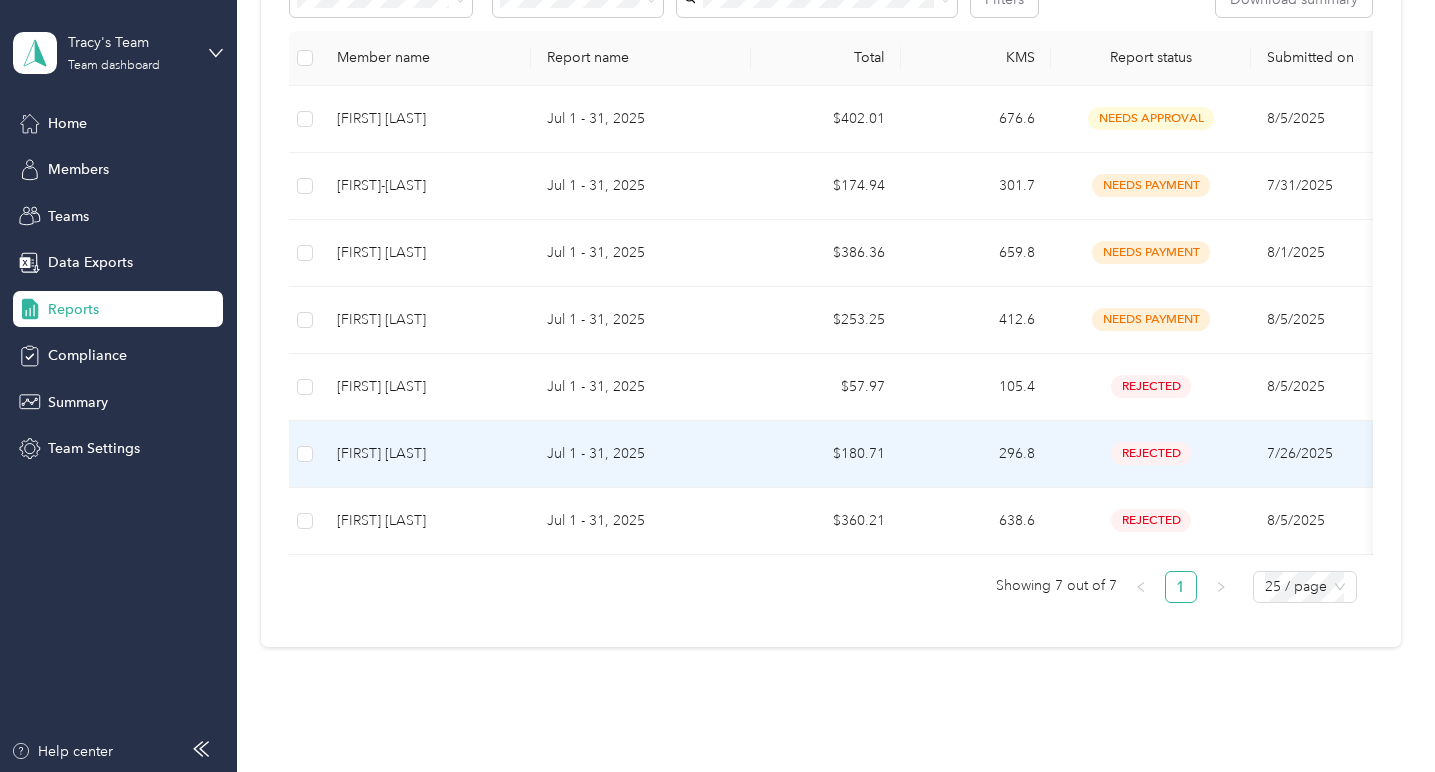 scroll, scrollTop: 351, scrollLeft: 0, axis: vertical 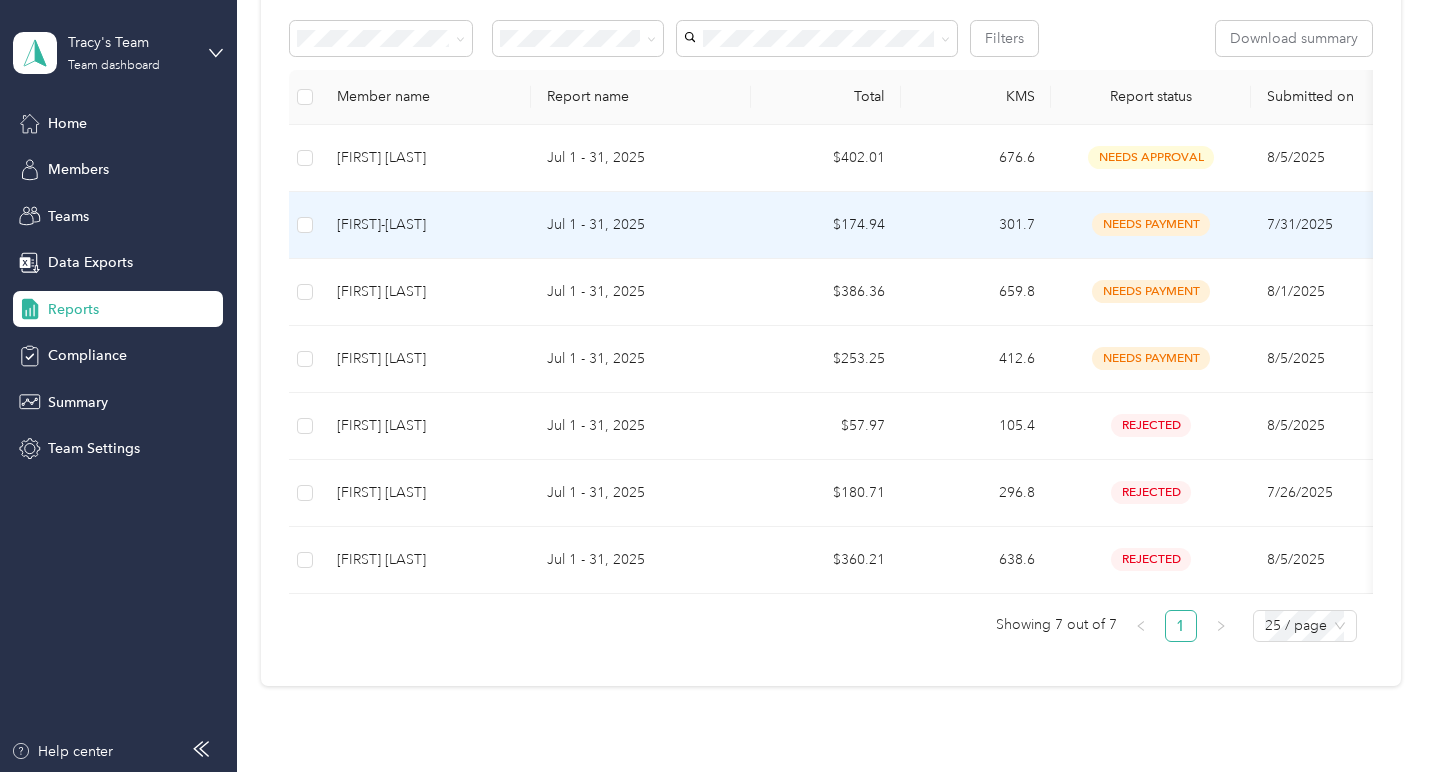 click on "[FIRST]-[FIRST] [LAST]" at bounding box center [426, 225] 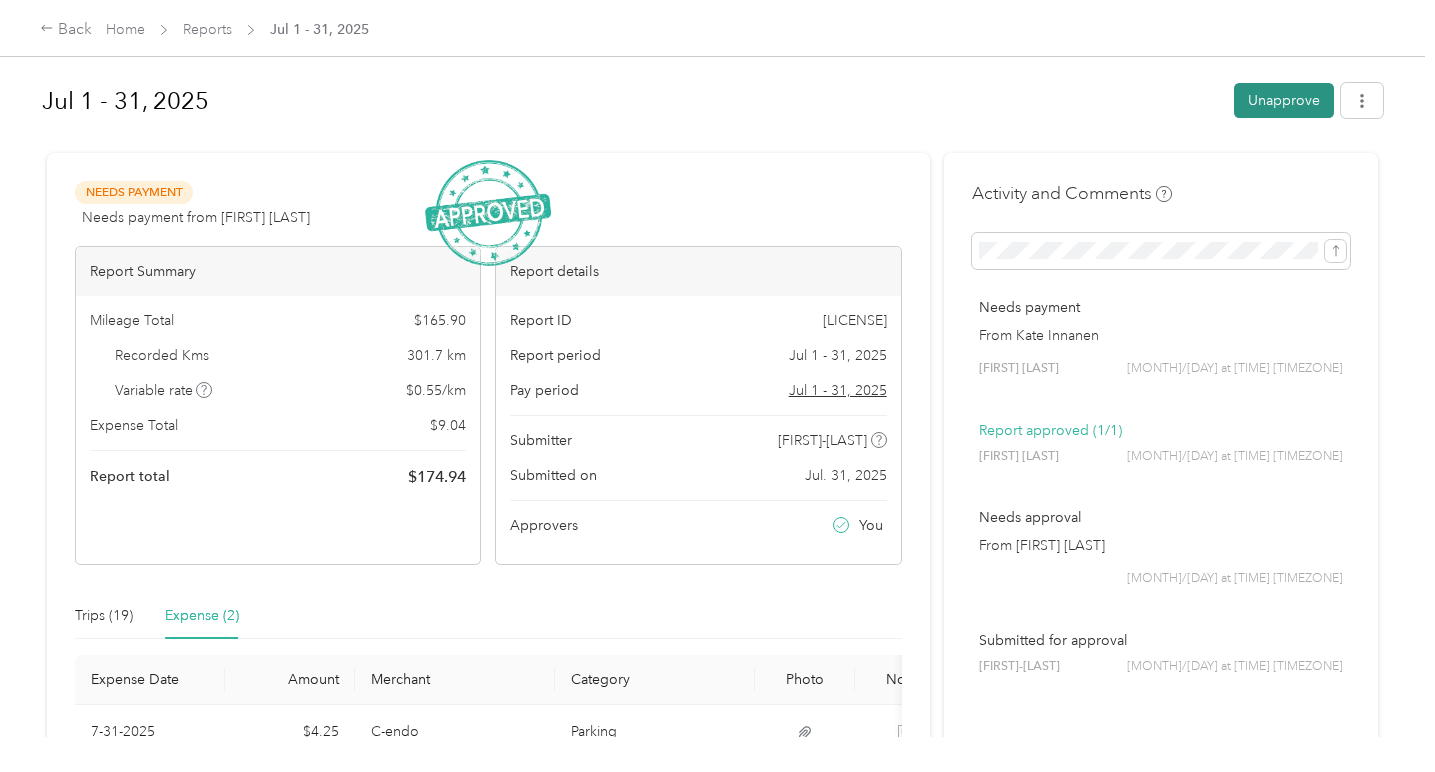 click on "Unapprove" at bounding box center (1284, 100) 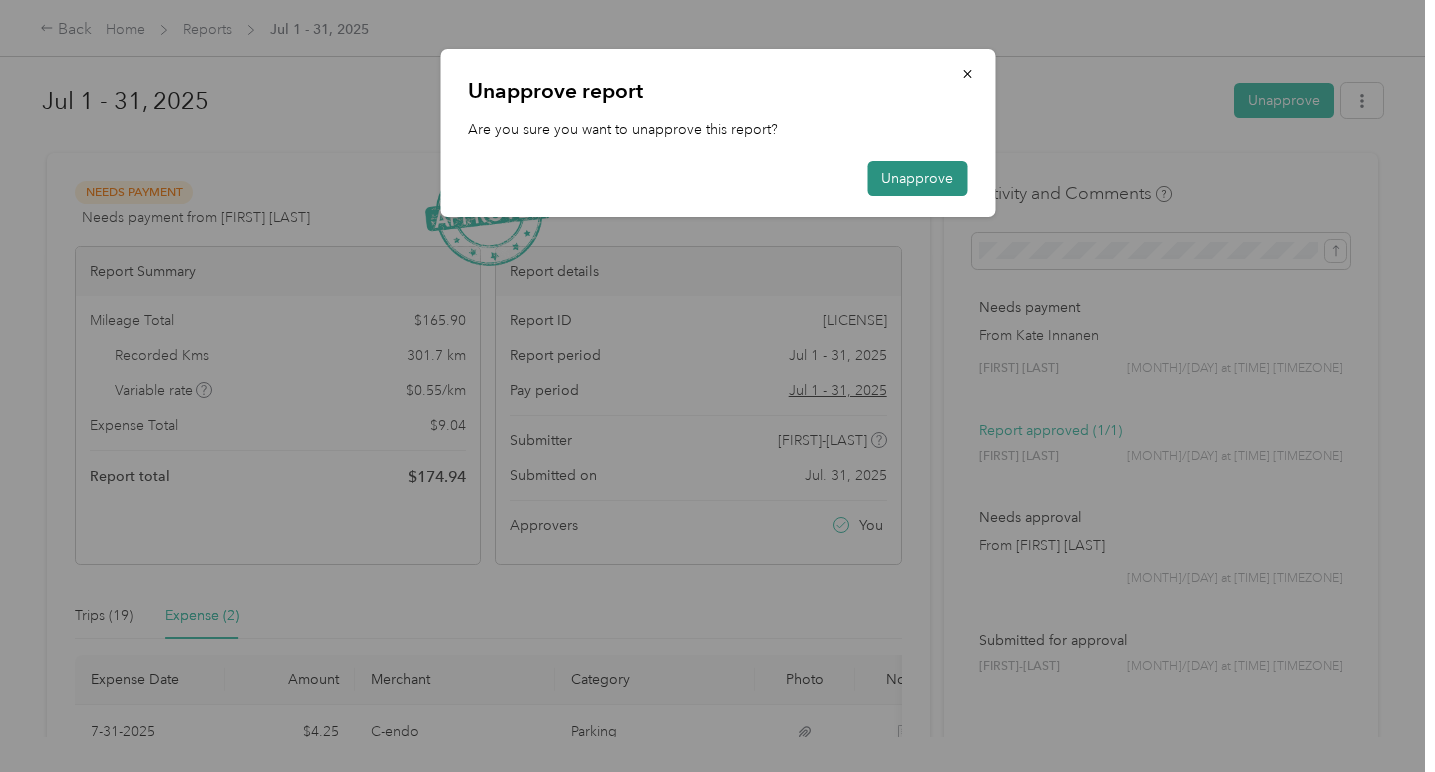 click on "Unapprove" at bounding box center (917, 178) 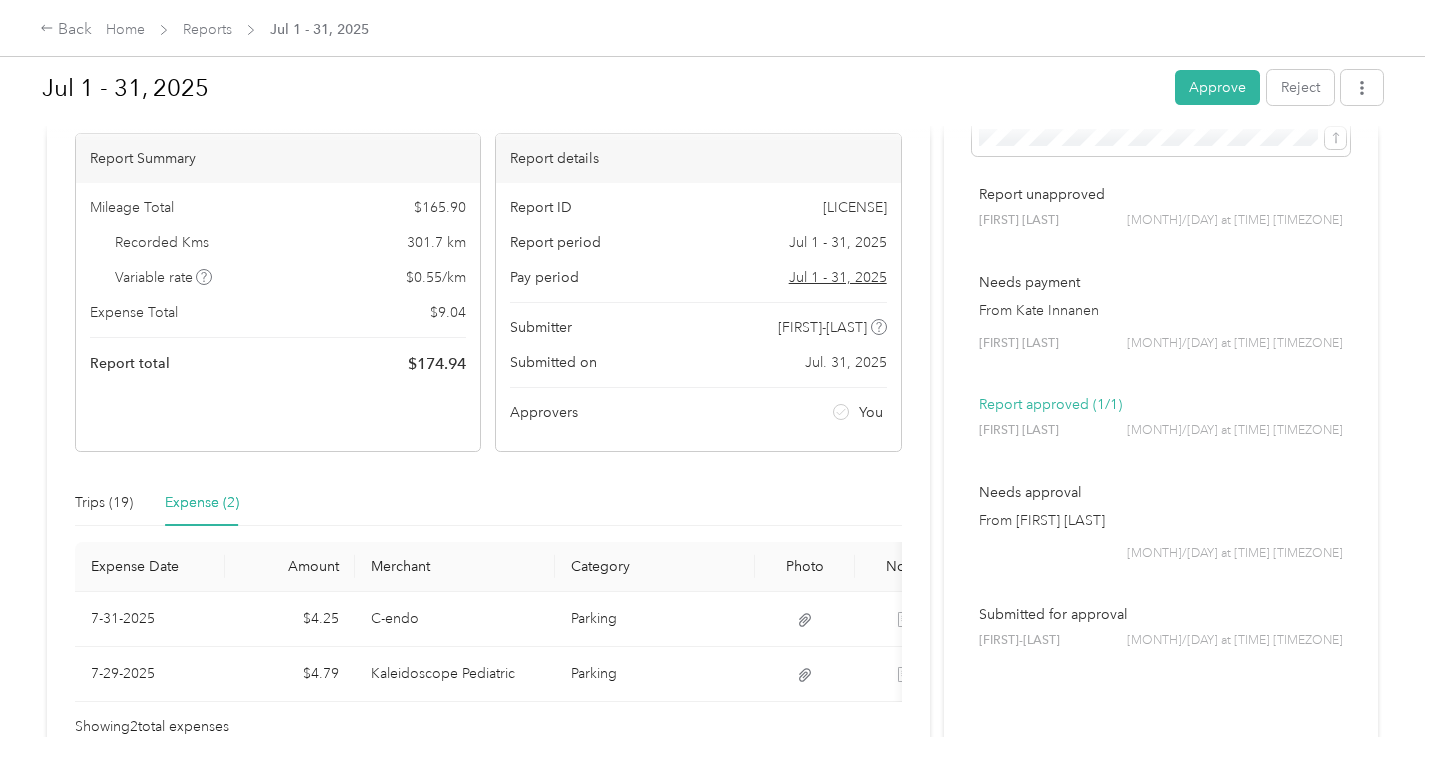 scroll, scrollTop: 0, scrollLeft: 0, axis: both 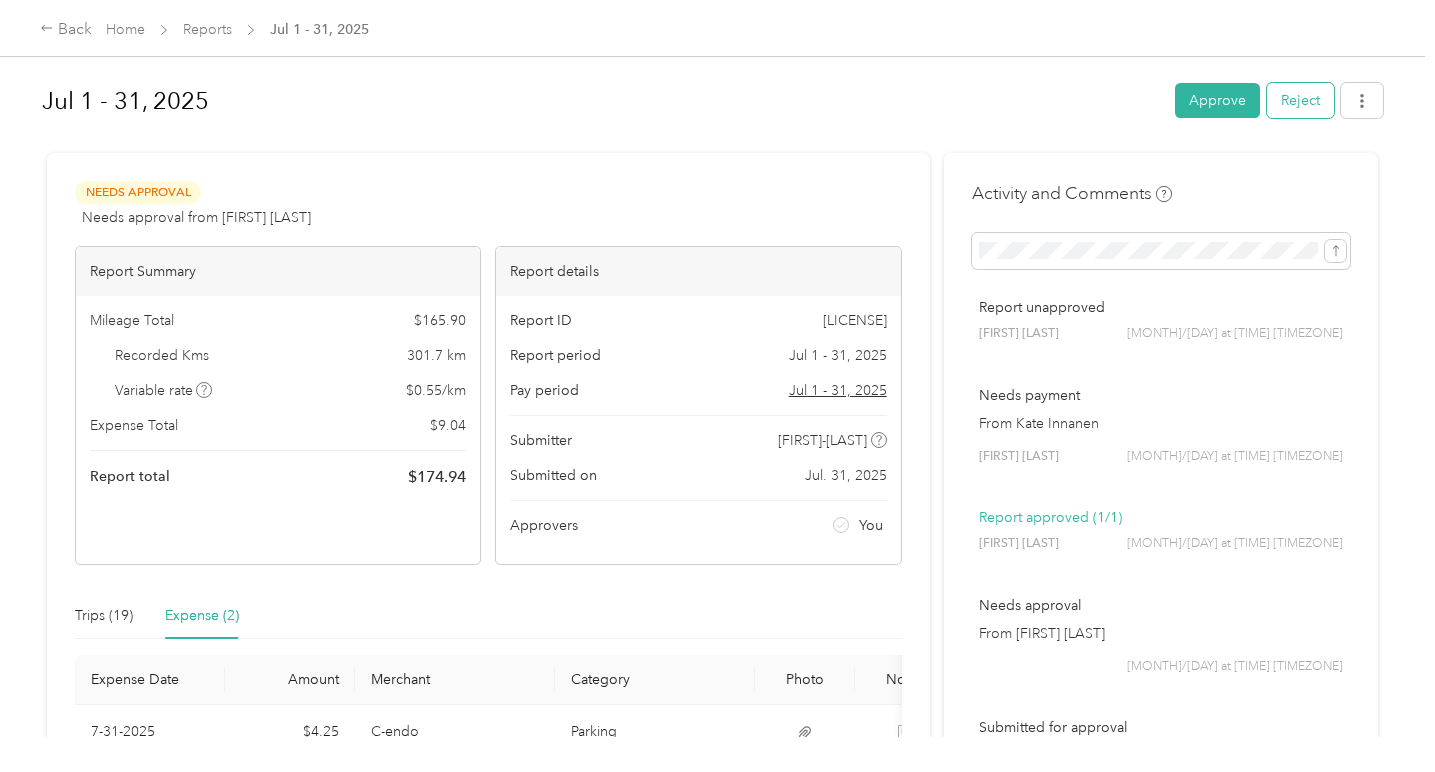 click on "Reject" at bounding box center (1300, 100) 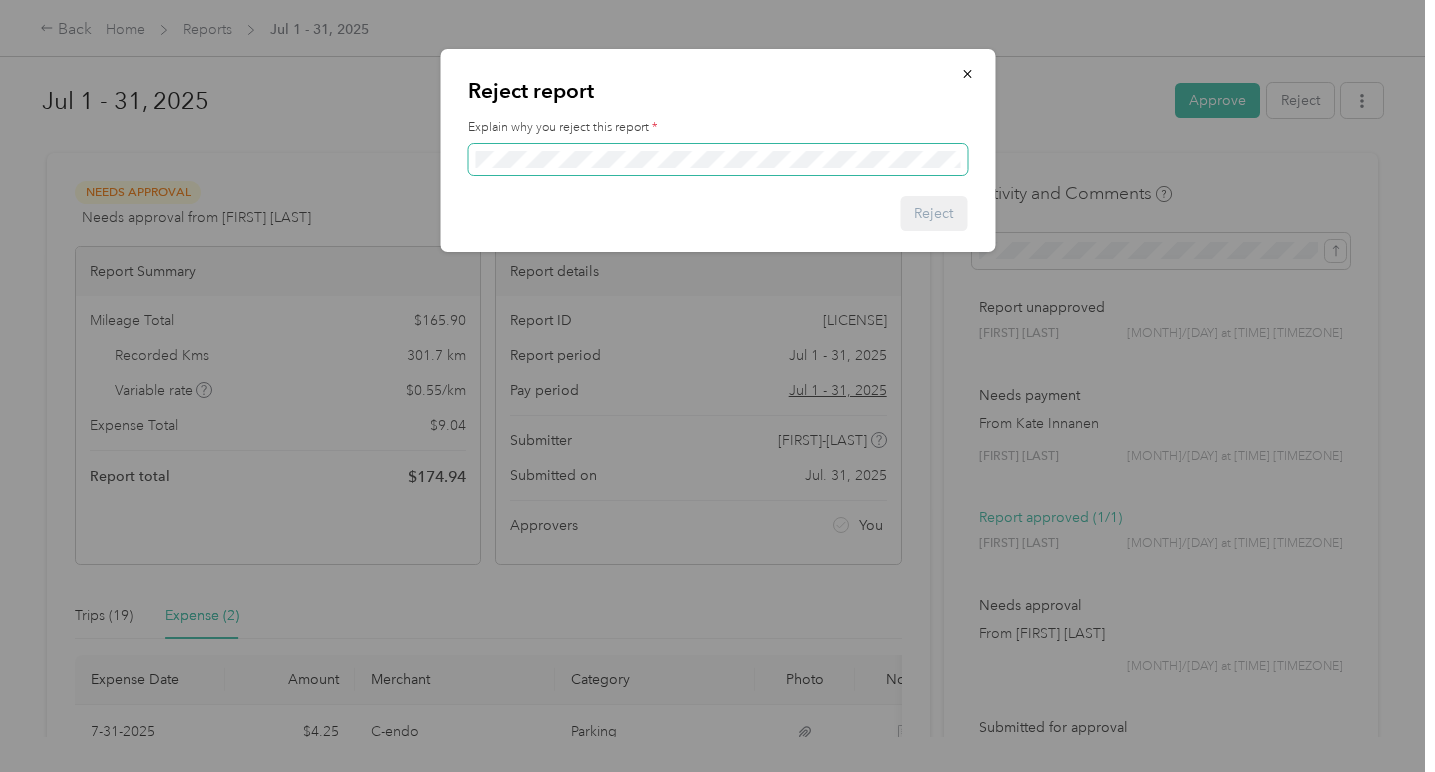 click at bounding box center (717, 160) 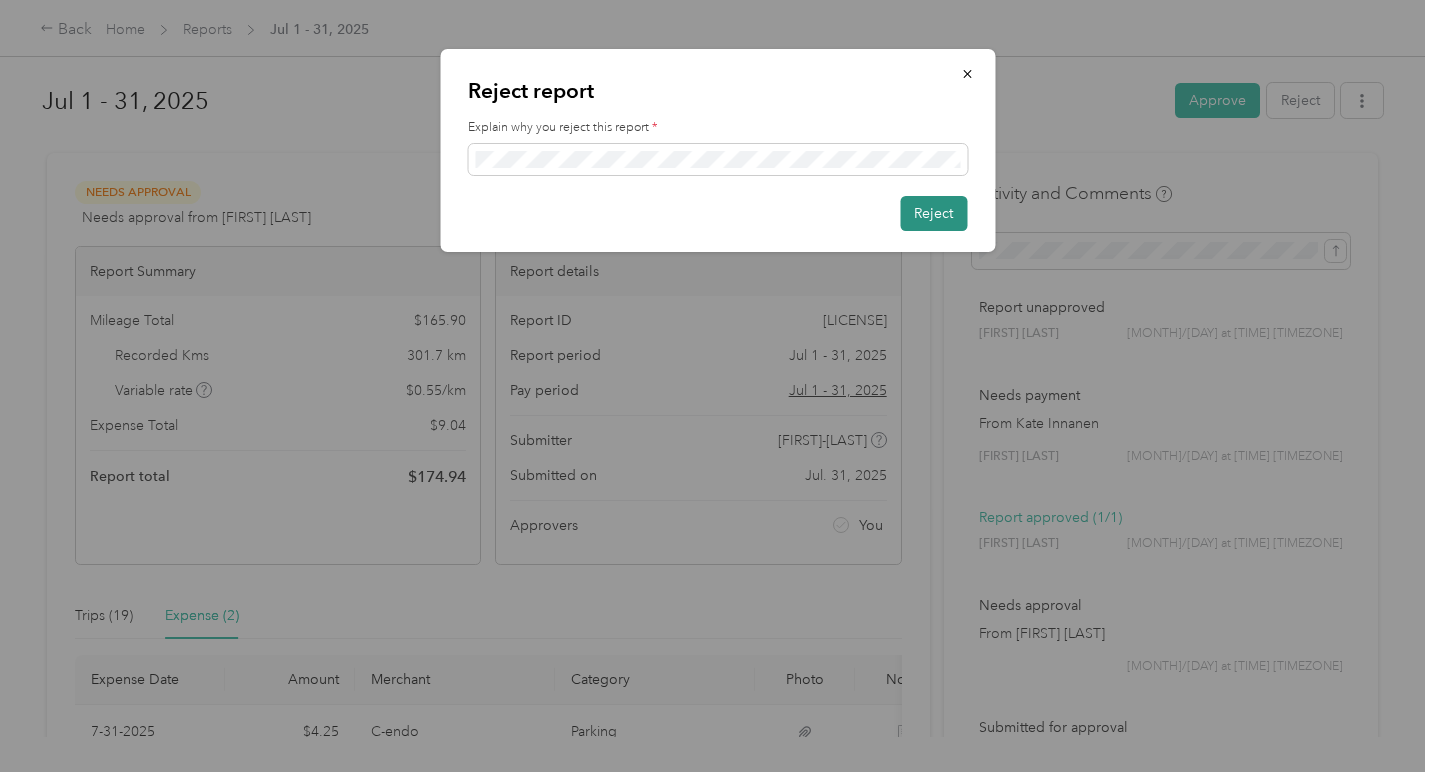 click on "Reject" at bounding box center (933, 213) 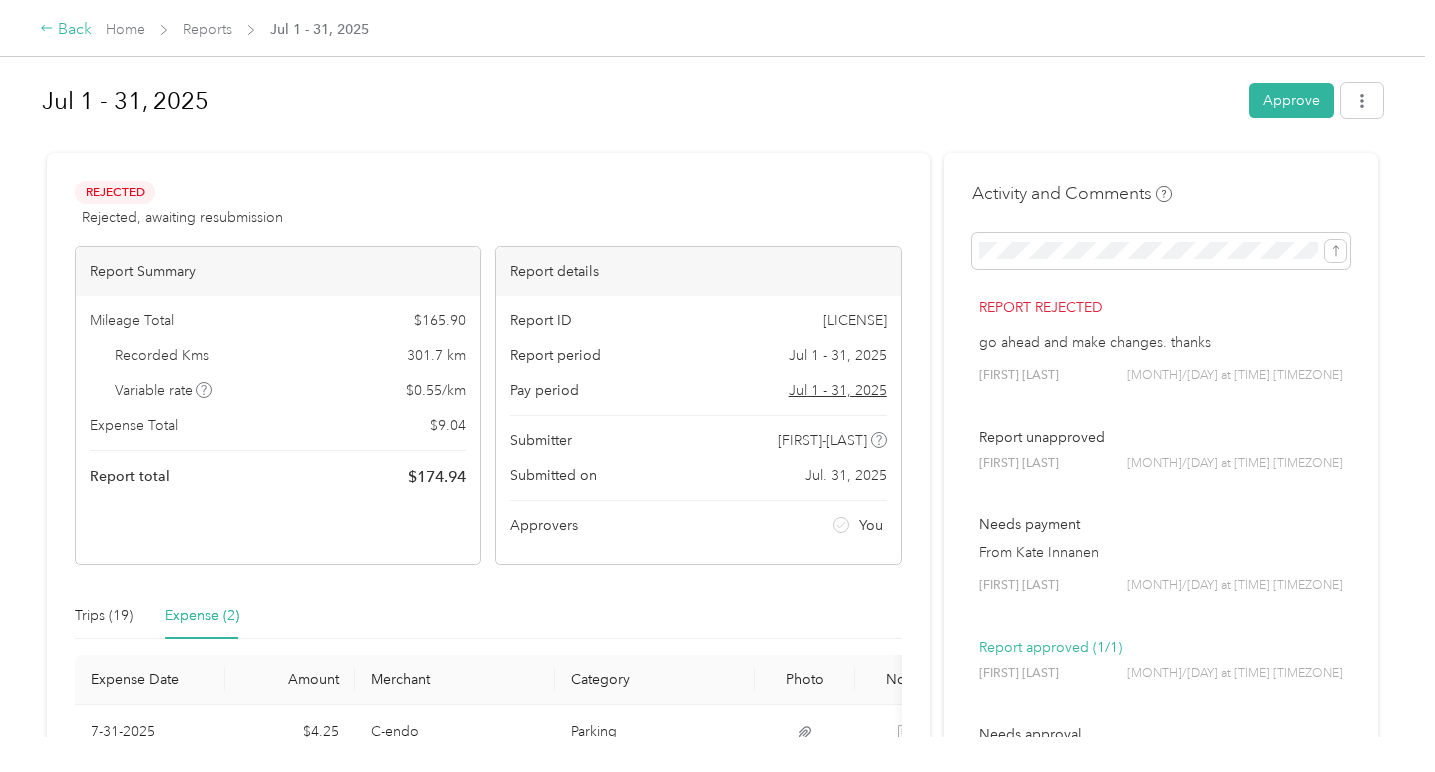 click on "Back" at bounding box center [66, 30] 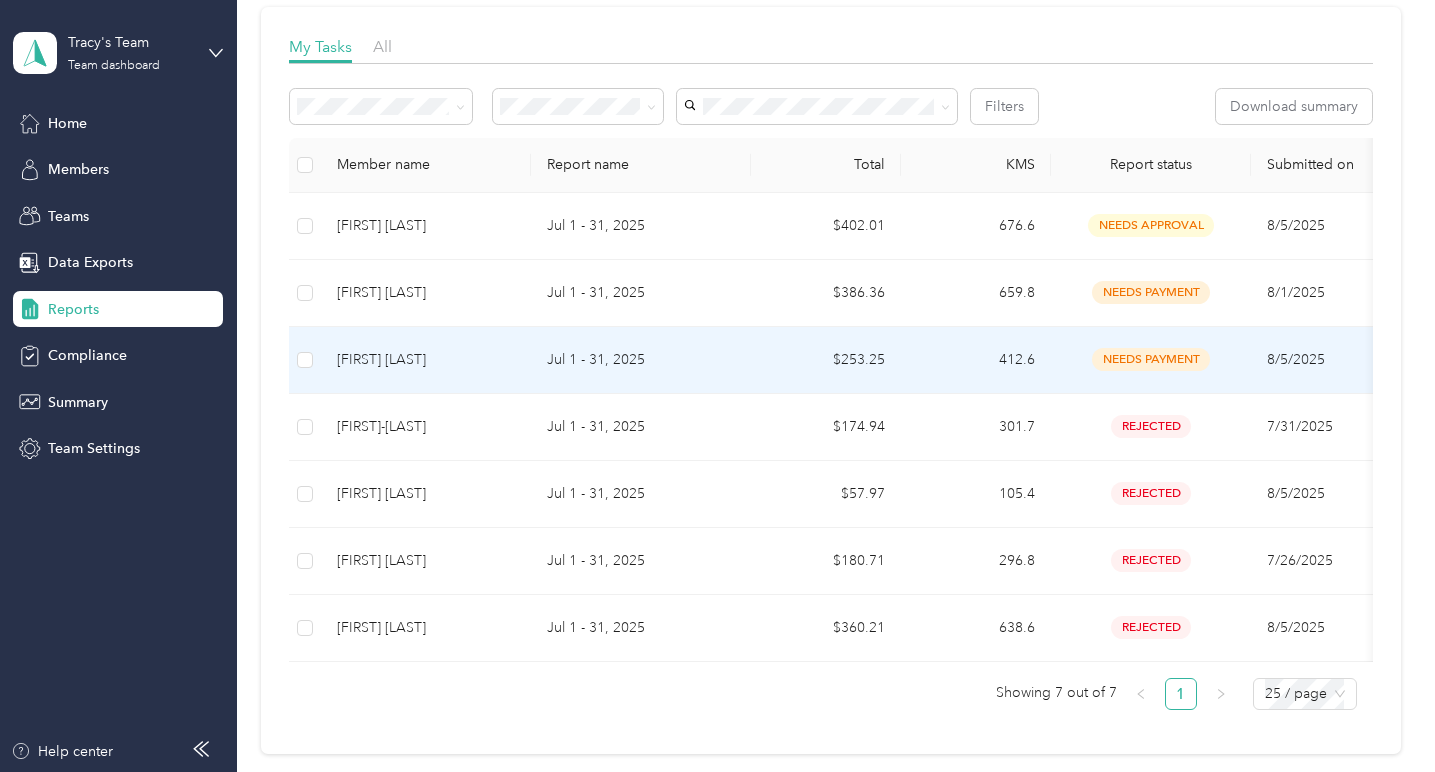 scroll, scrollTop: 290, scrollLeft: 0, axis: vertical 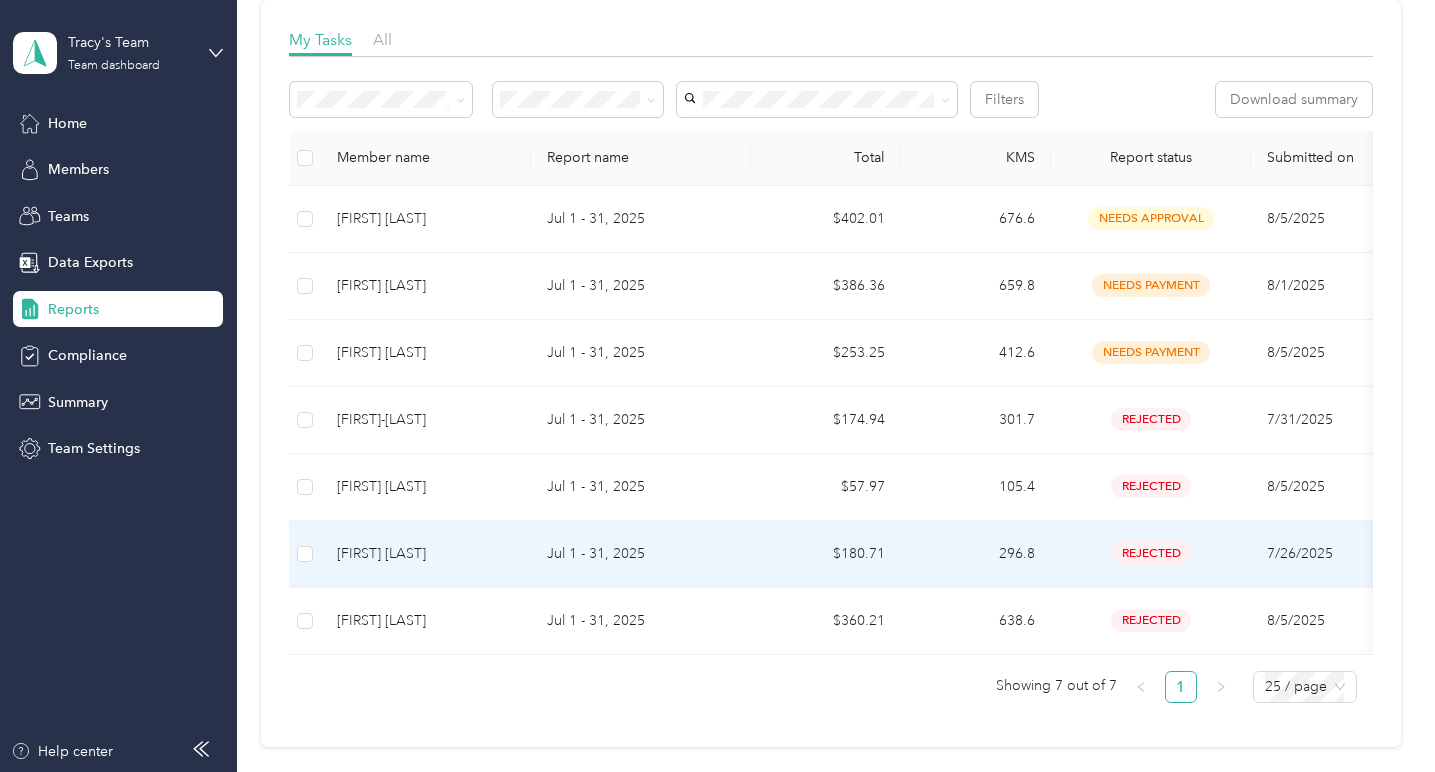 click on "[FIRST] [LAST]" at bounding box center [426, 554] 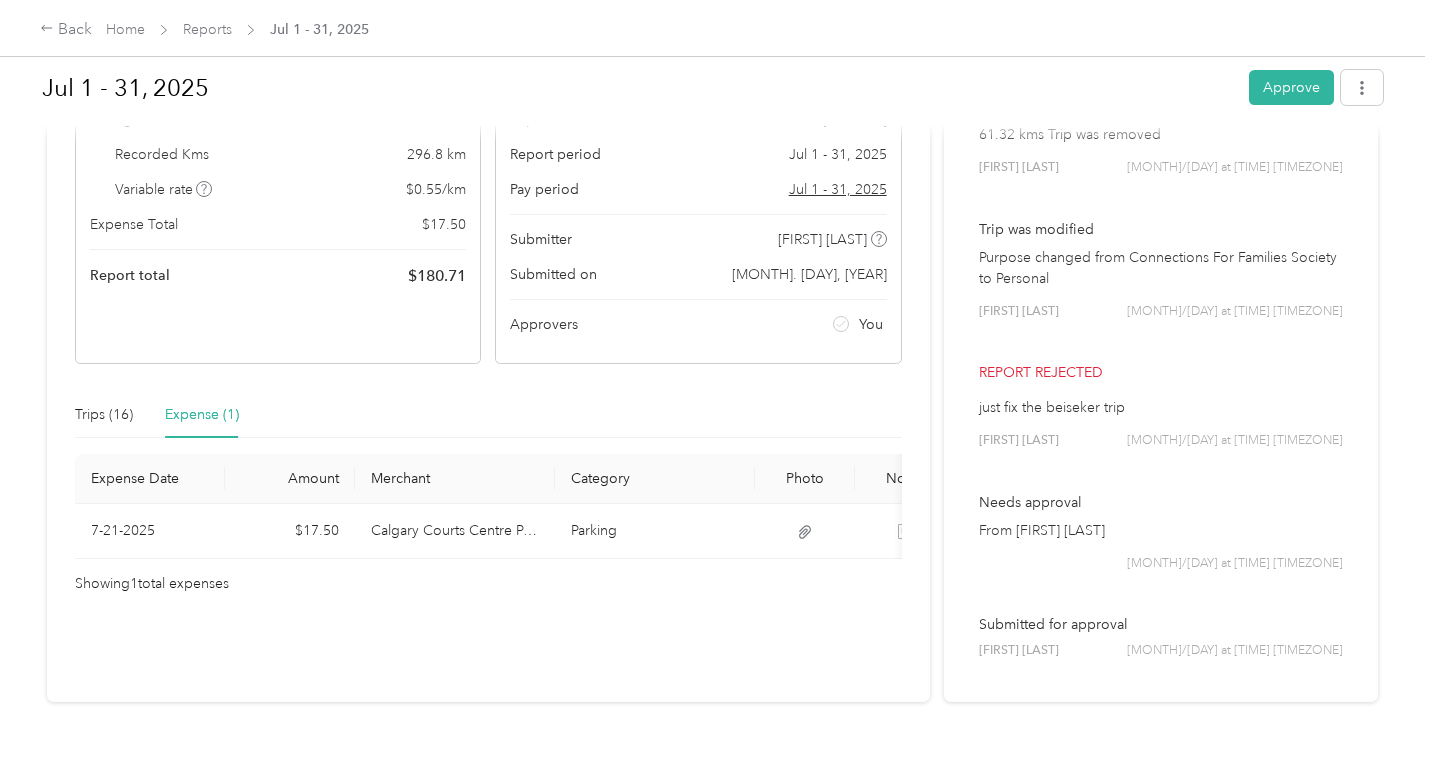 scroll, scrollTop: 236, scrollLeft: 0, axis: vertical 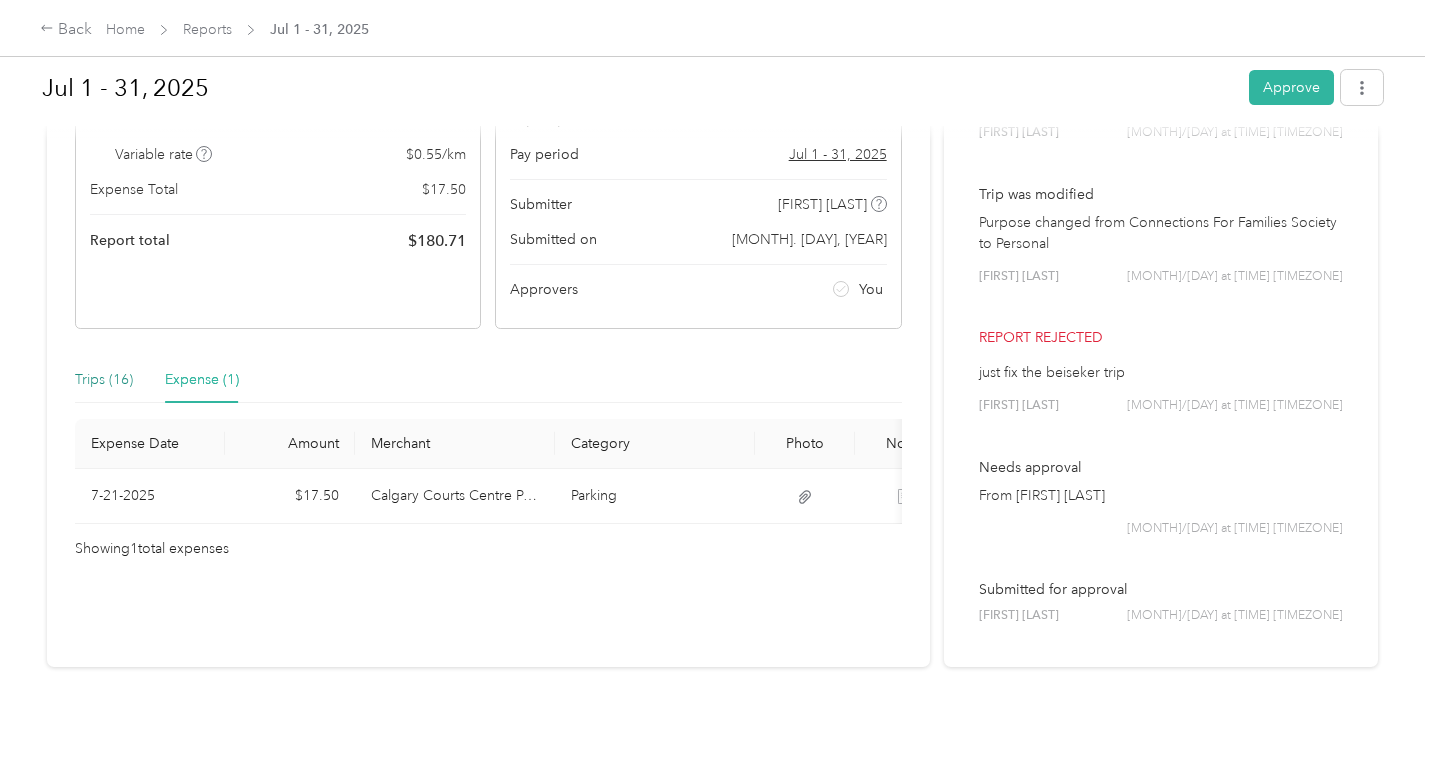 click on "Trips (16)" at bounding box center [104, 380] 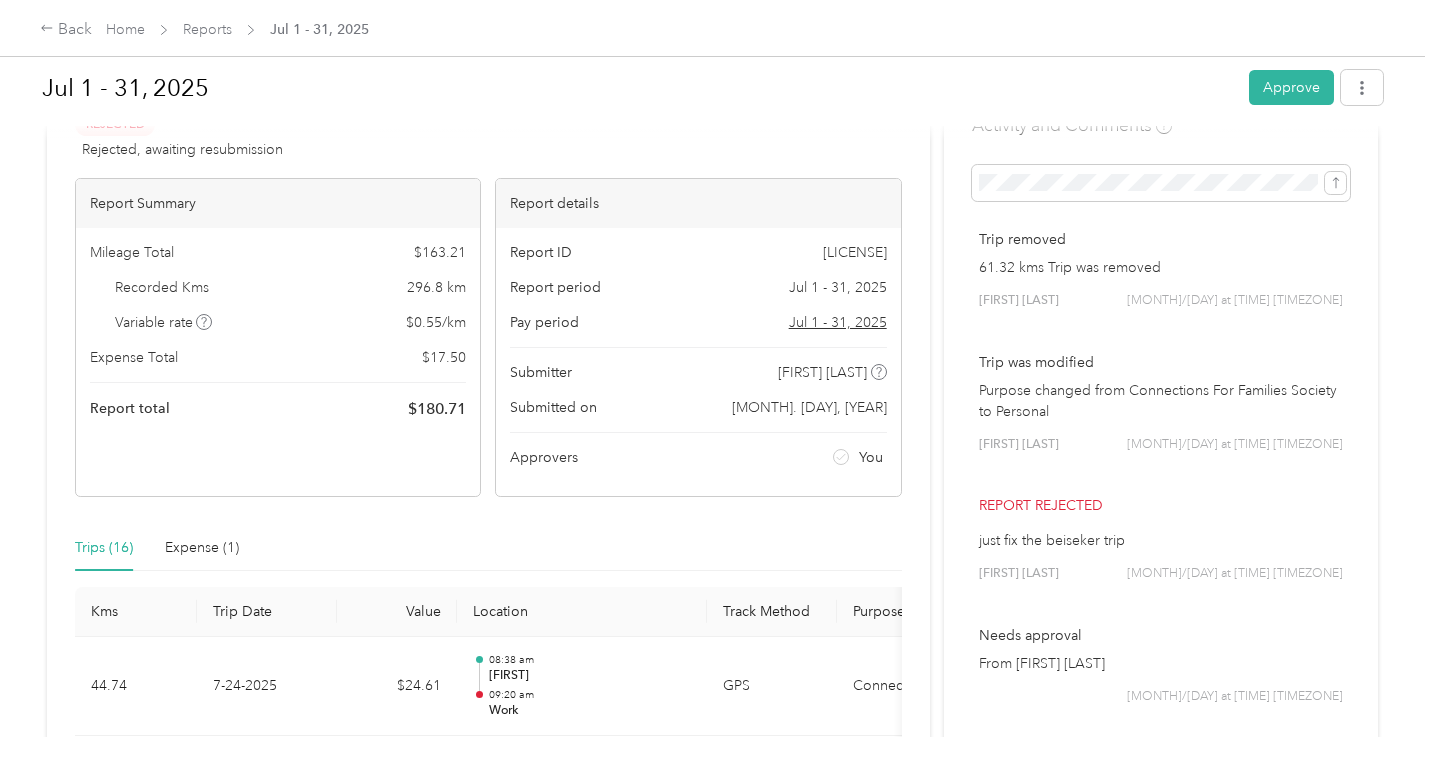 scroll, scrollTop: 65, scrollLeft: 0, axis: vertical 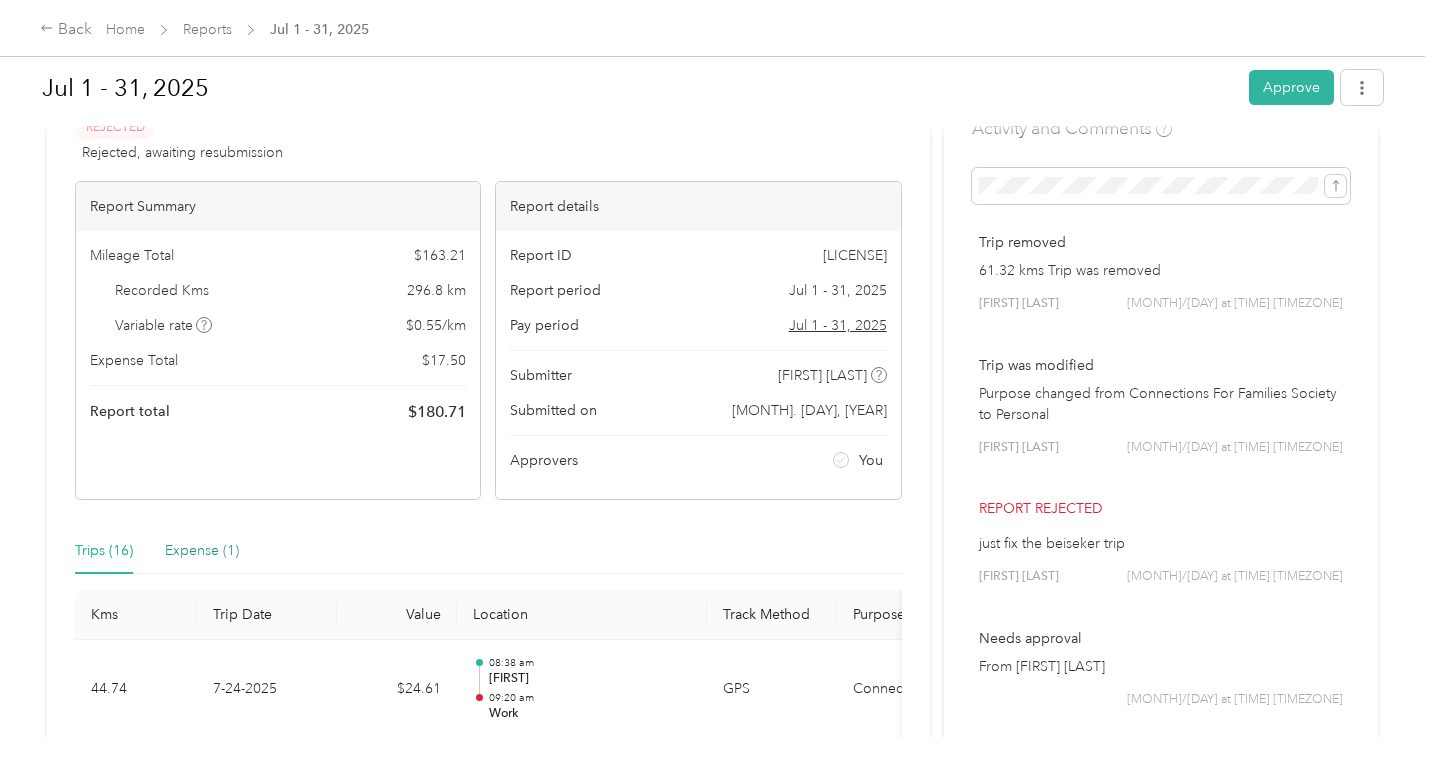 click on "Expense (1)" at bounding box center (202, 551) 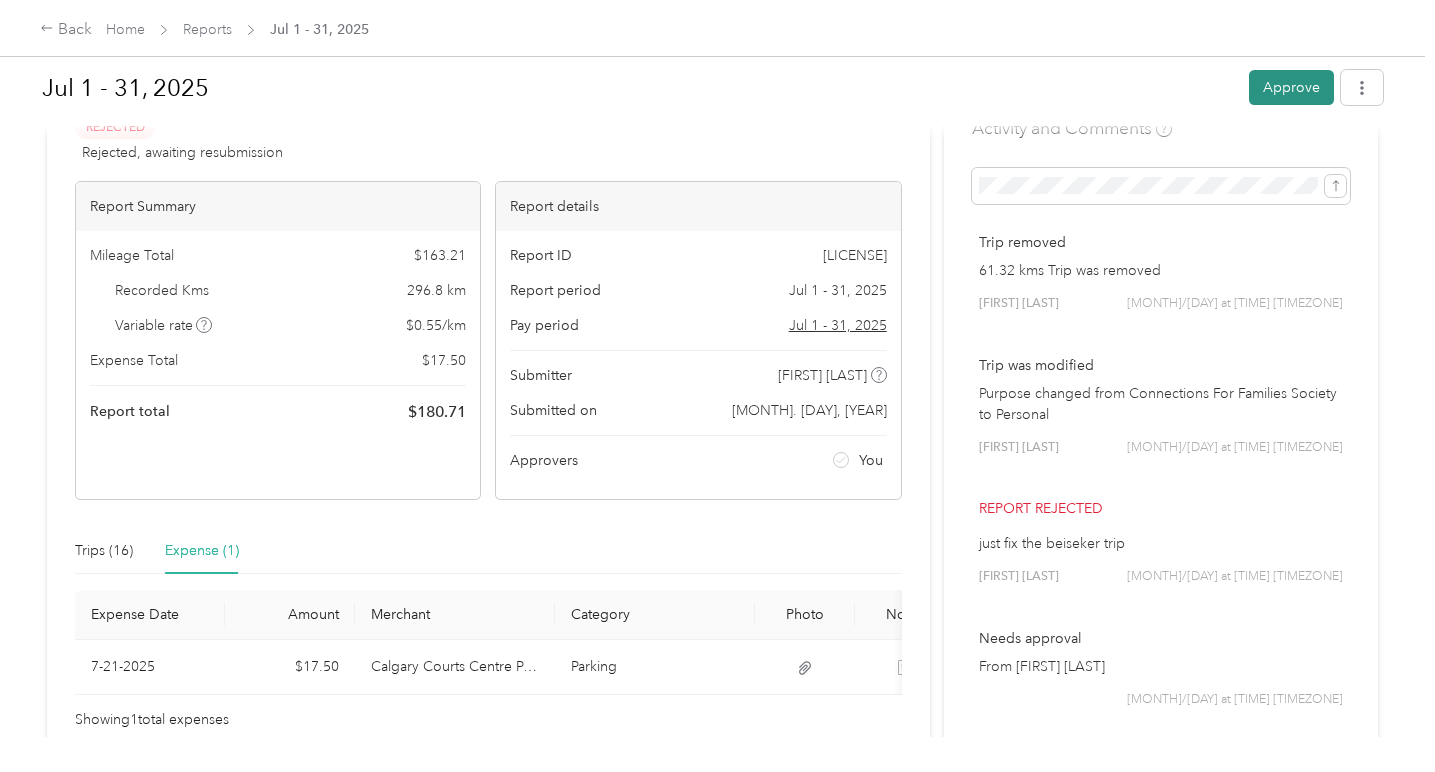 click on "Approve" at bounding box center [1291, 87] 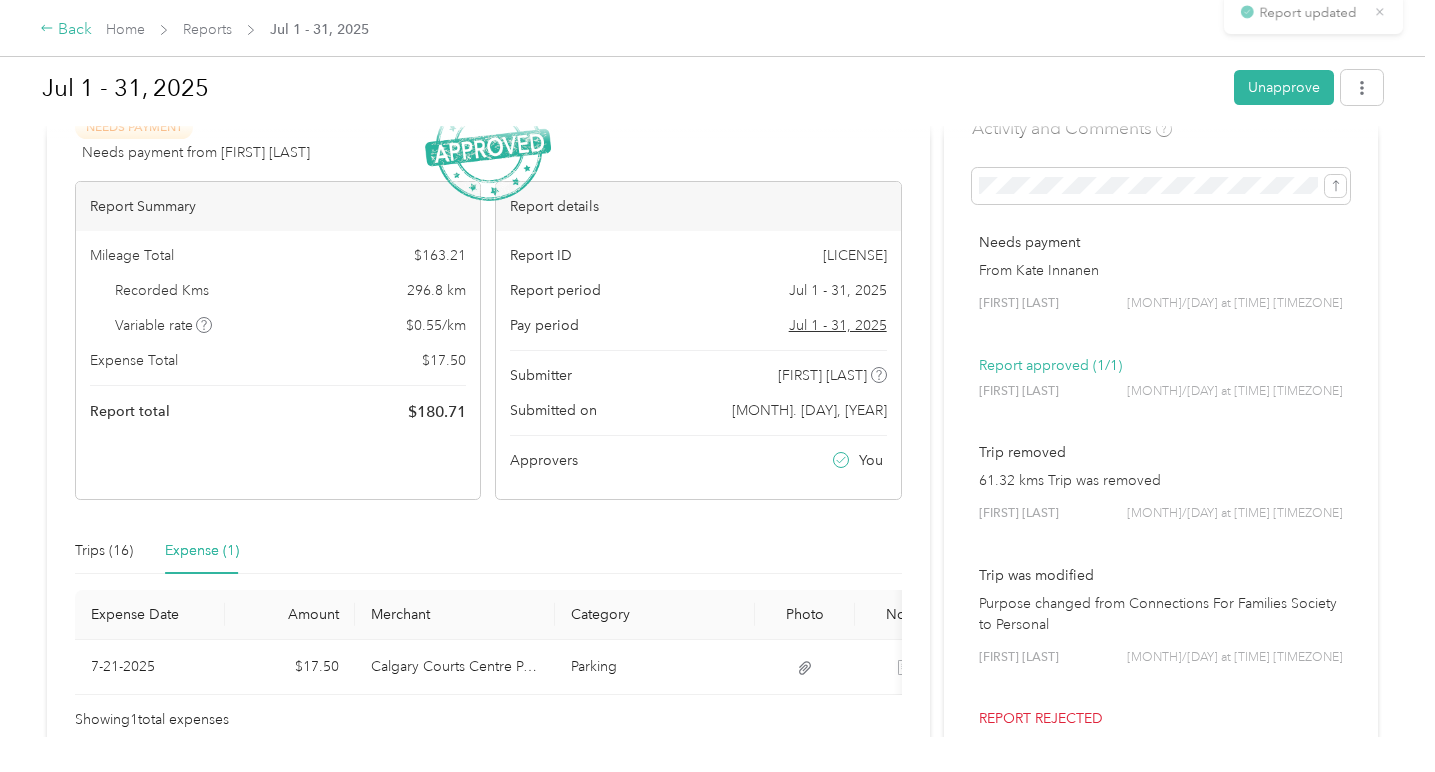 click on "Back" at bounding box center (66, 30) 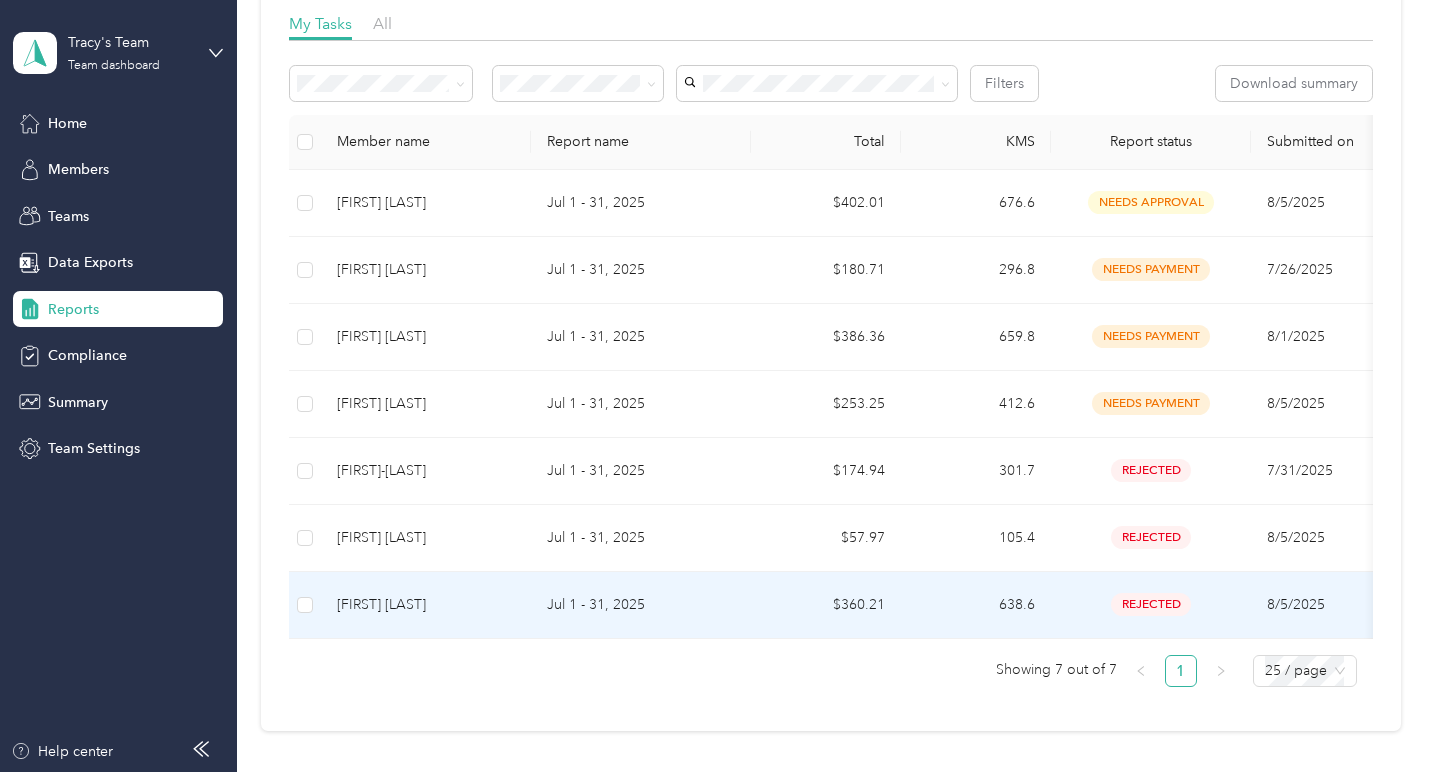 scroll, scrollTop: 308, scrollLeft: 0, axis: vertical 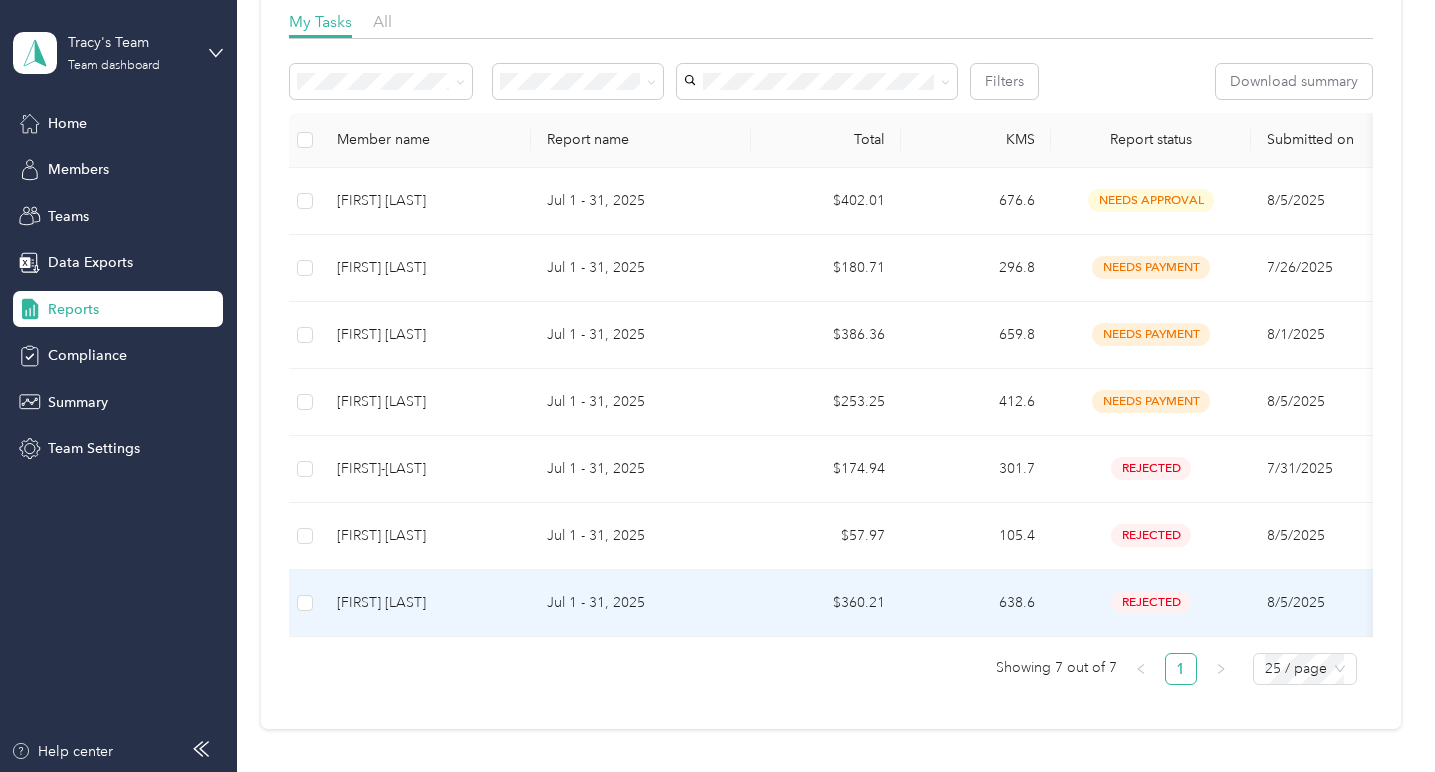 click on "[FIRST] [LAST]" at bounding box center (426, 603) 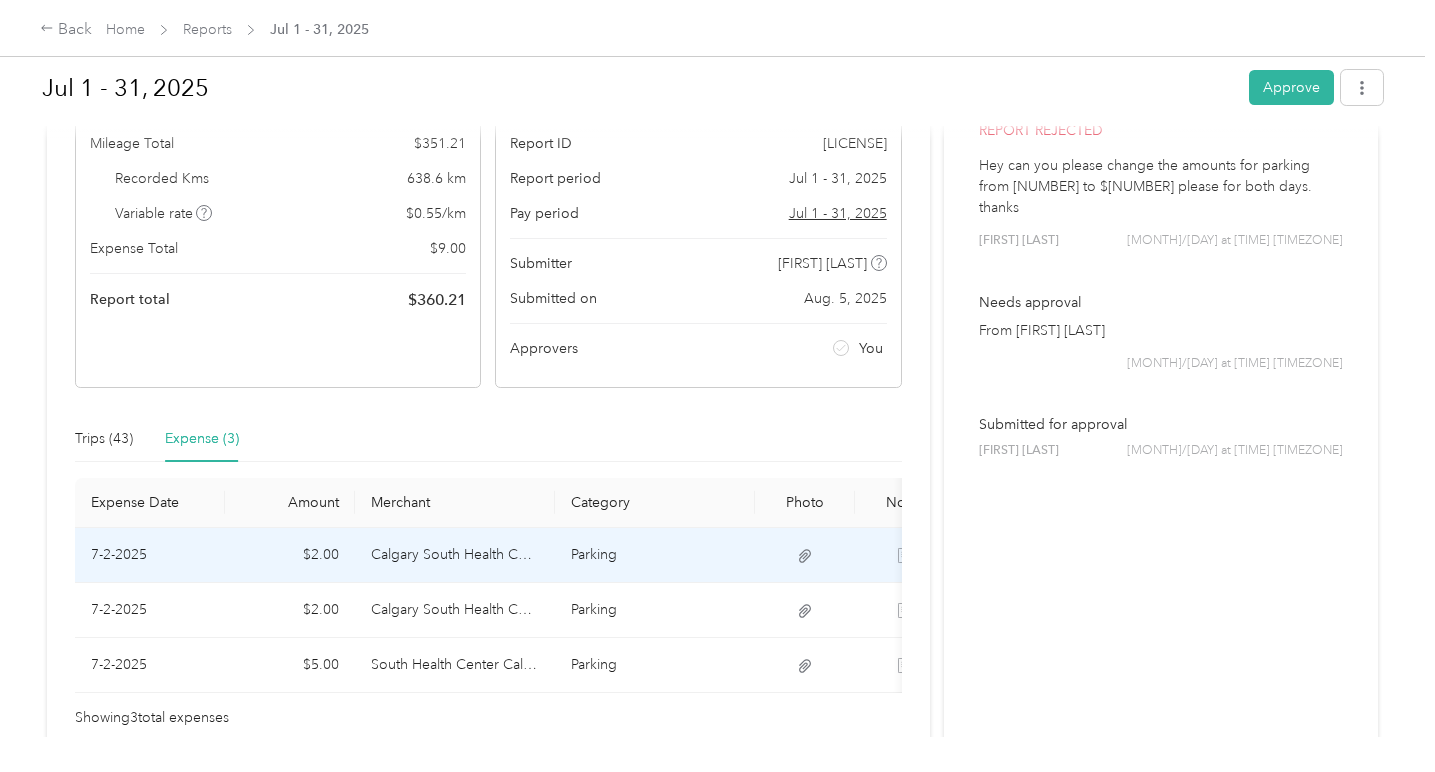 scroll, scrollTop: 266, scrollLeft: 0, axis: vertical 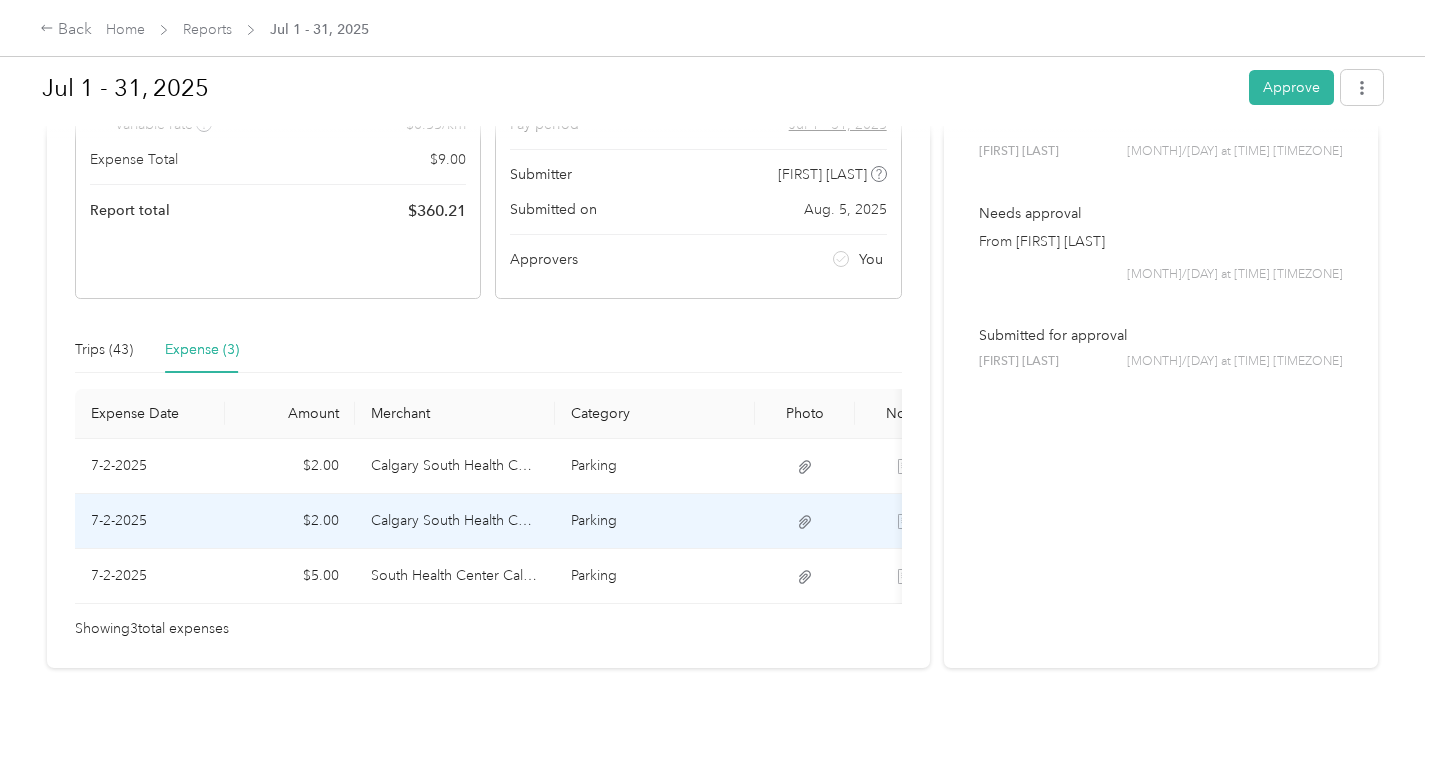 click on "Calgary South Health Center" at bounding box center (455, 521) 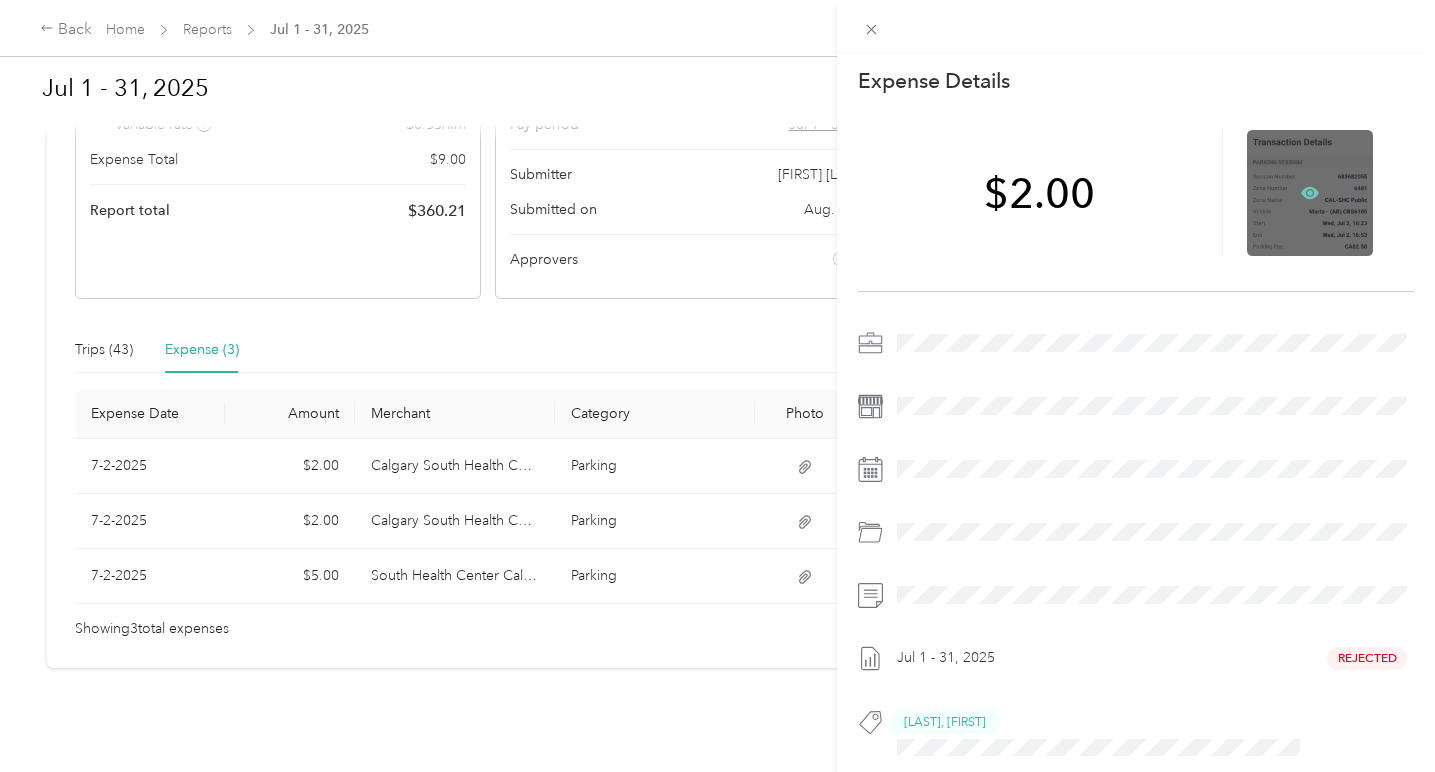 click 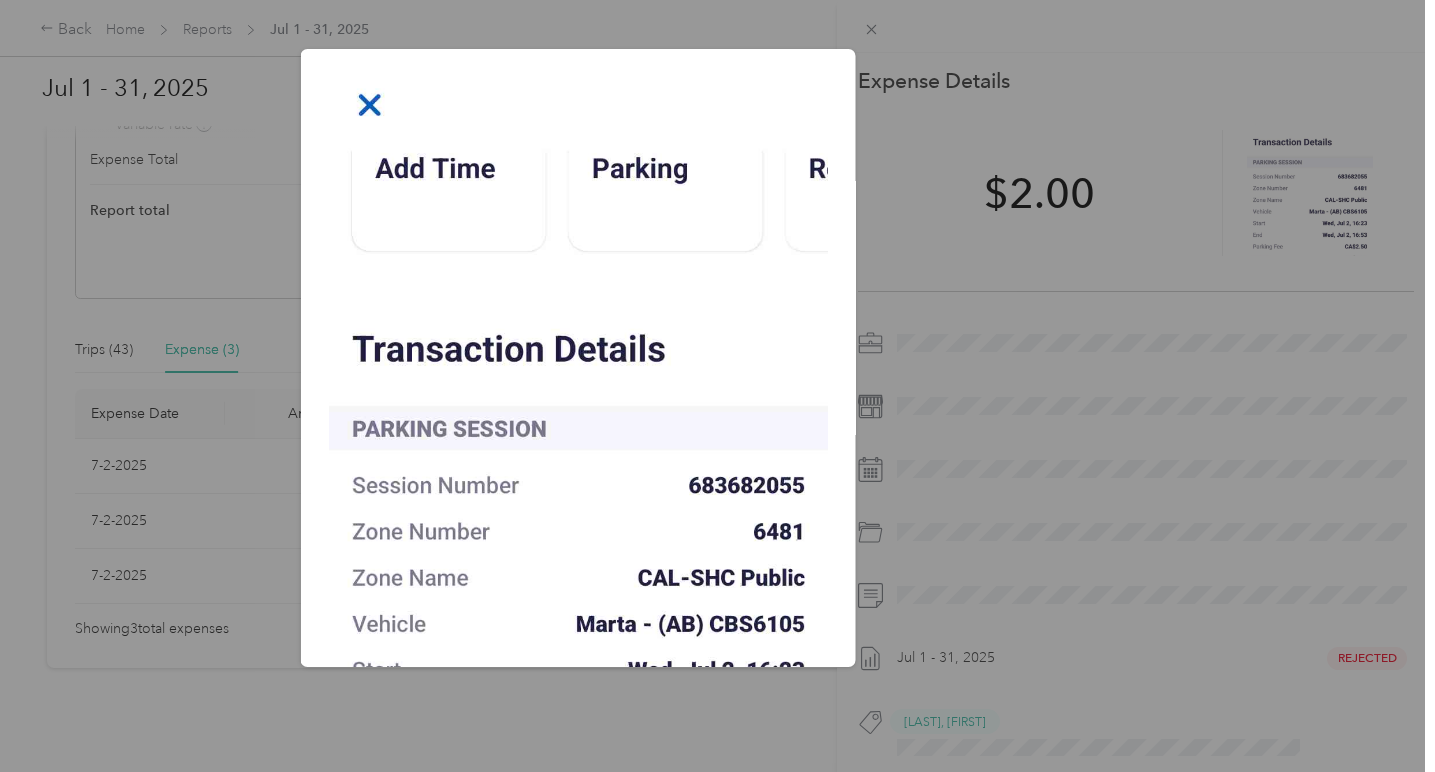 scroll, scrollTop: 0, scrollLeft: 0, axis: both 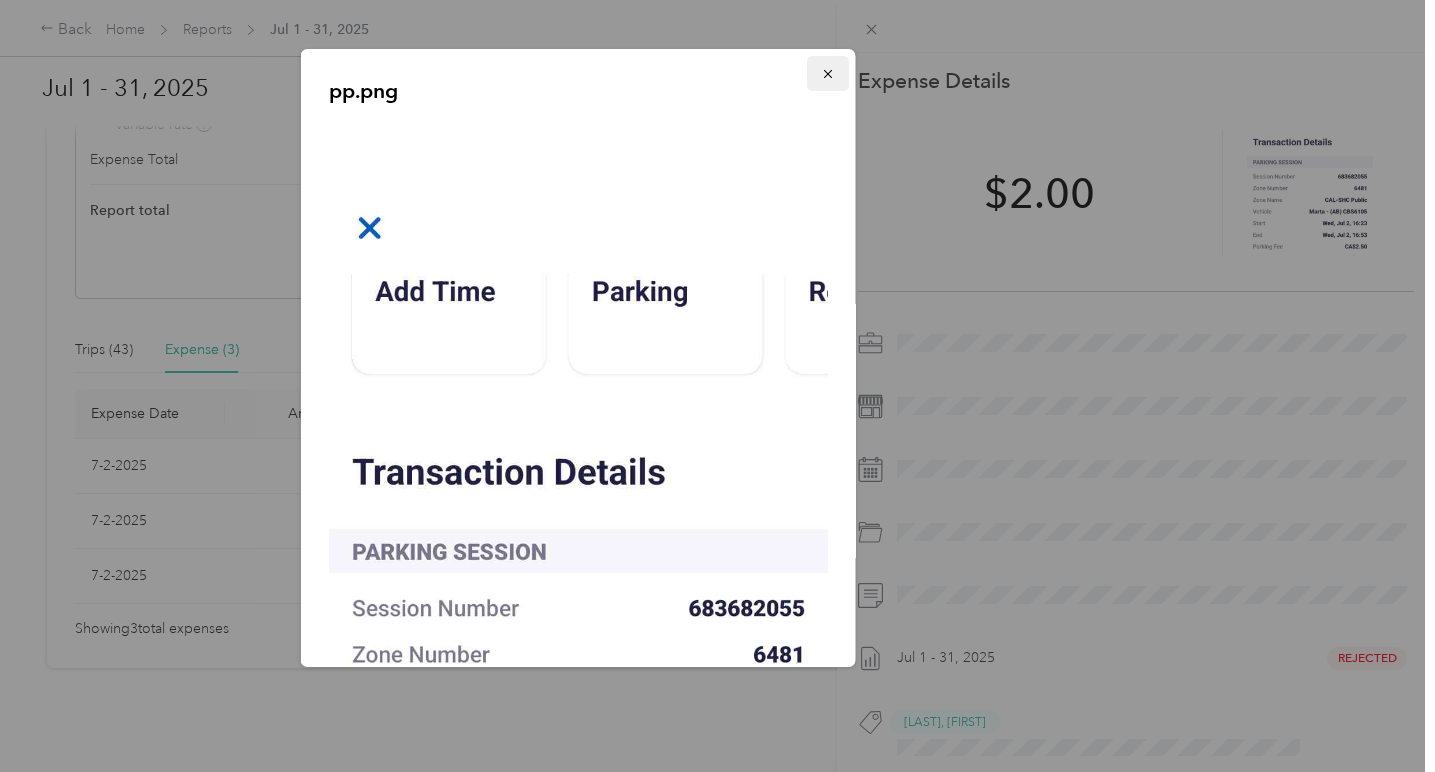 click 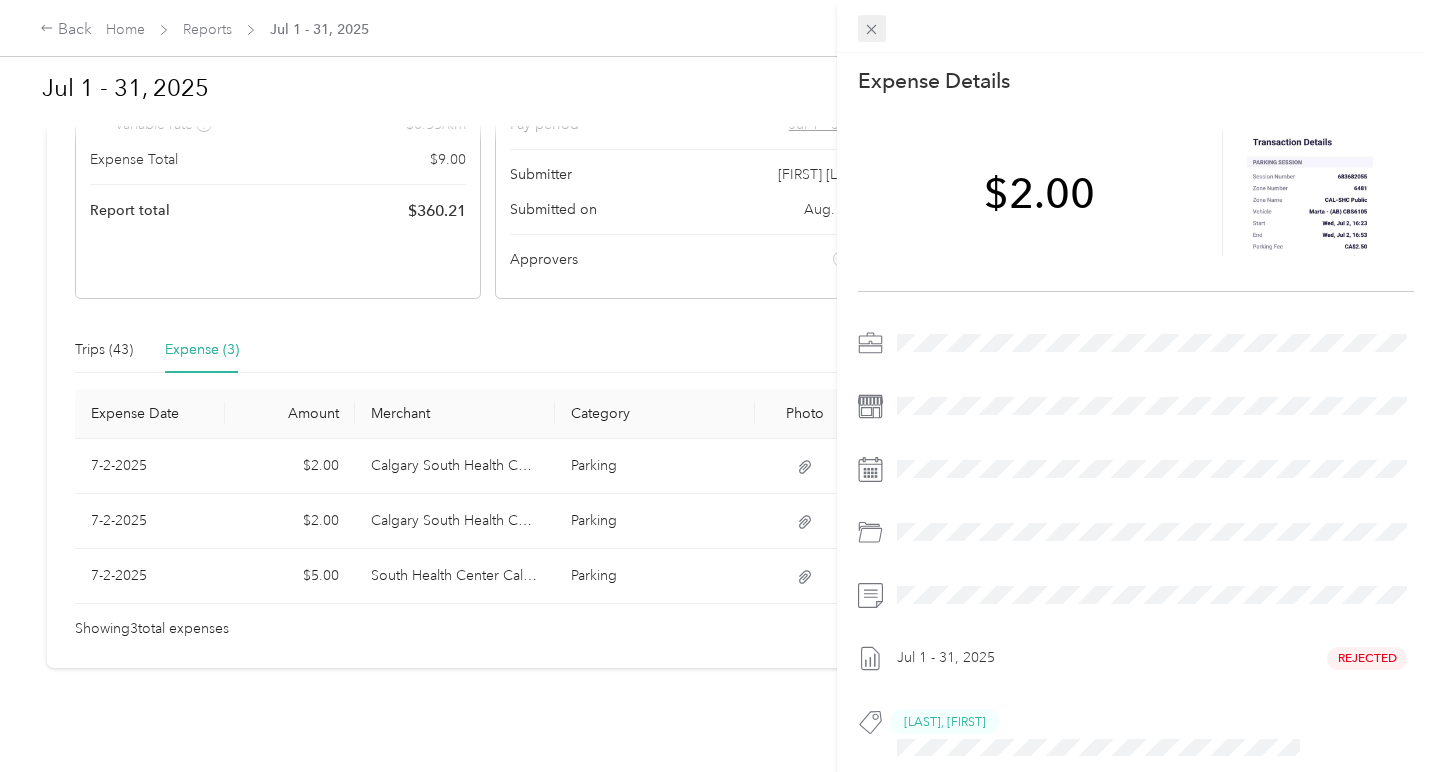click 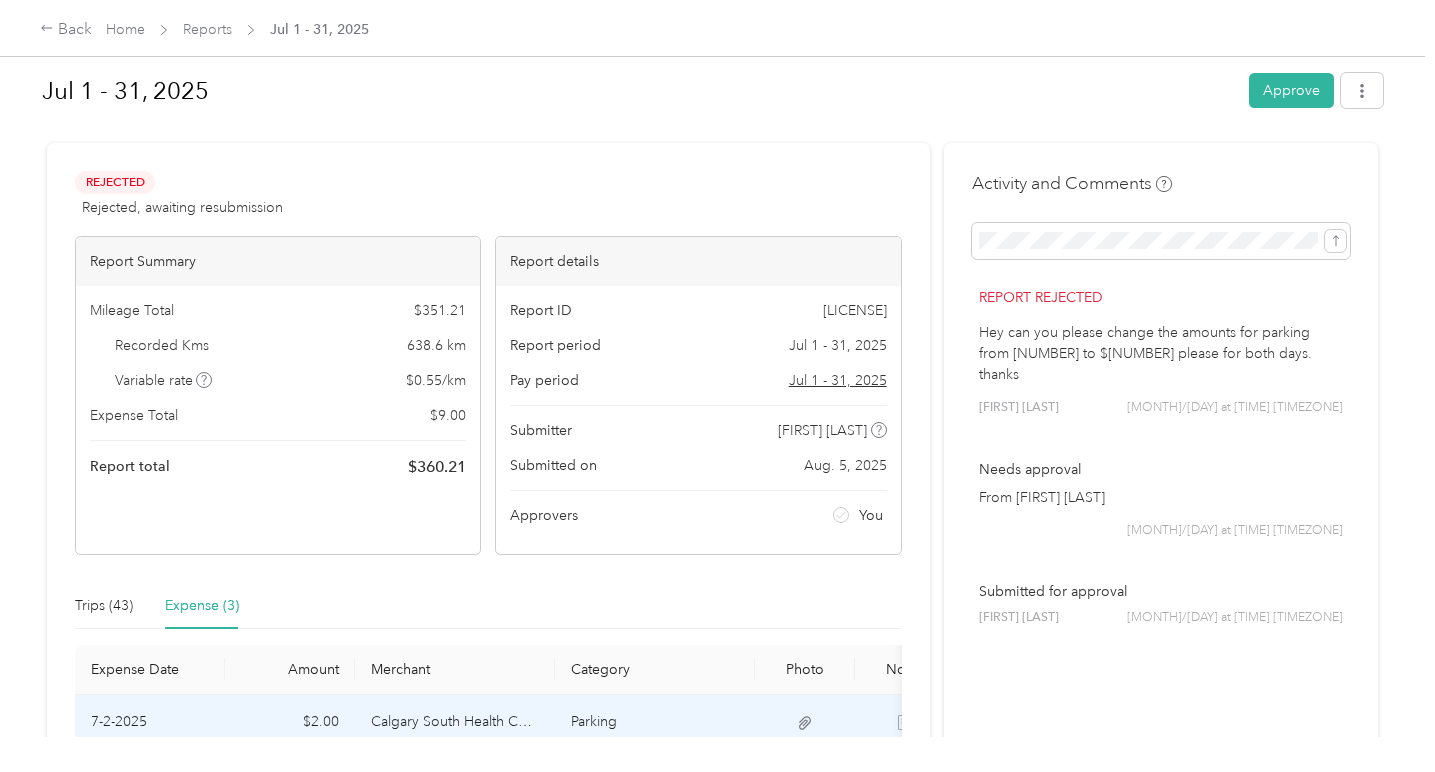 scroll, scrollTop: 0, scrollLeft: 0, axis: both 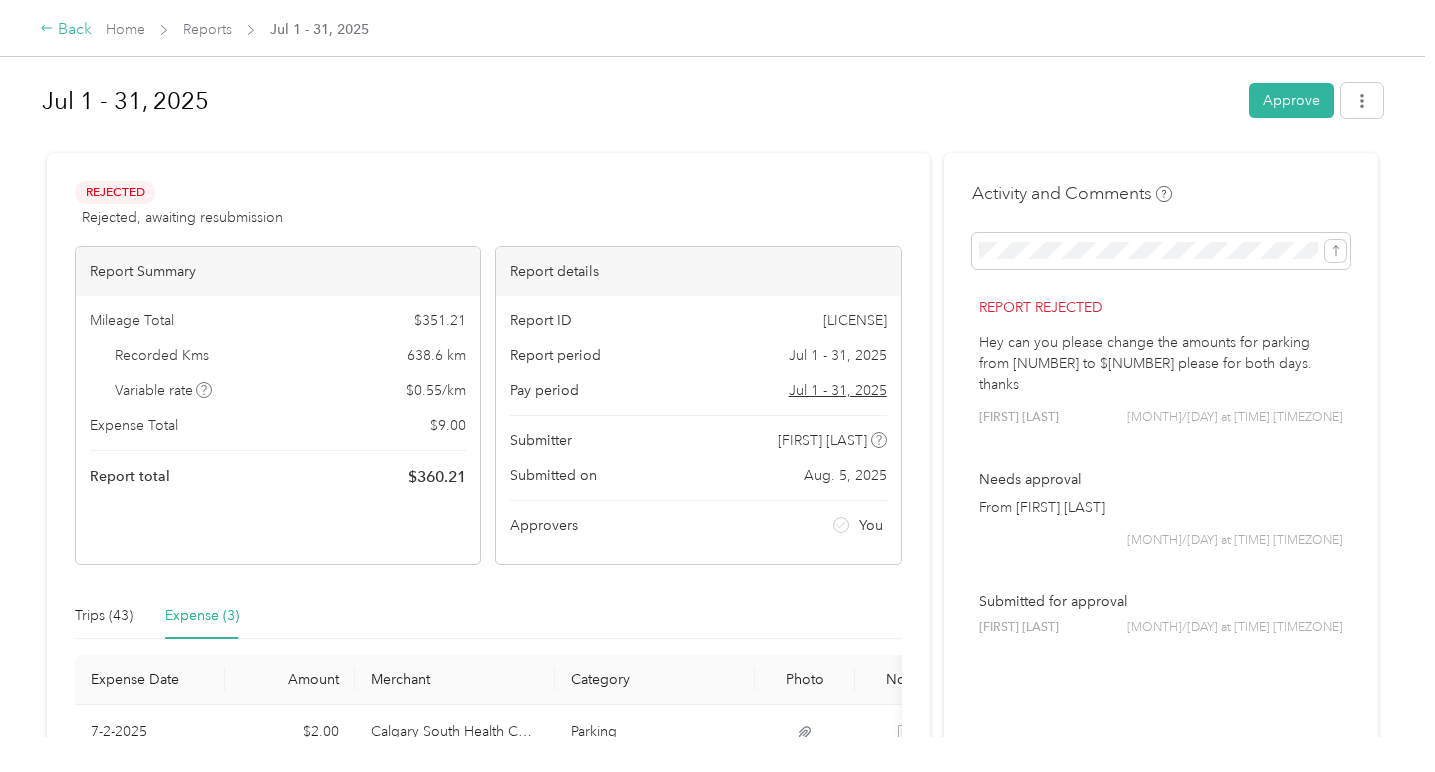 click on "Back" at bounding box center (66, 30) 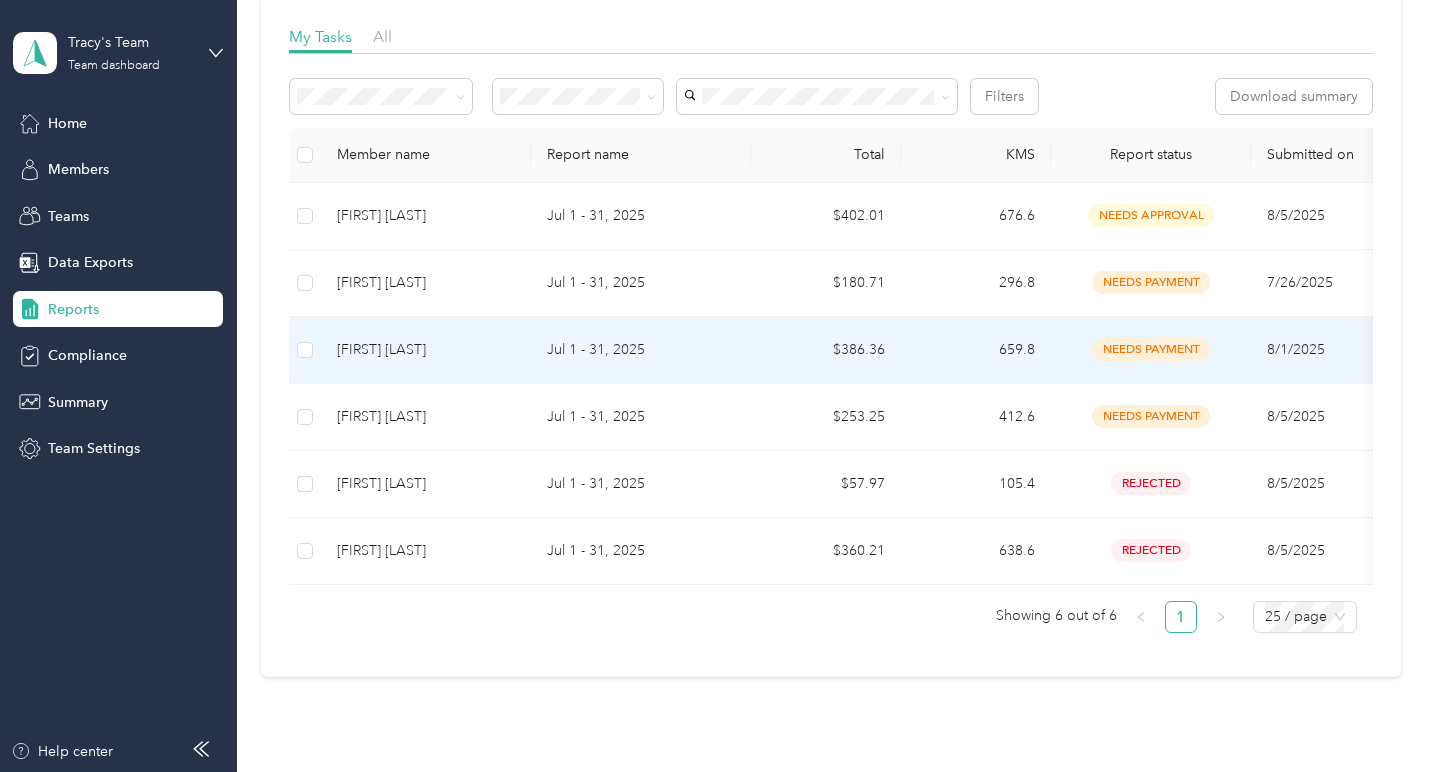scroll, scrollTop: 294, scrollLeft: 0, axis: vertical 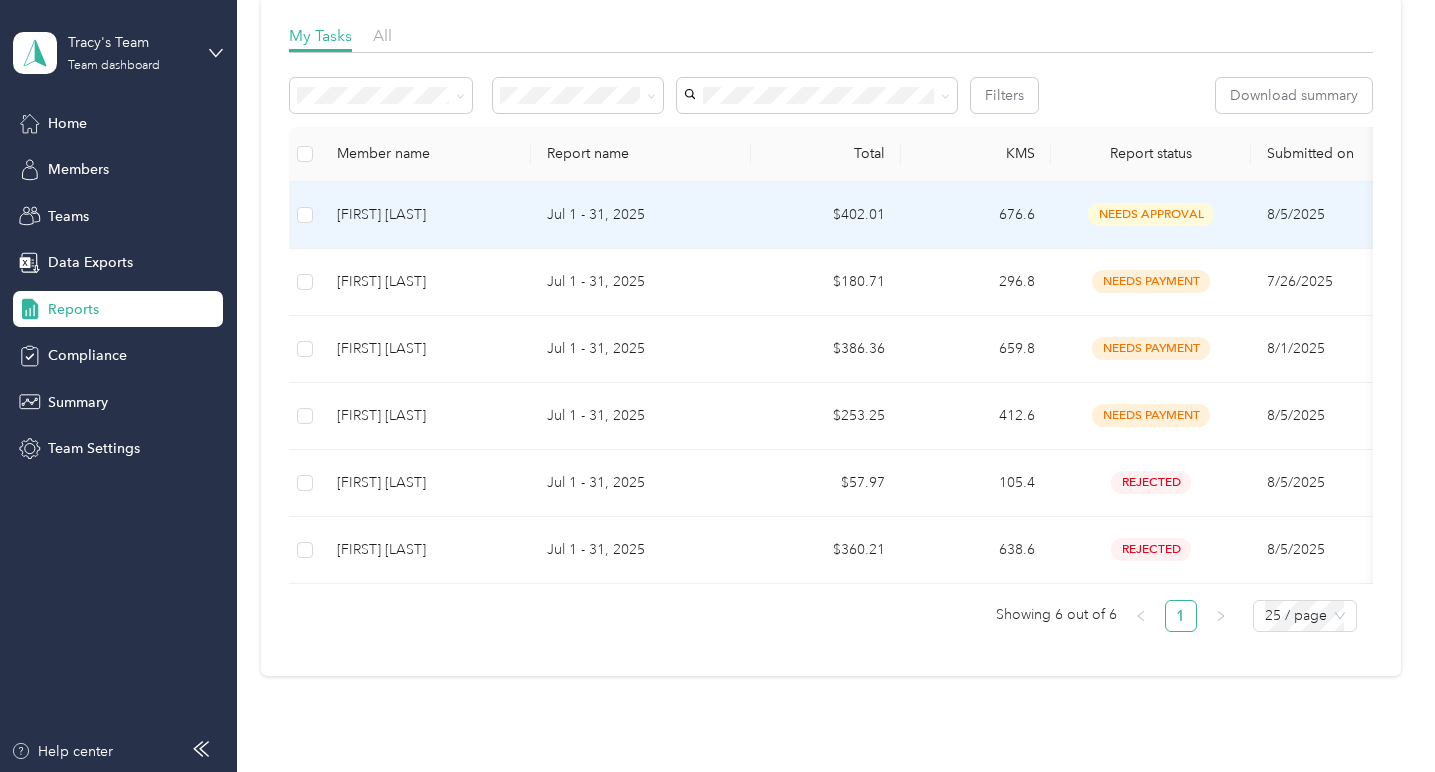 click on "[FIRST] [LAST]" at bounding box center (426, 215) 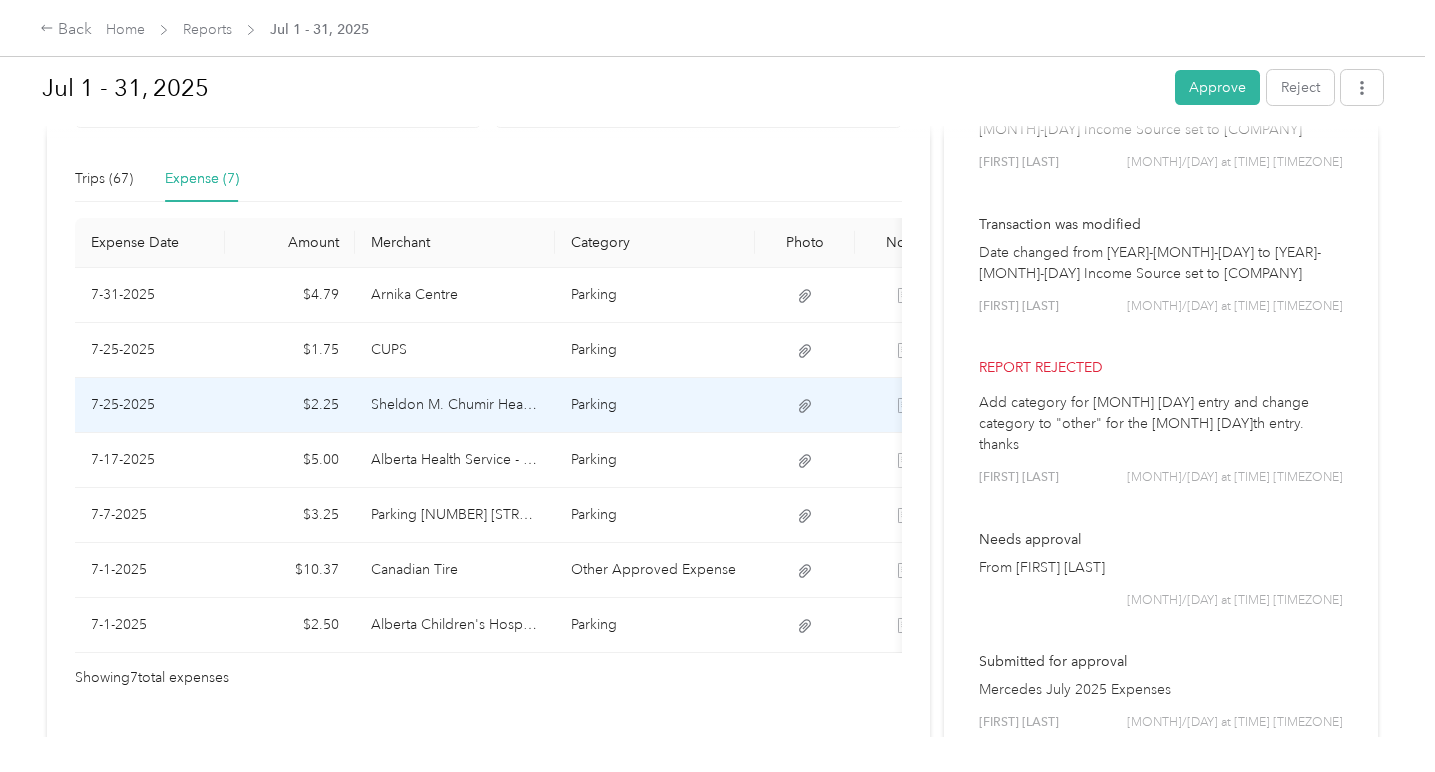 scroll, scrollTop: 441, scrollLeft: 0, axis: vertical 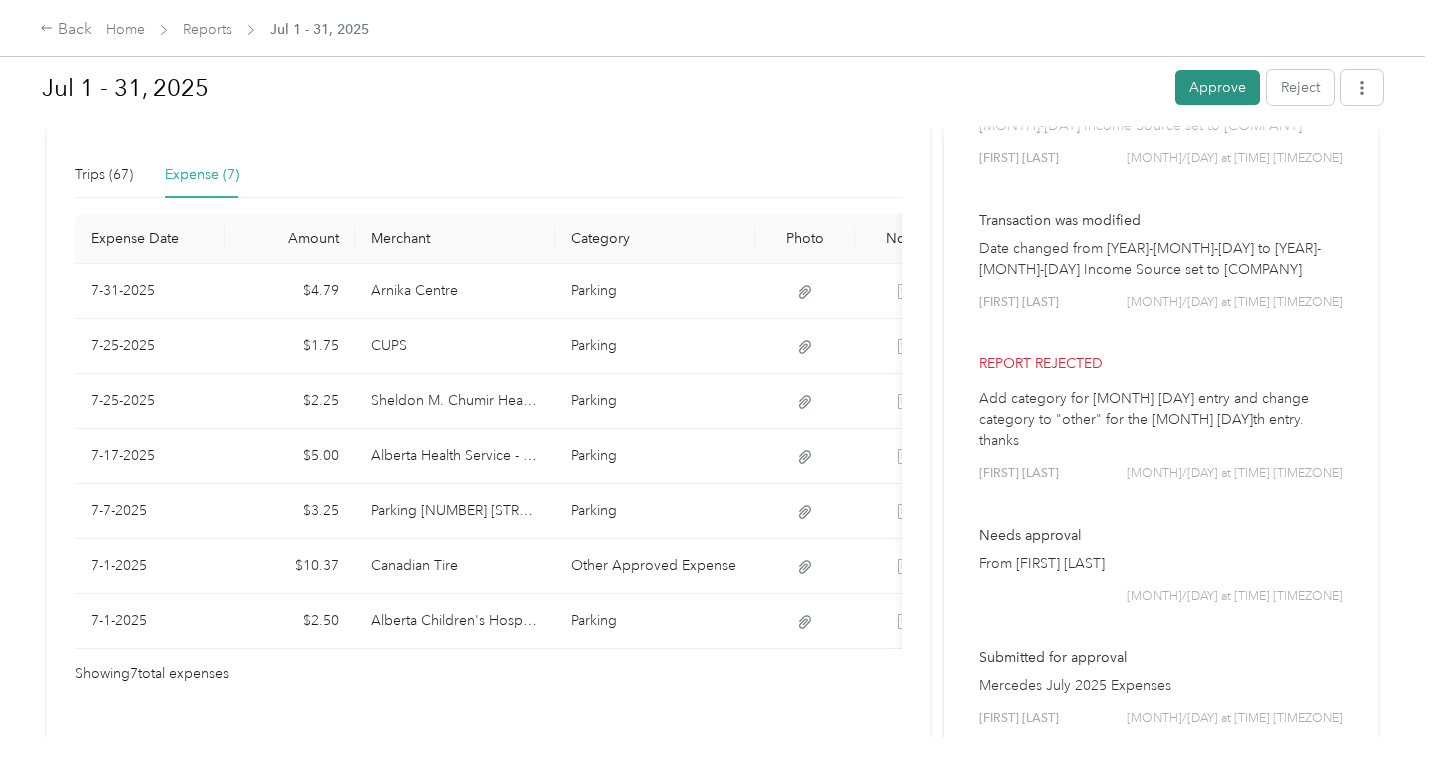 click on "Approve" at bounding box center (1217, 87) 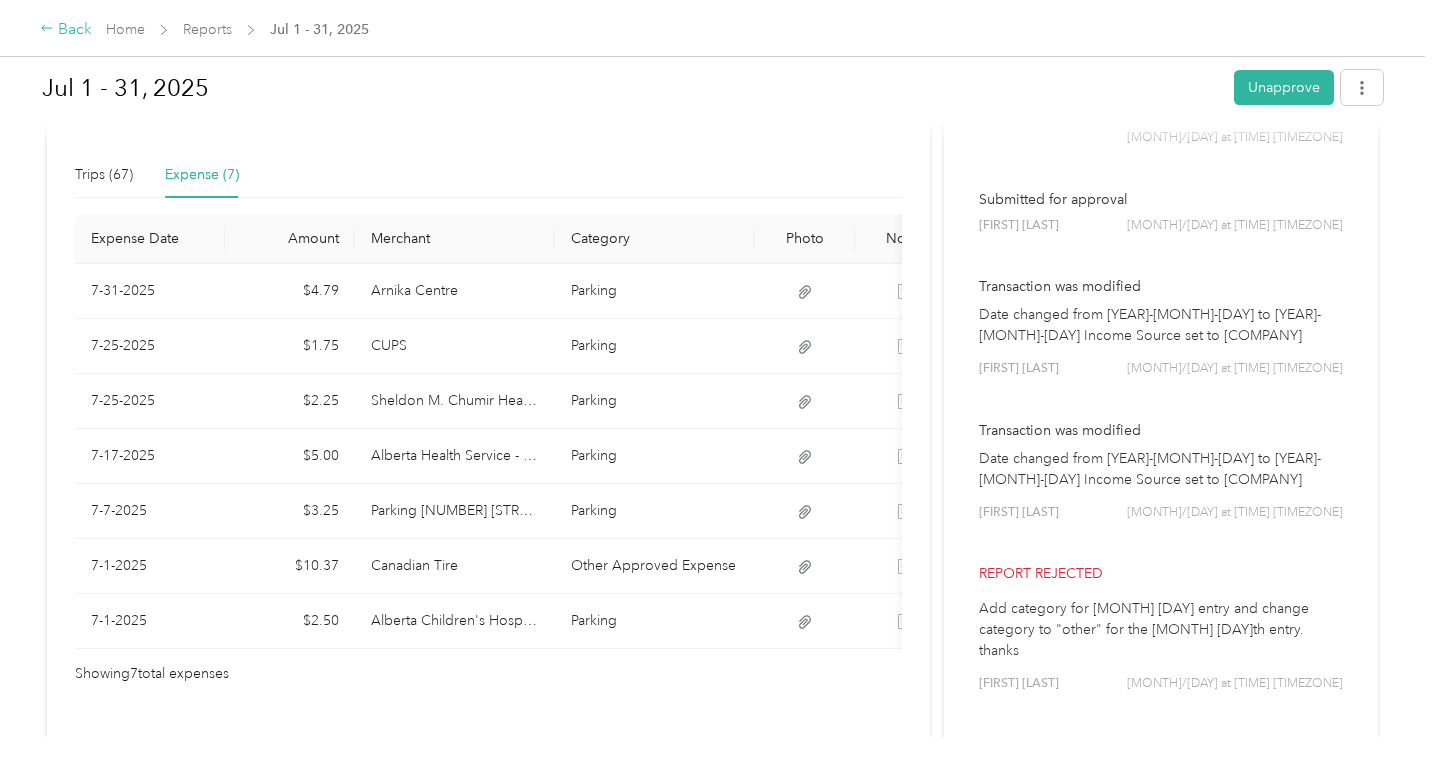 click on "Back" at bounding box center (66, 30) 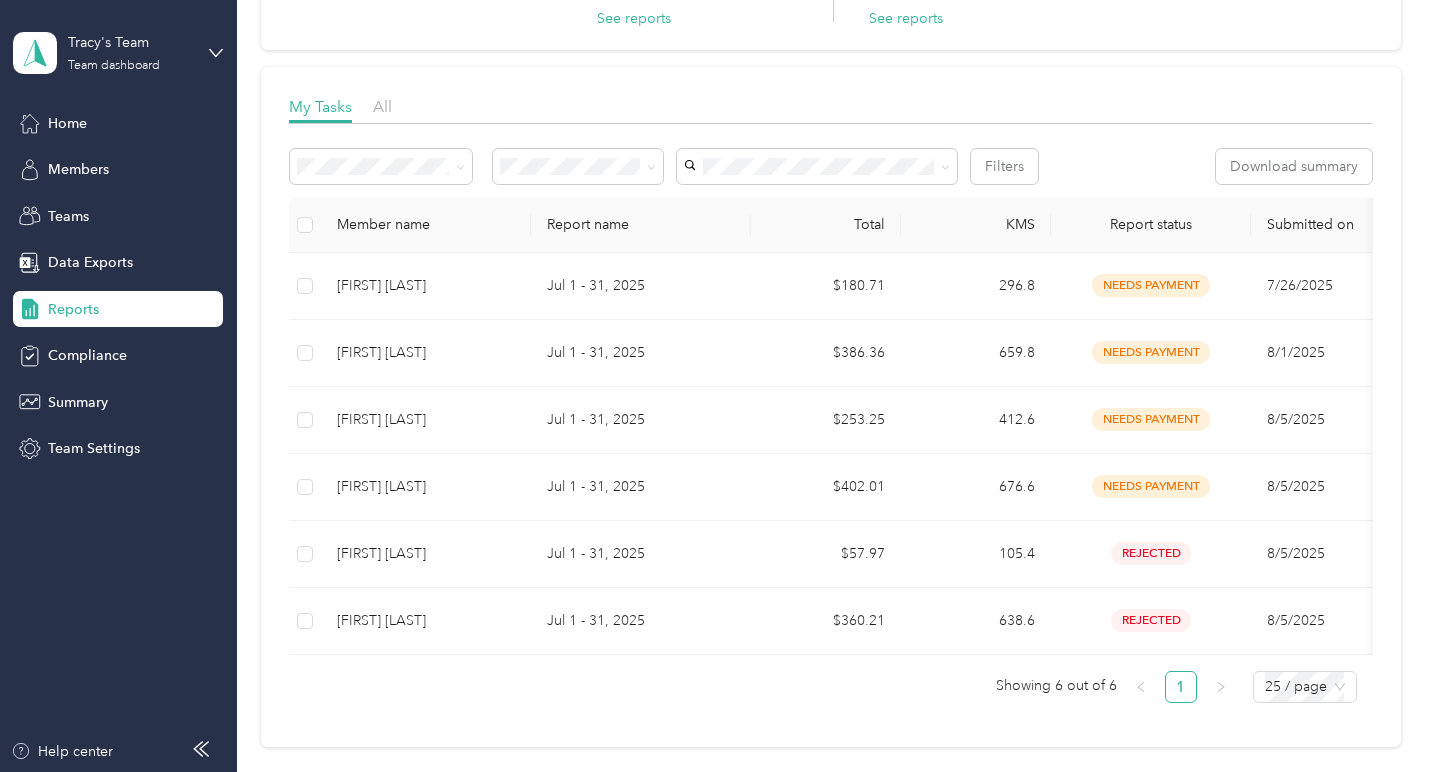 scroll, scrollTop: 226, scrollLeft: 0, axis: vertical 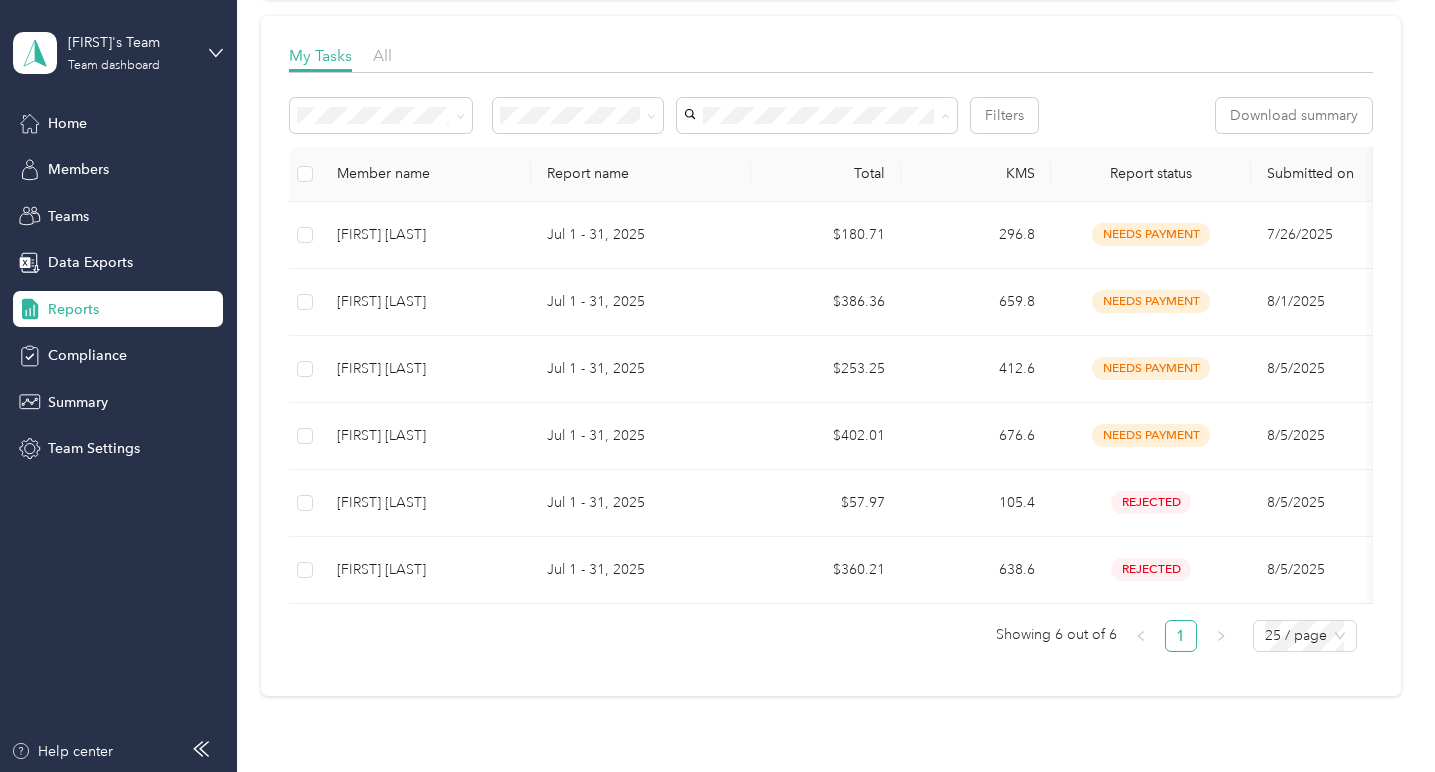 click on "[FIRST] [LAST]" at bounding box center (758, 397) 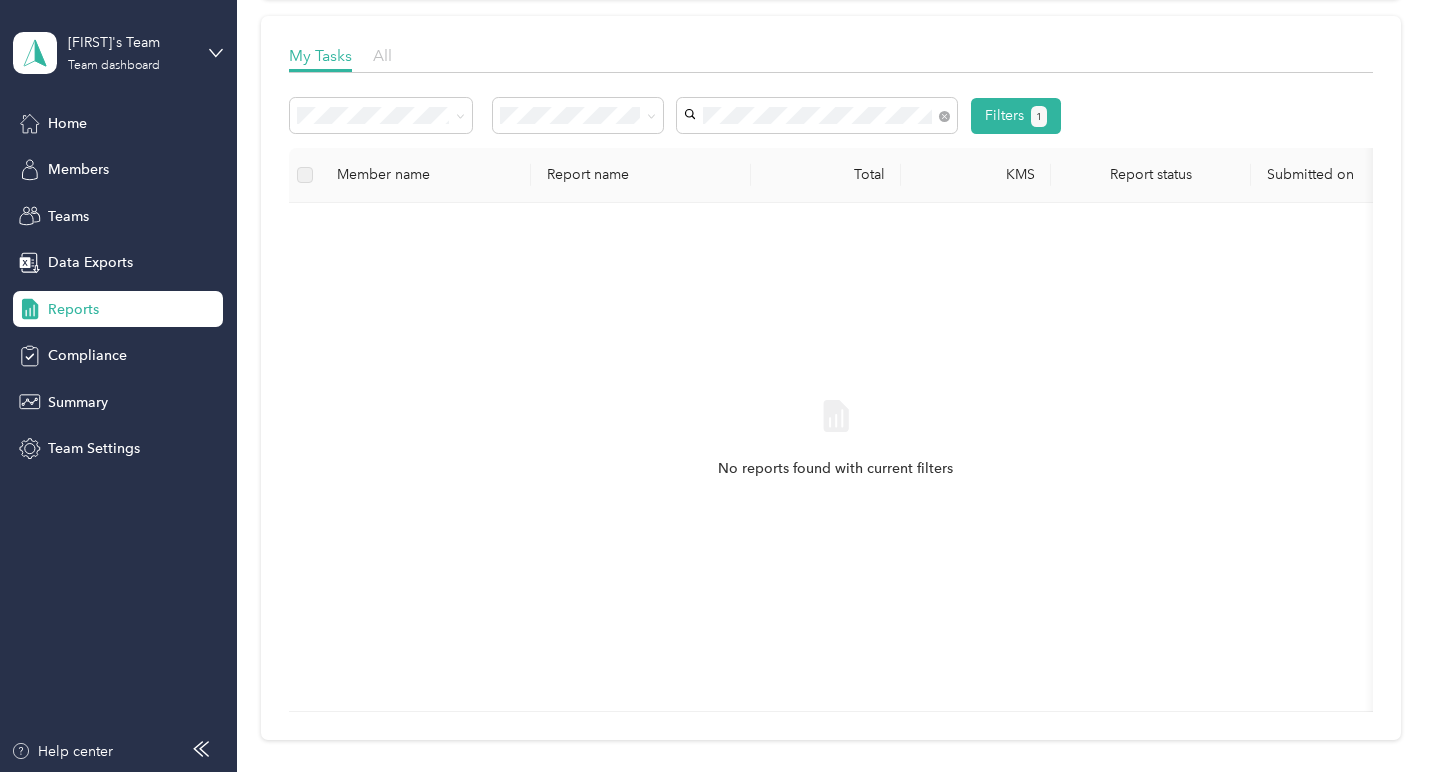 click on "All" at bounding box center (382, 55) 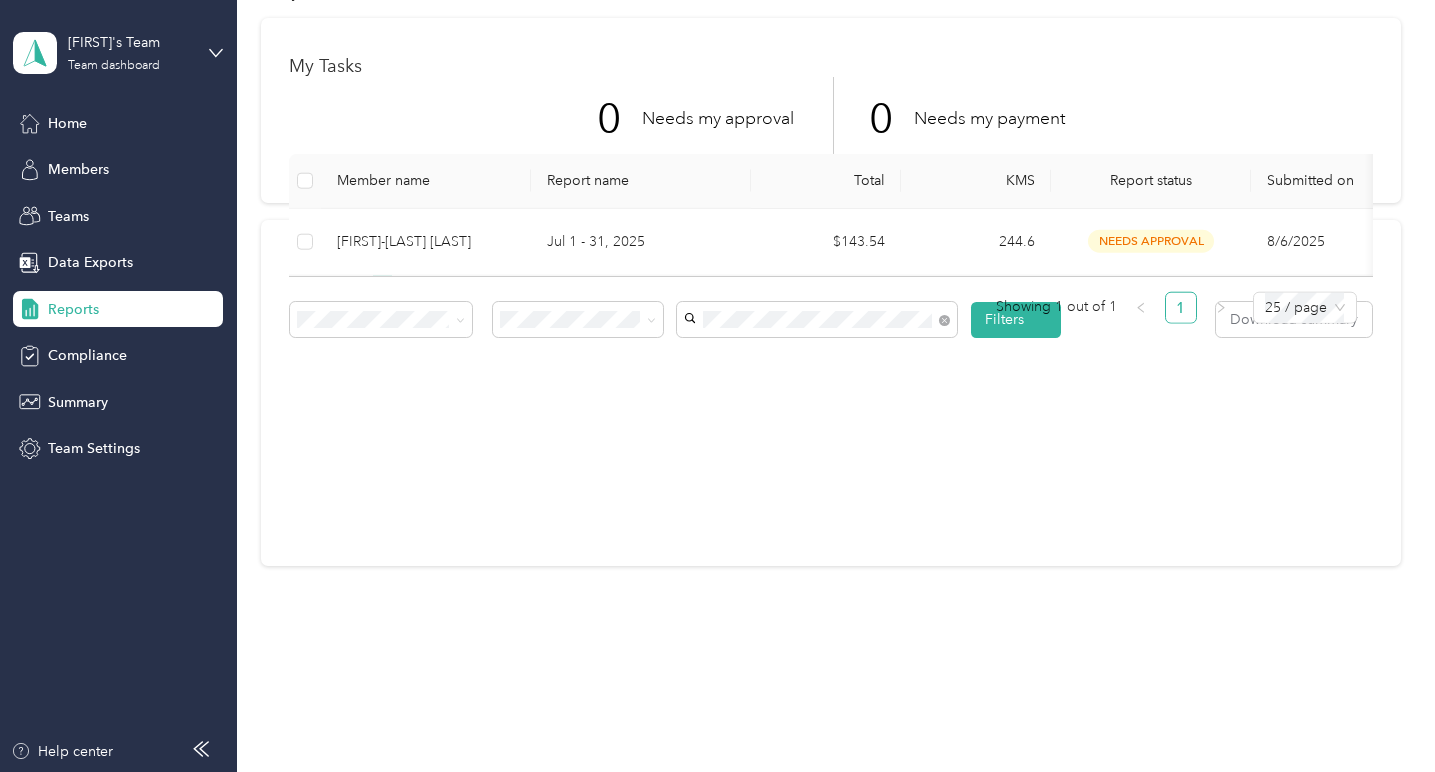 scroll, scrollTop: 70, scrollLeft: 0, axis: vertical 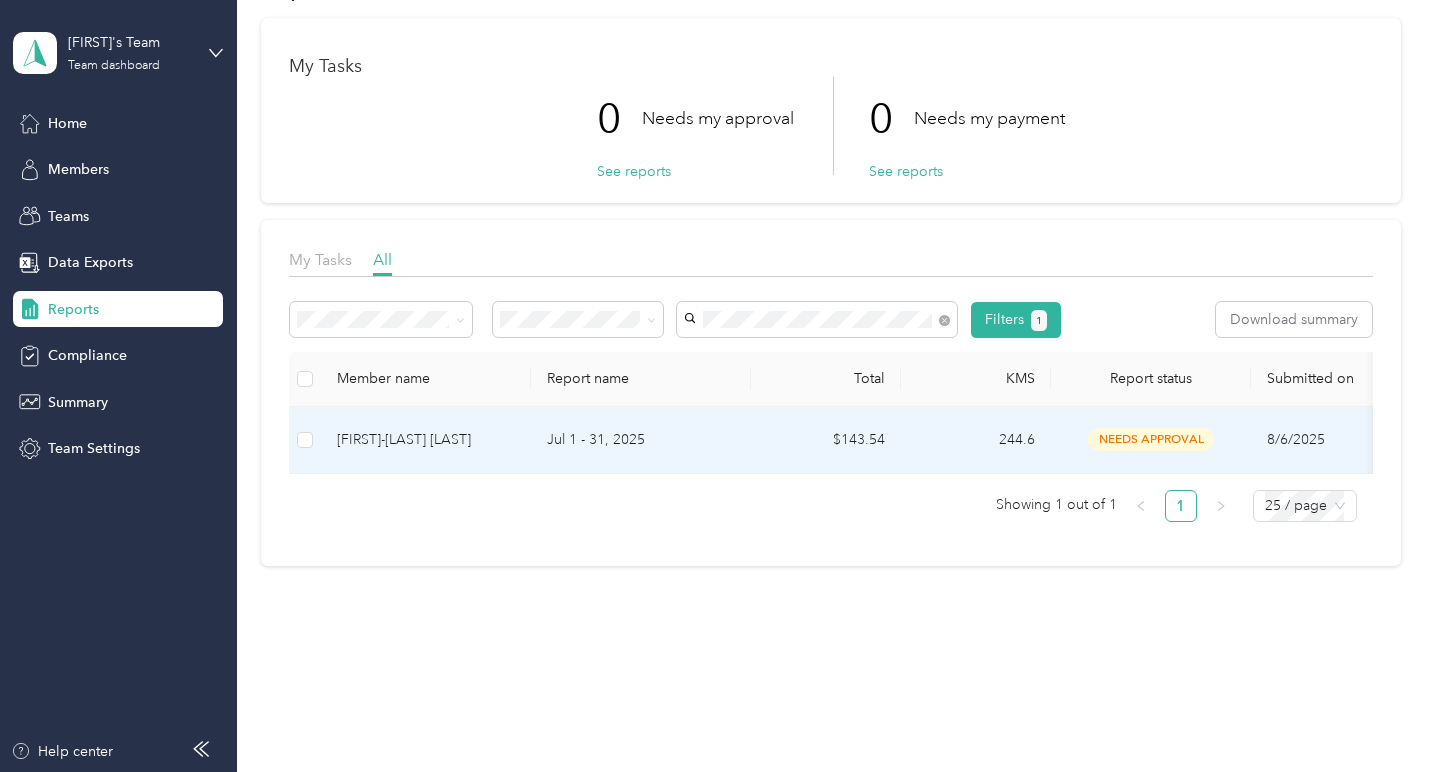 click on "Jul 1 - 31, 2025" at bounding box center (641, 440) 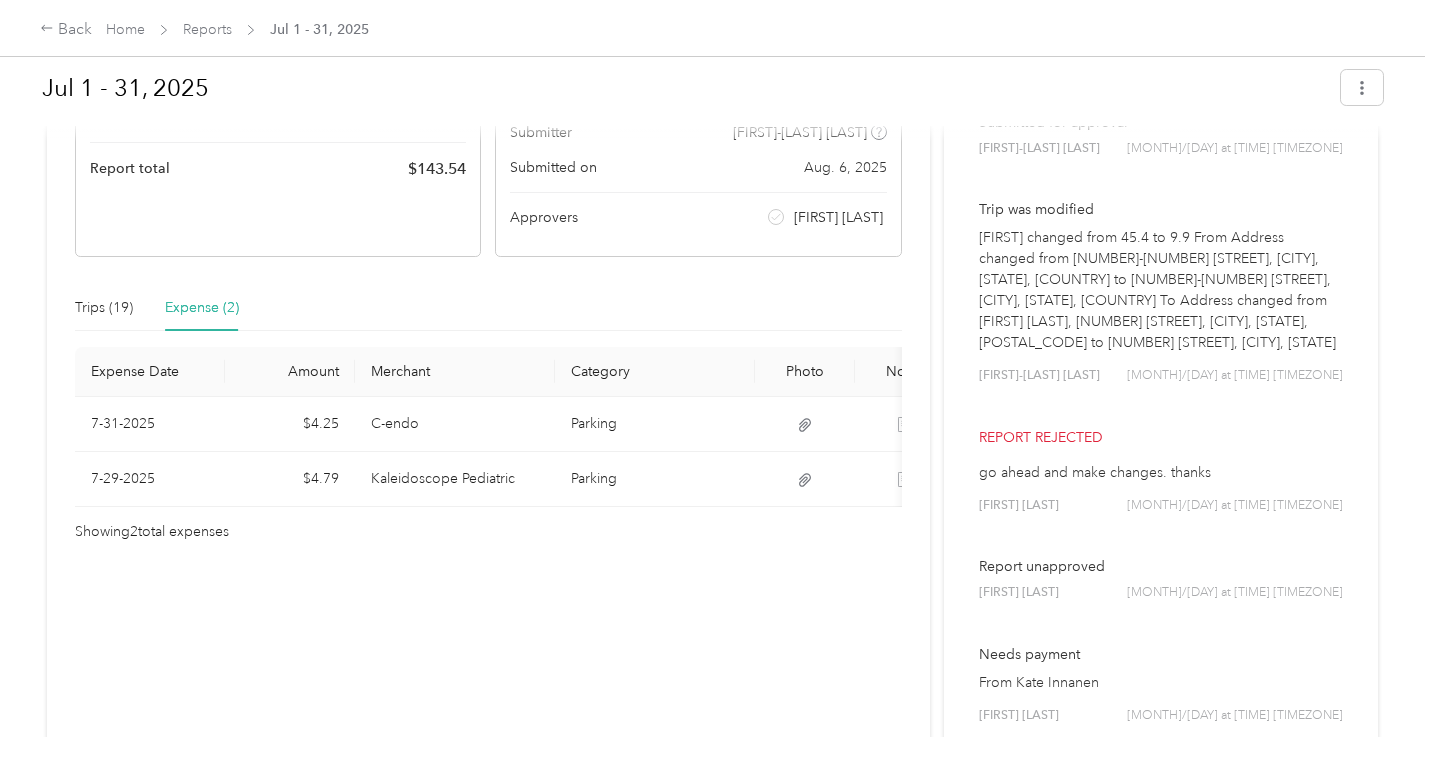 scroll, scrollTop: 315, scrollLeft: 0, axis: vertical 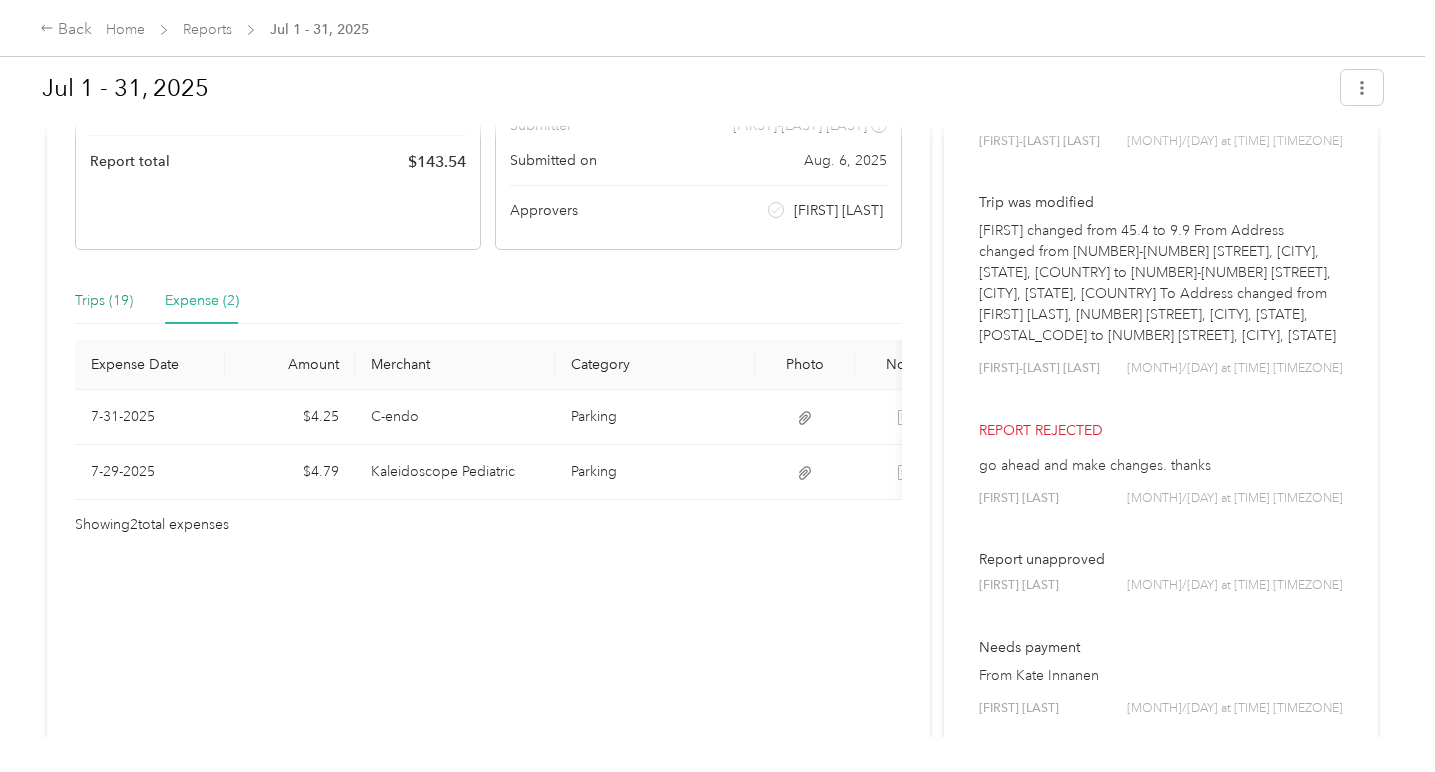 click on "Trips (19)" at bounding box center [104, 301] 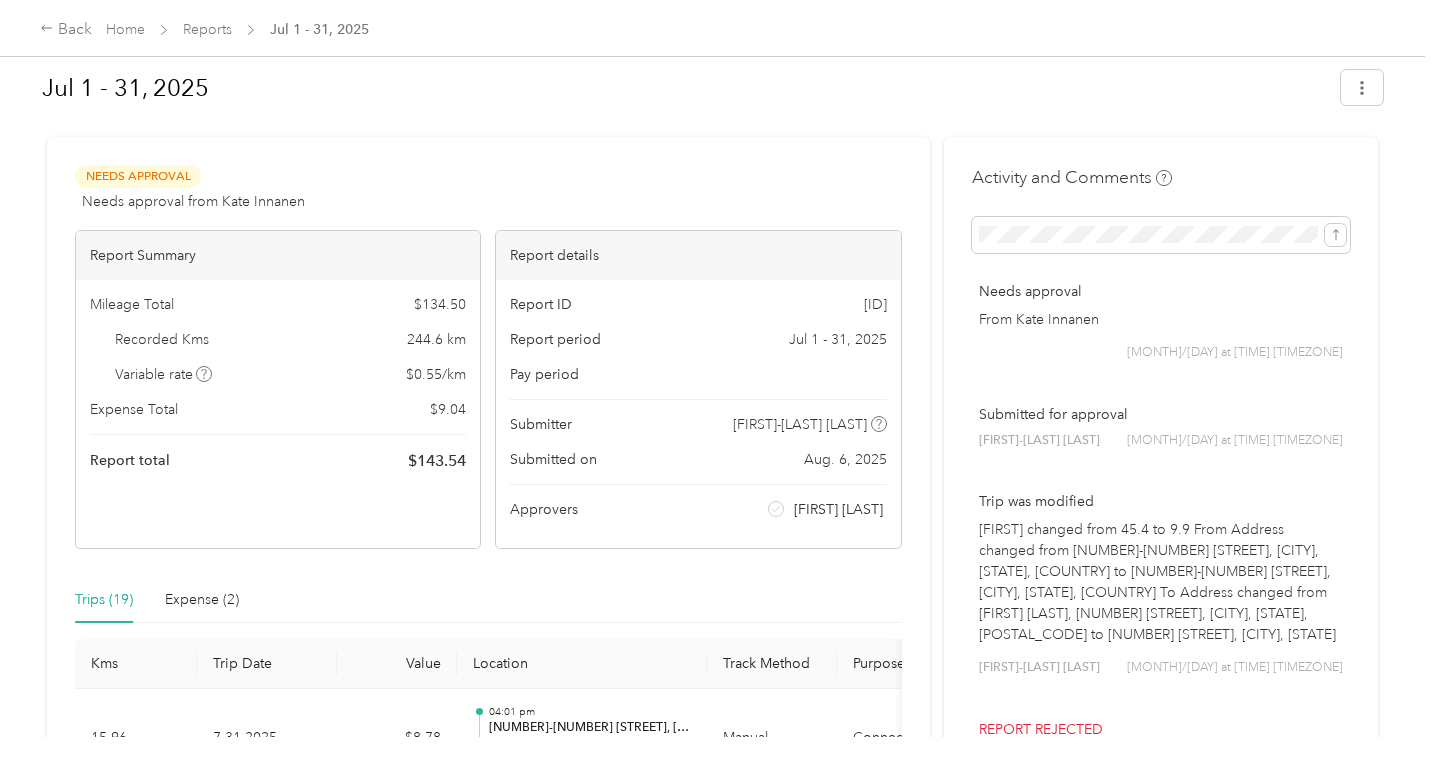scroll, scrollTop: 0, scrollLeft: 0, axis: both 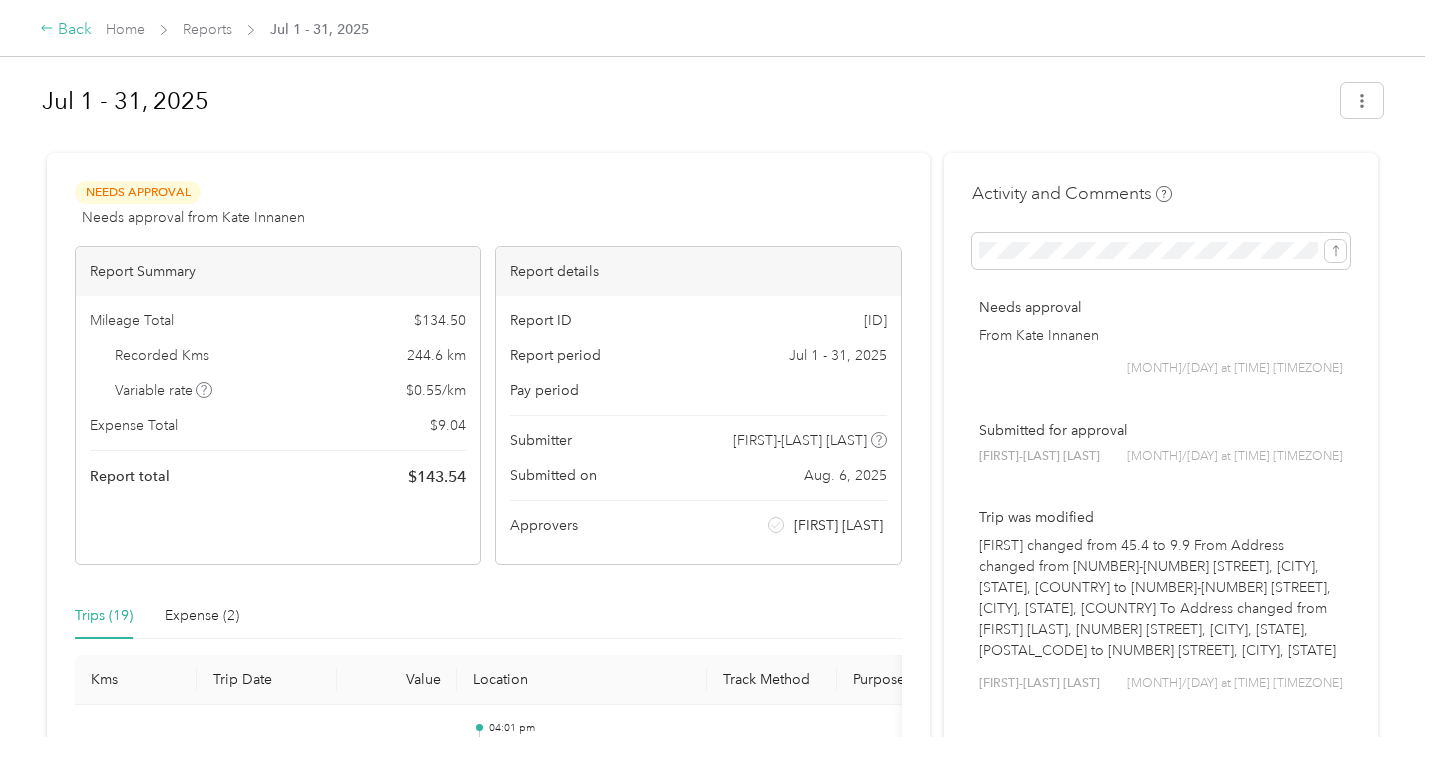 click on "Back" at bounding box center (66, 30) 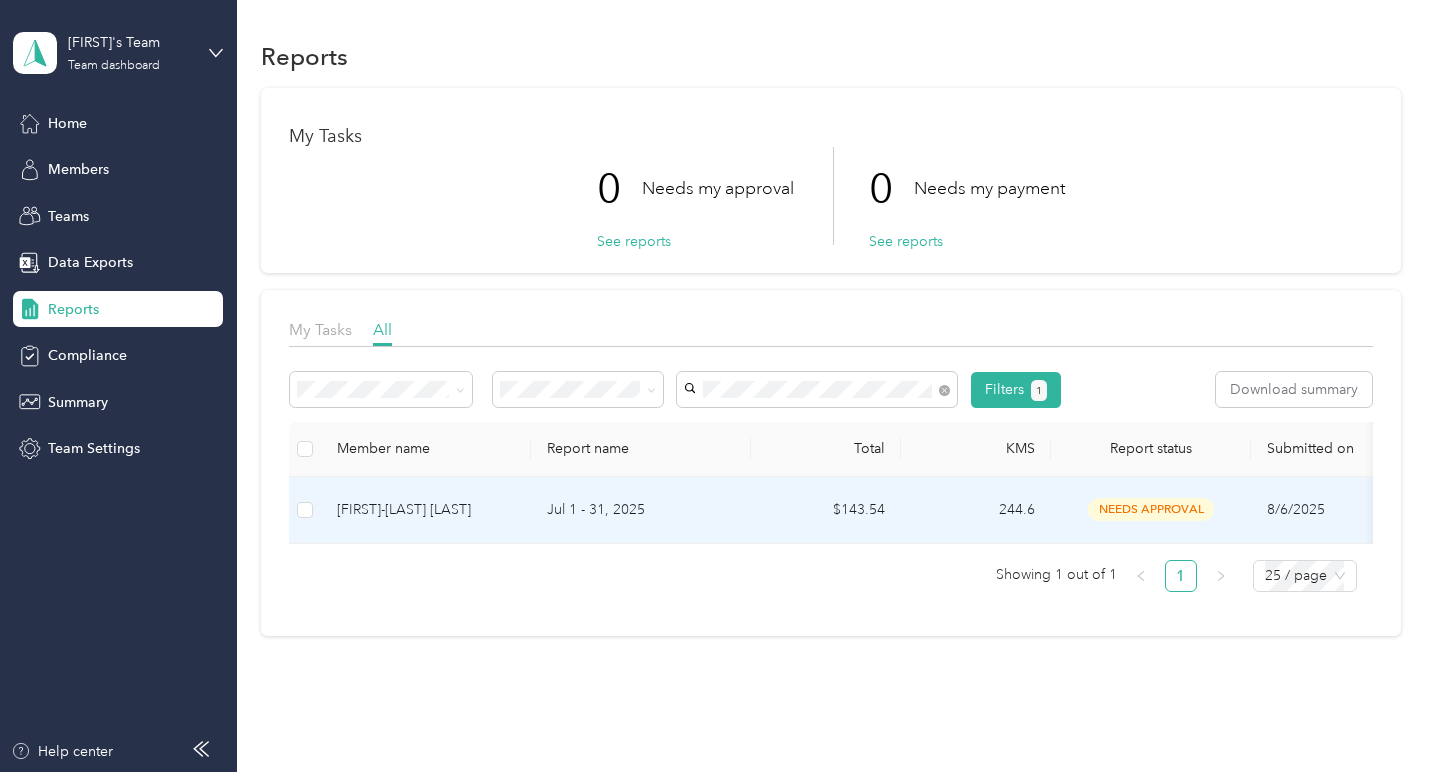 click on "[FIRST] [LAST]" at bounding box center (426, 510) 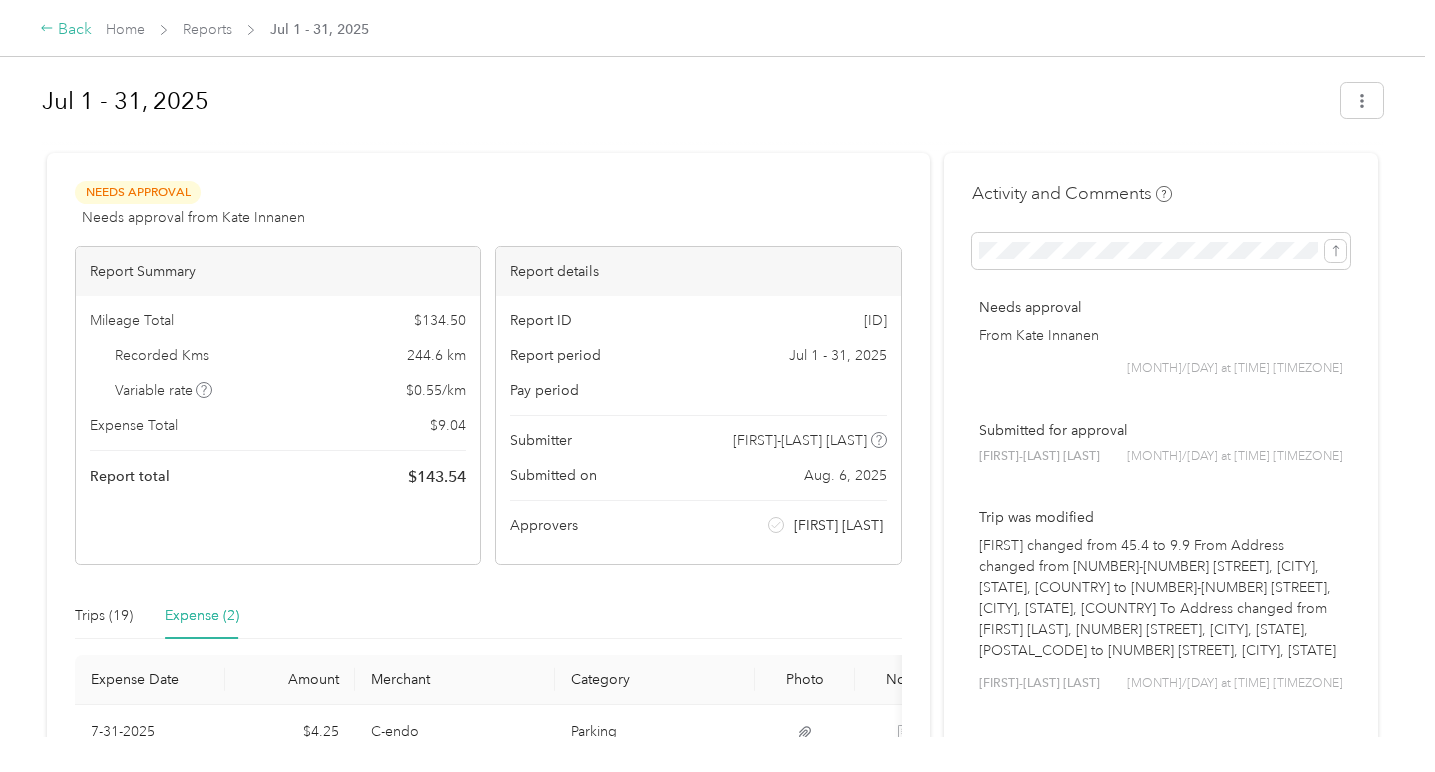 click on "Back" at bounding box center (66, 30) 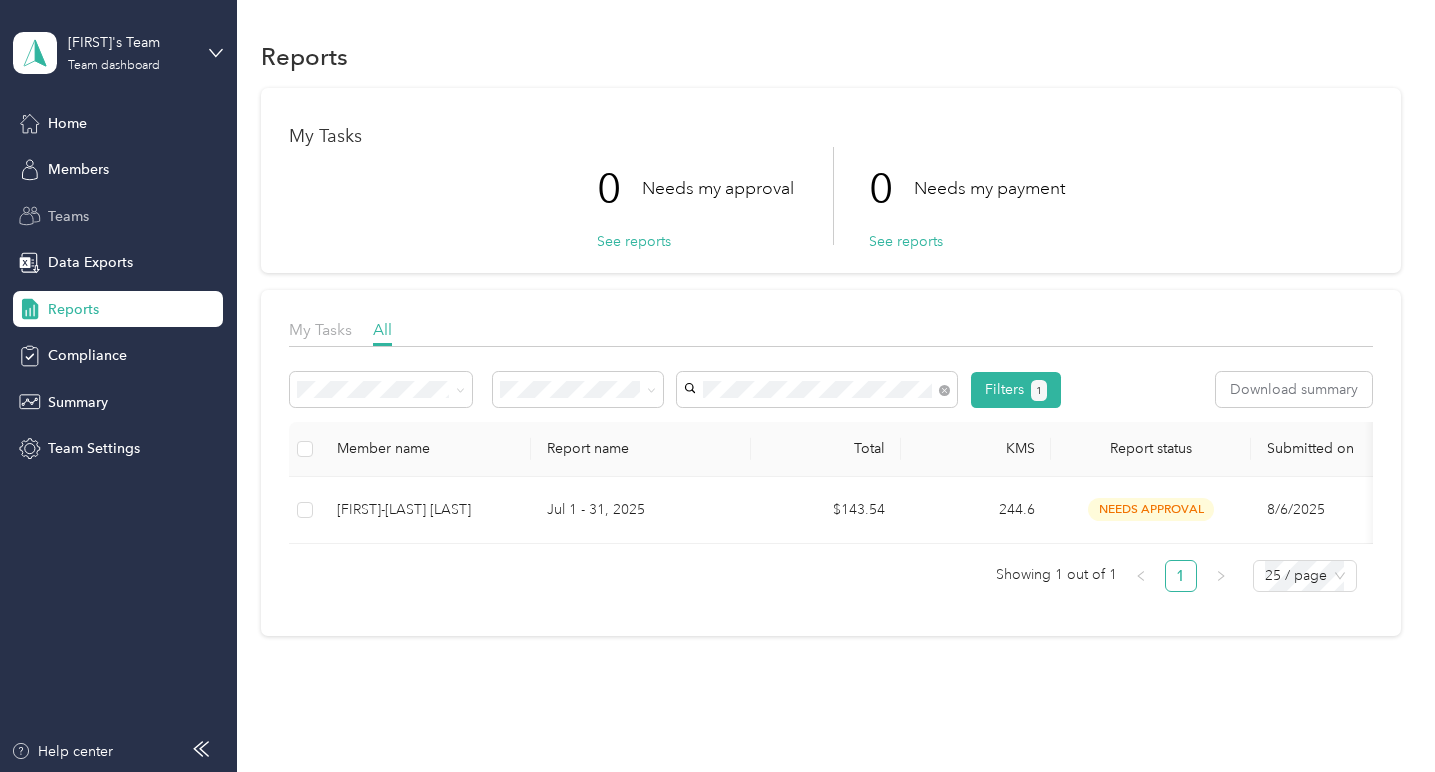 click on "Teams" at bounding box center (68, 216) 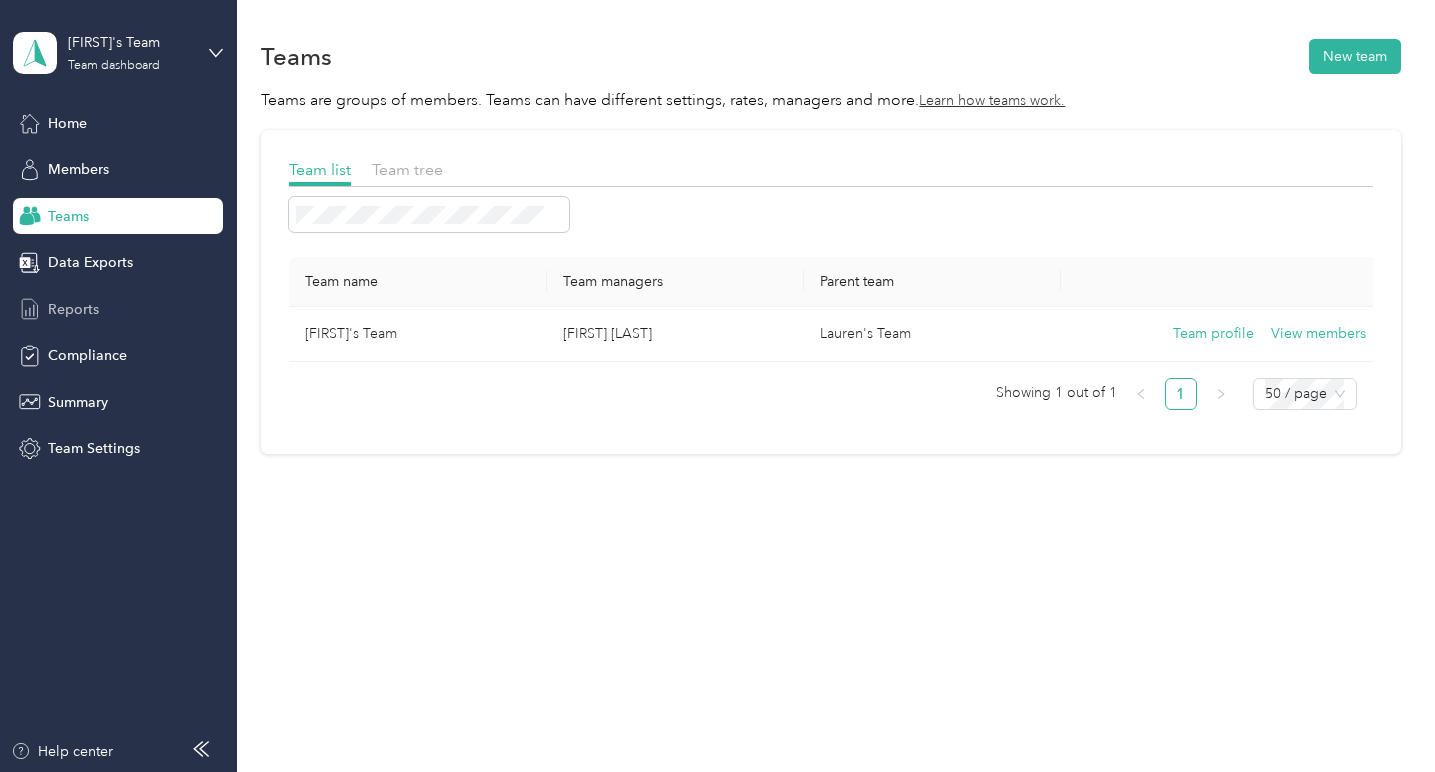 click on "Reports" at bounding box center [73, 309] 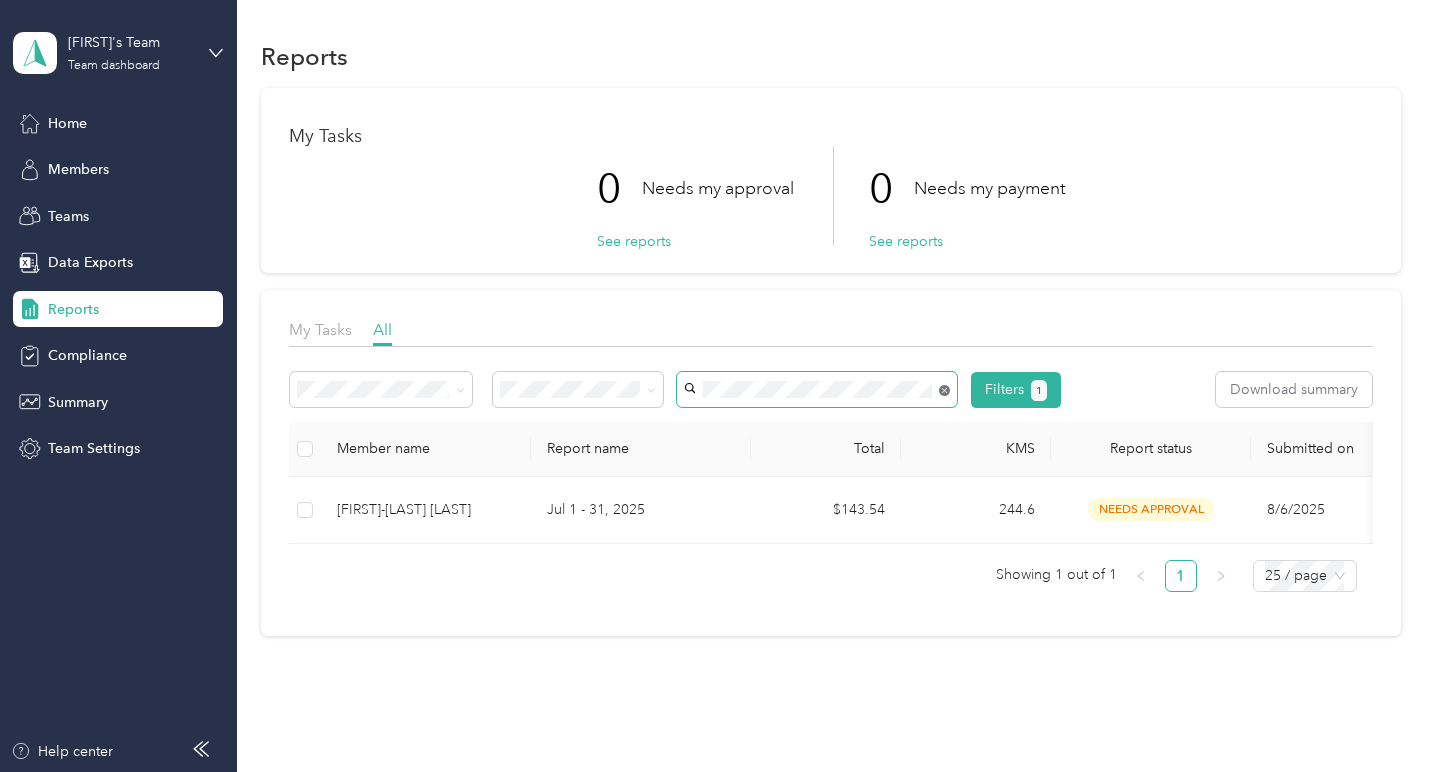 click 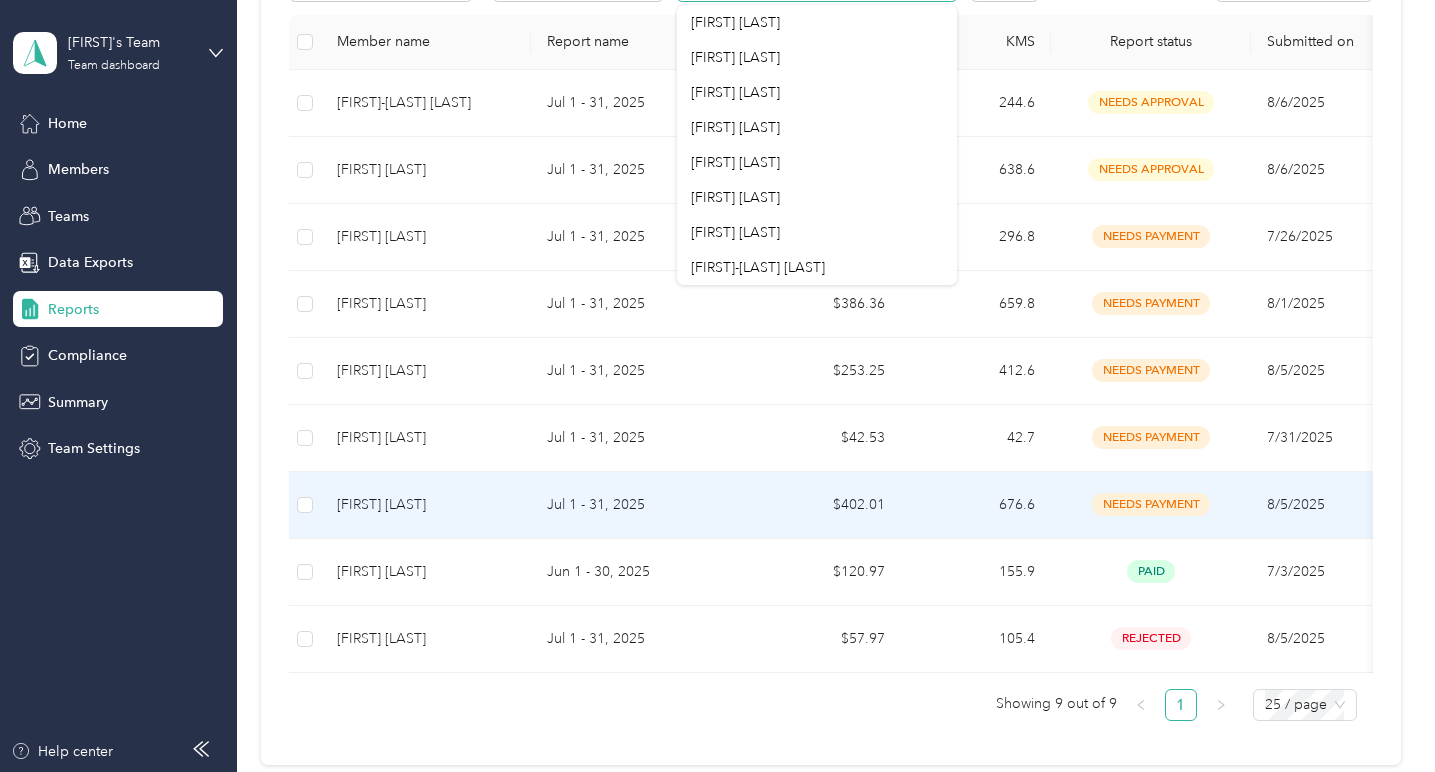 scroll, scrollTop: 340, scrollLeft: 0, axis: vertical 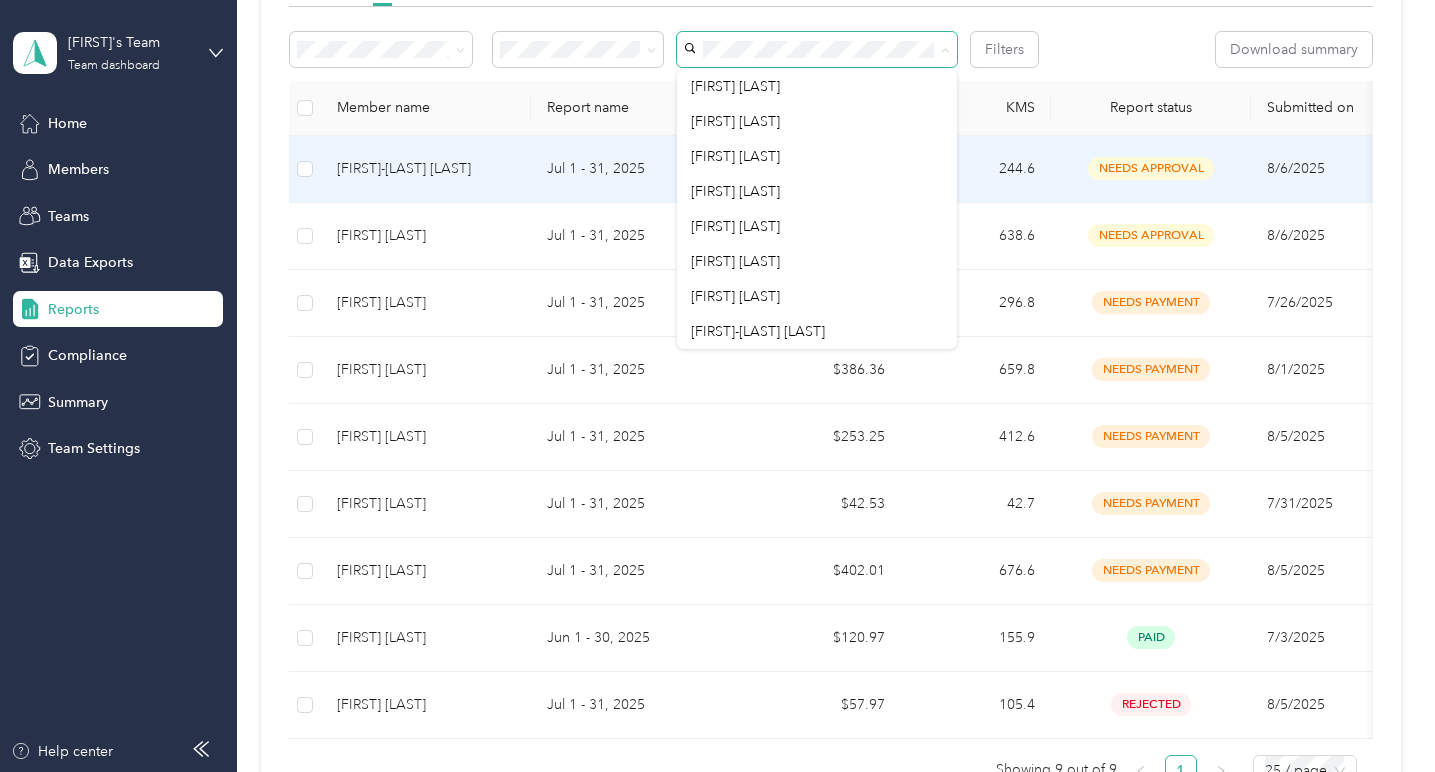 click on "[FIRST] [LAST]" at bounding box center [426, 169] 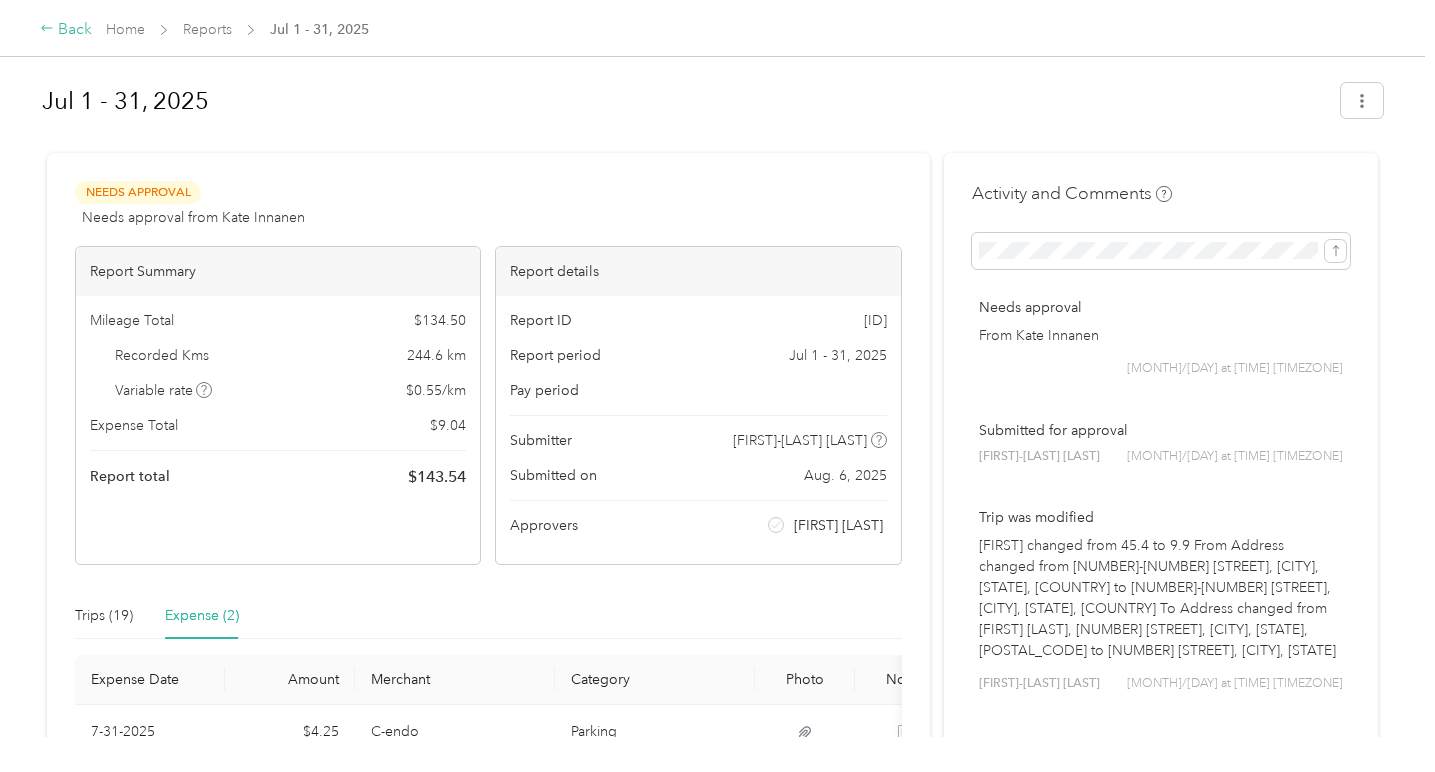 click on "Back" at bounding box center (66, 30) 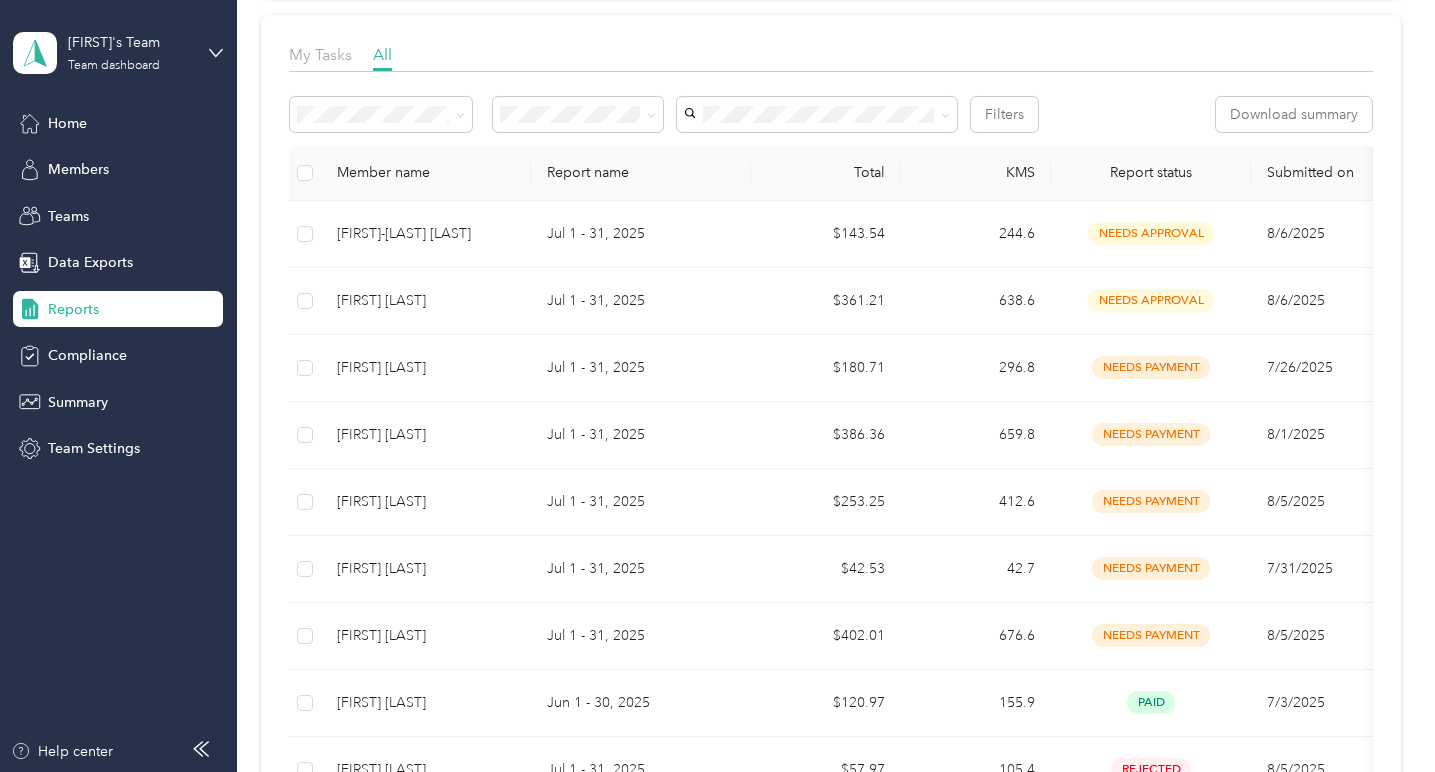 scroll, scrollTop: 289, scrollLeft: 0, axis: vertical 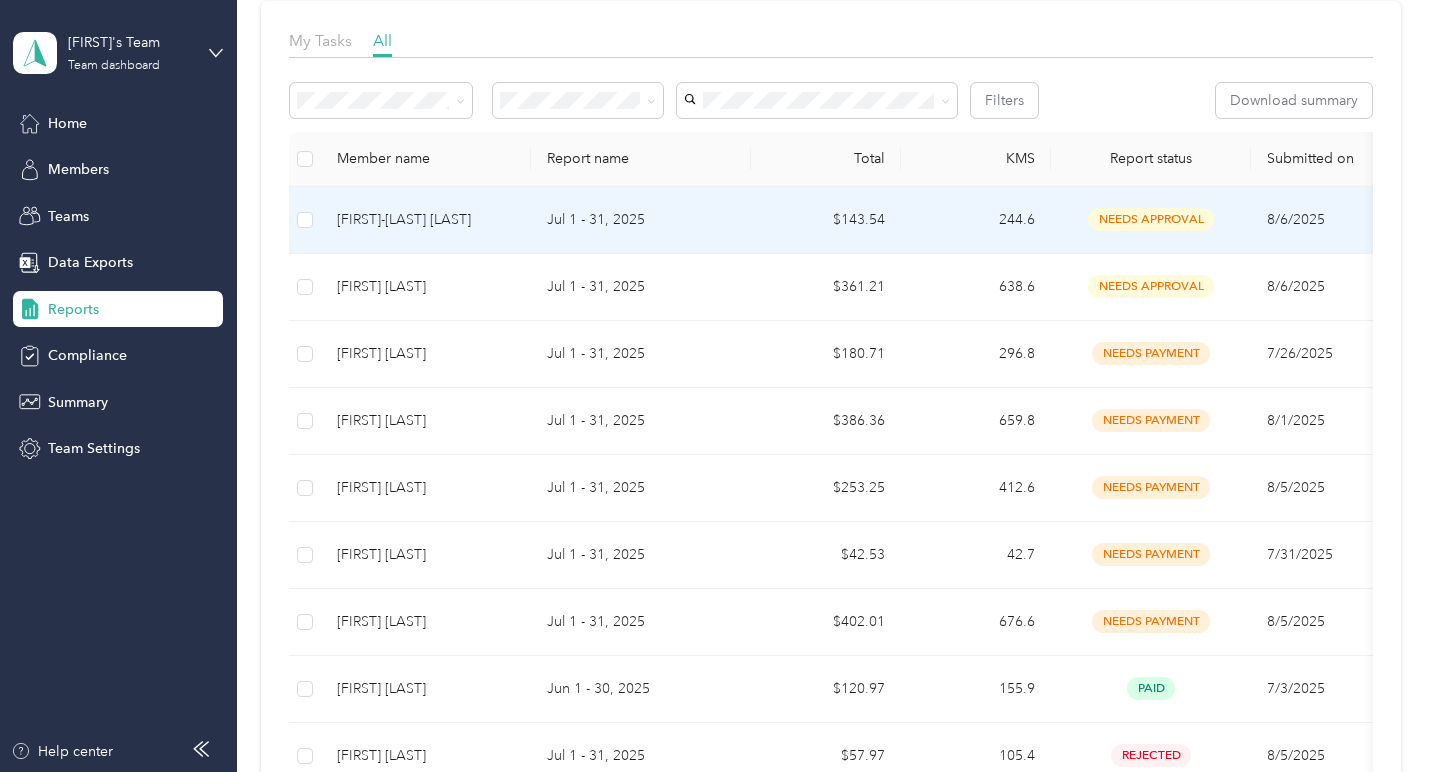 click on "Jul 1 - 31, 2025" at bounding box center (641, 220) 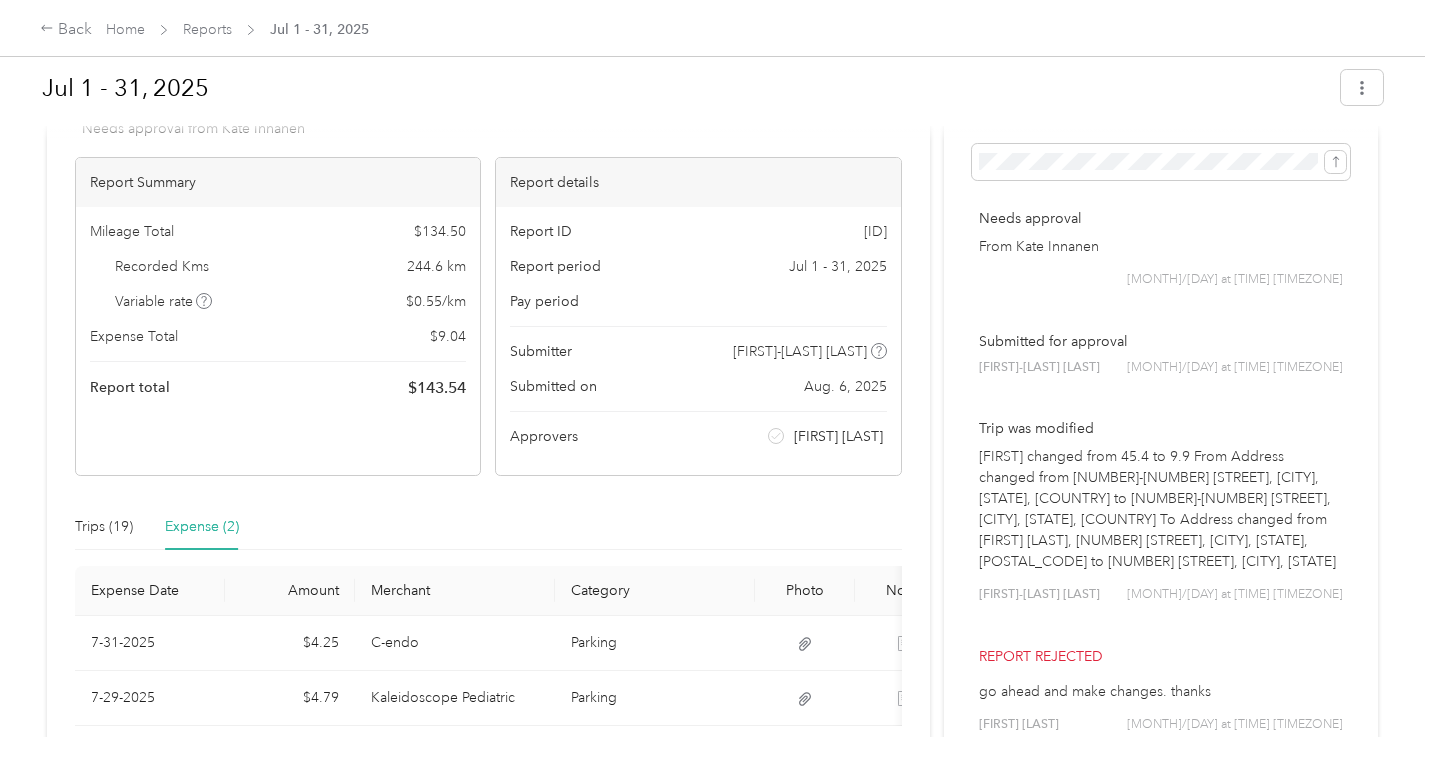 scroll, scrollTop: 0, scrollLeft: 0, axis: both 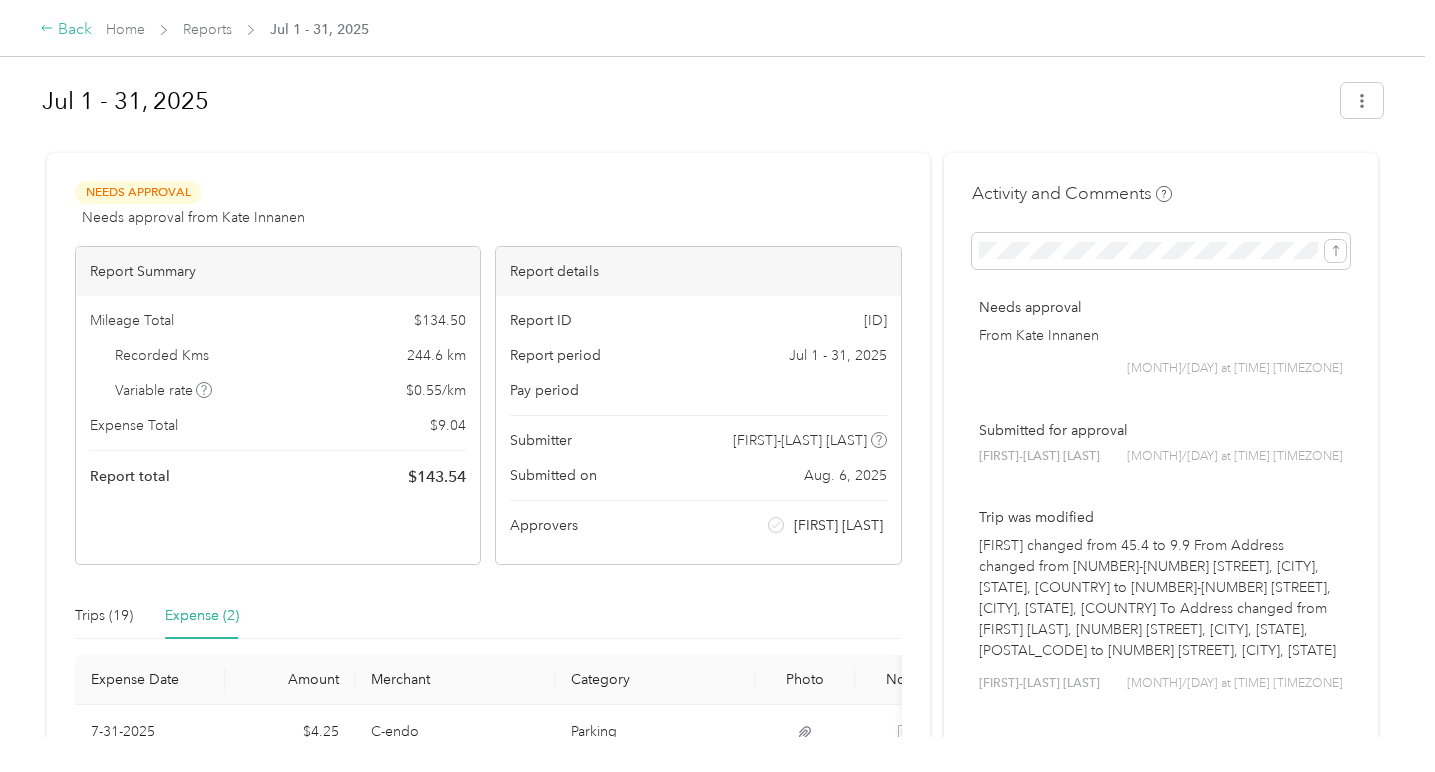 click on "Back" at bounding box center [66, 30] 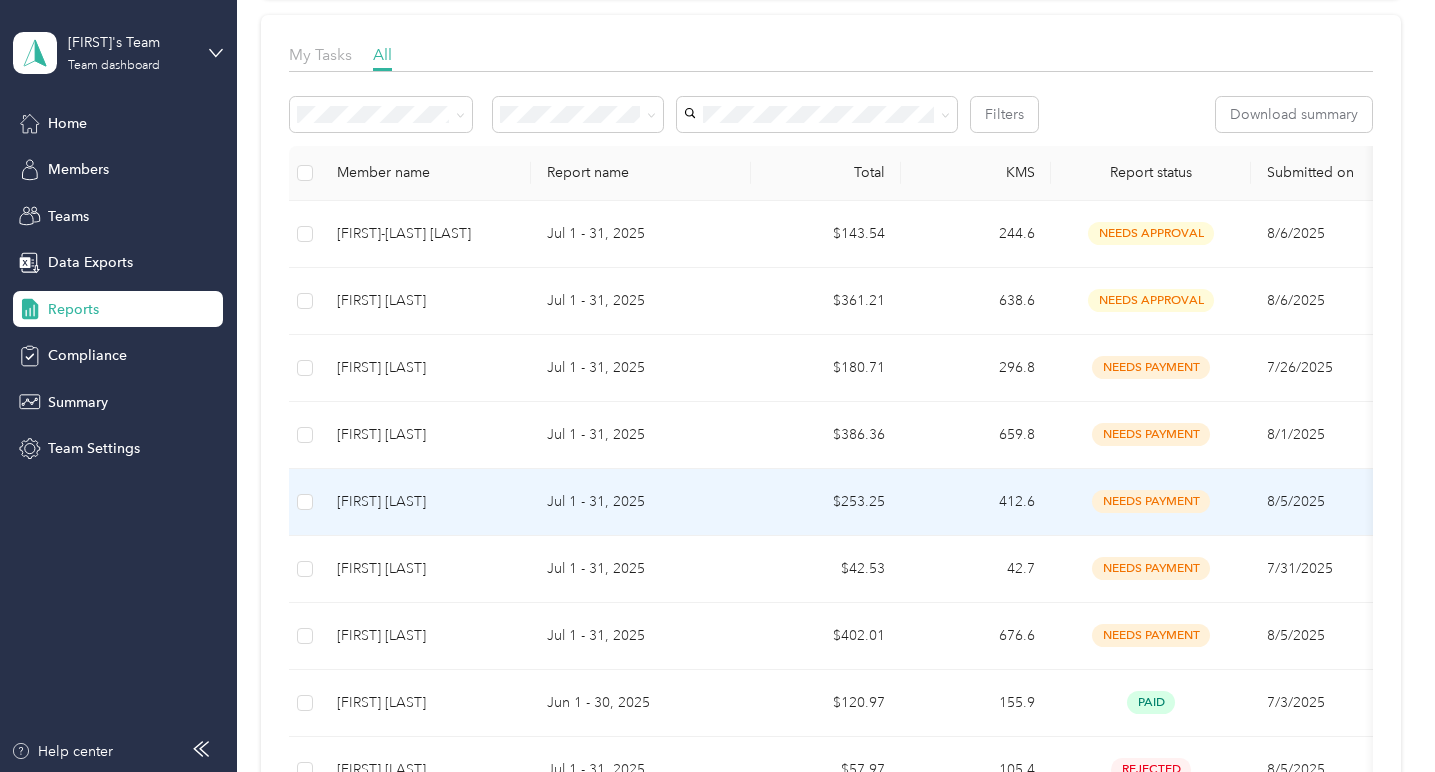 scroll, scrollTop: 245, scrollLeft: 0, axis: vertical 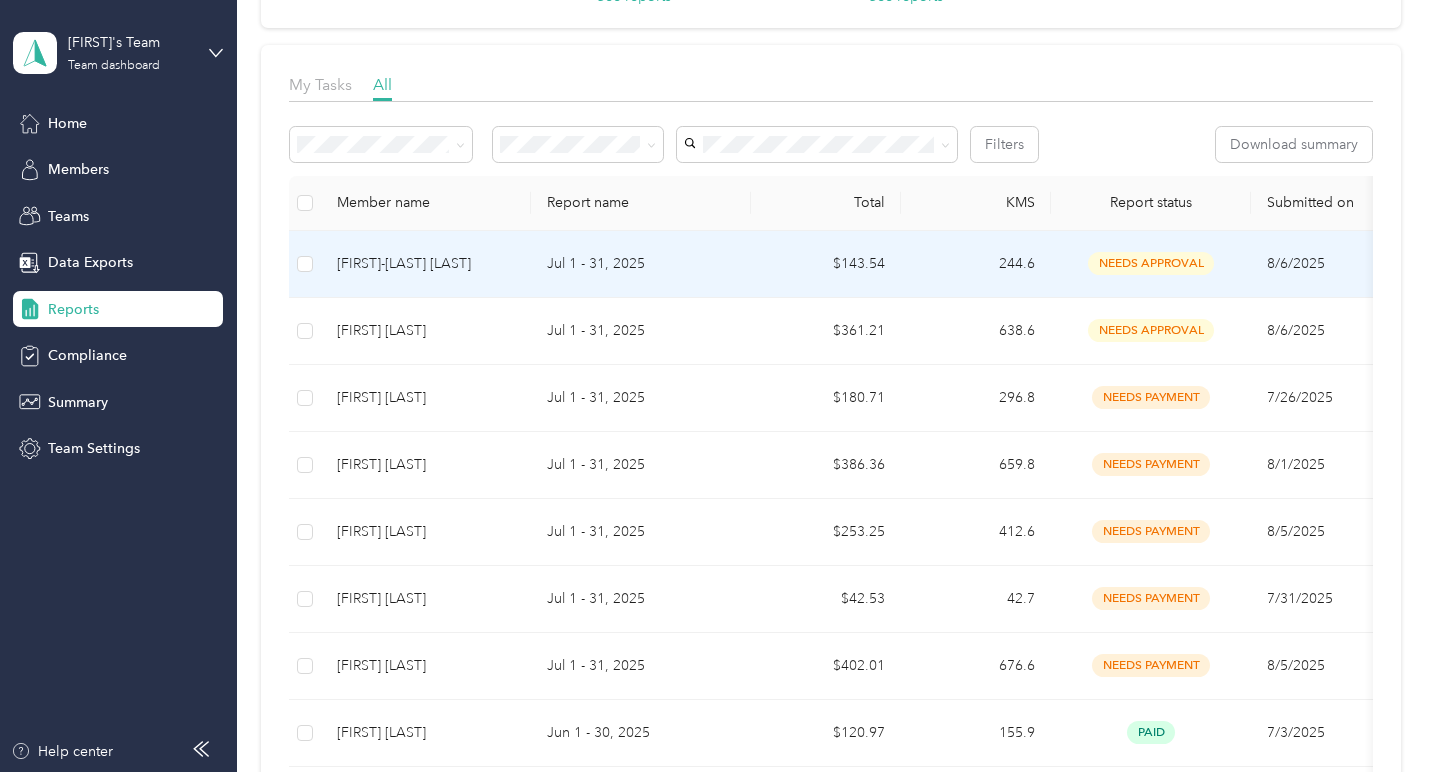 click on "[FIRST] [LAST]" at bounding box center [426, 264] 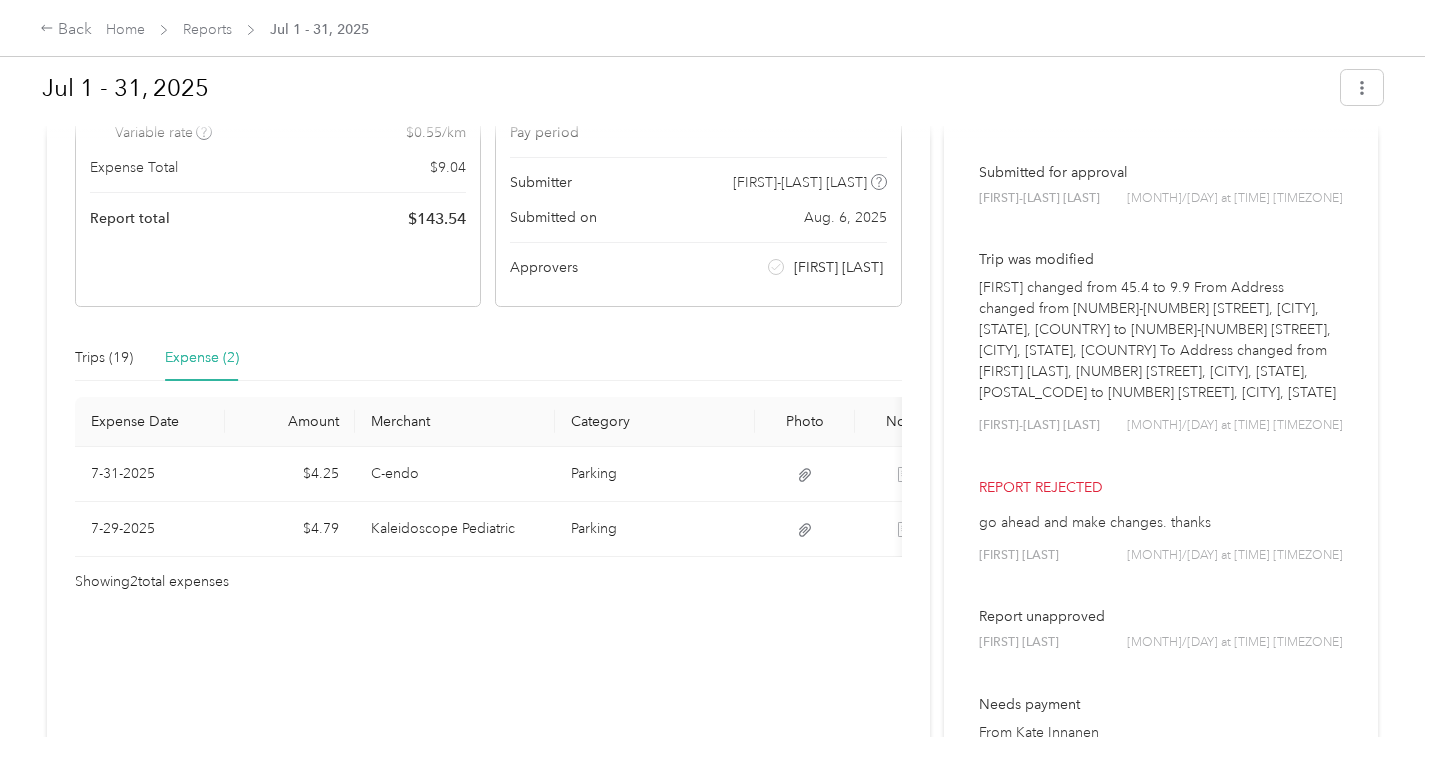 scroll, scrollTop: 252, scrollLeft: 0, axis: vertical 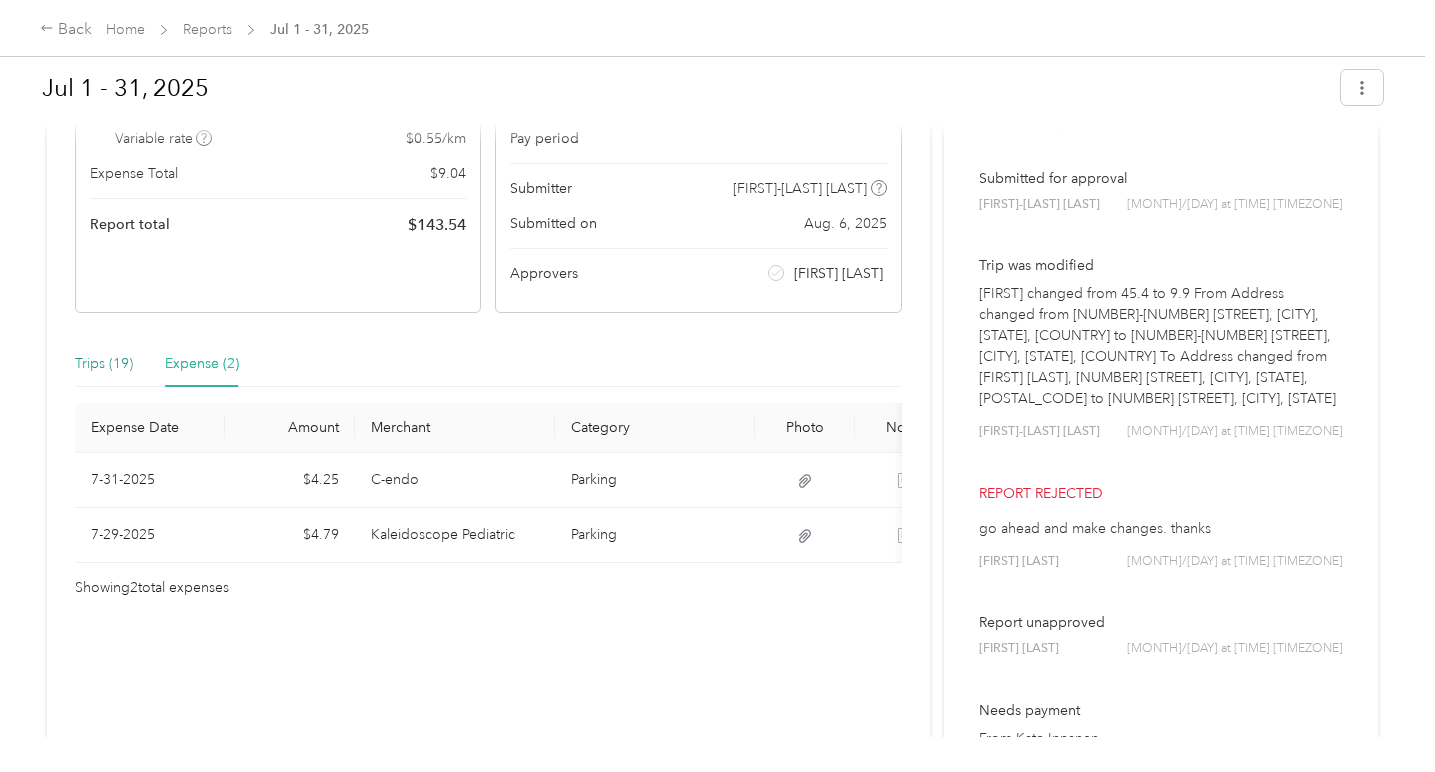 click on "Trips (19)" at bounding box center (104, 364) 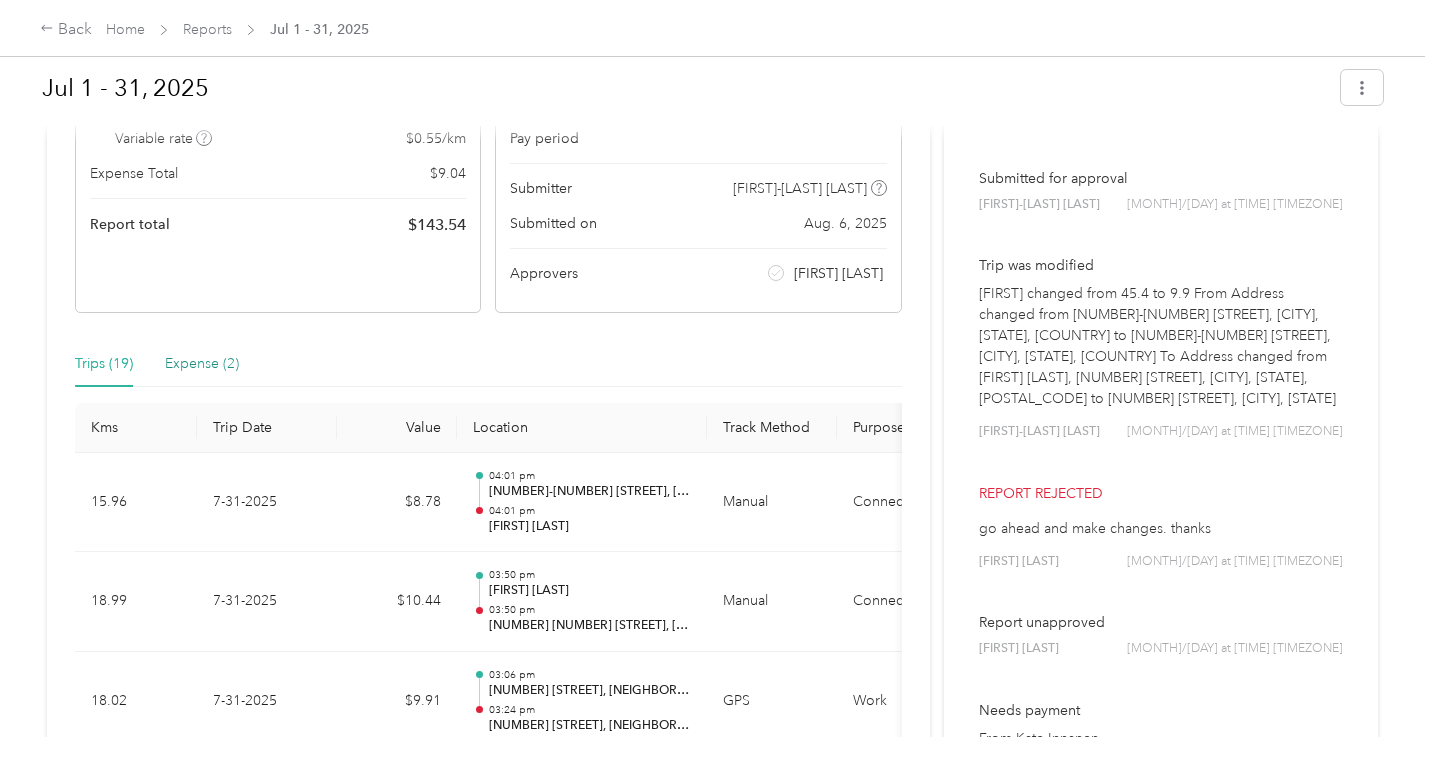 click on "Expense (2)" at bounding box center (202, 364) 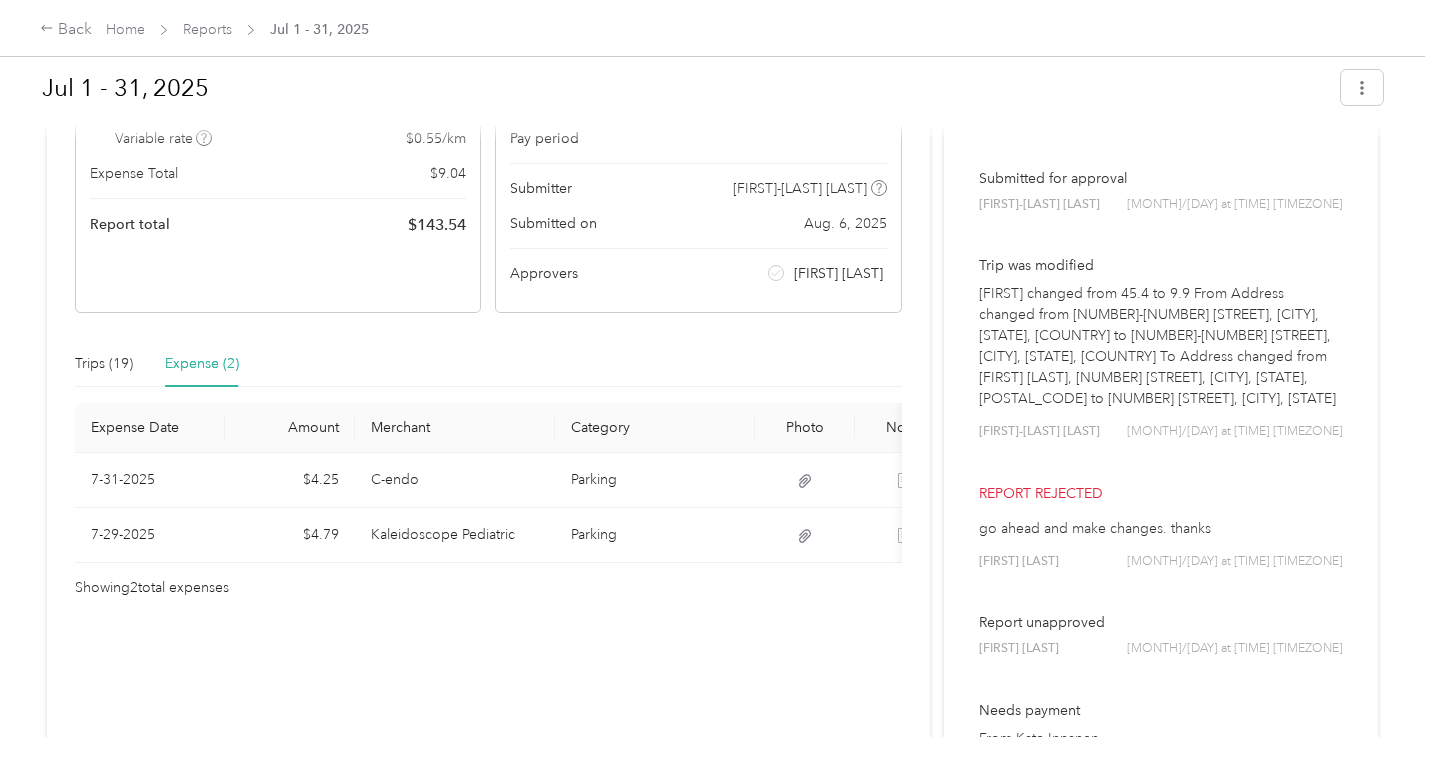 scroll, scrollTop: 0, scrollLeft: 0, axis: both 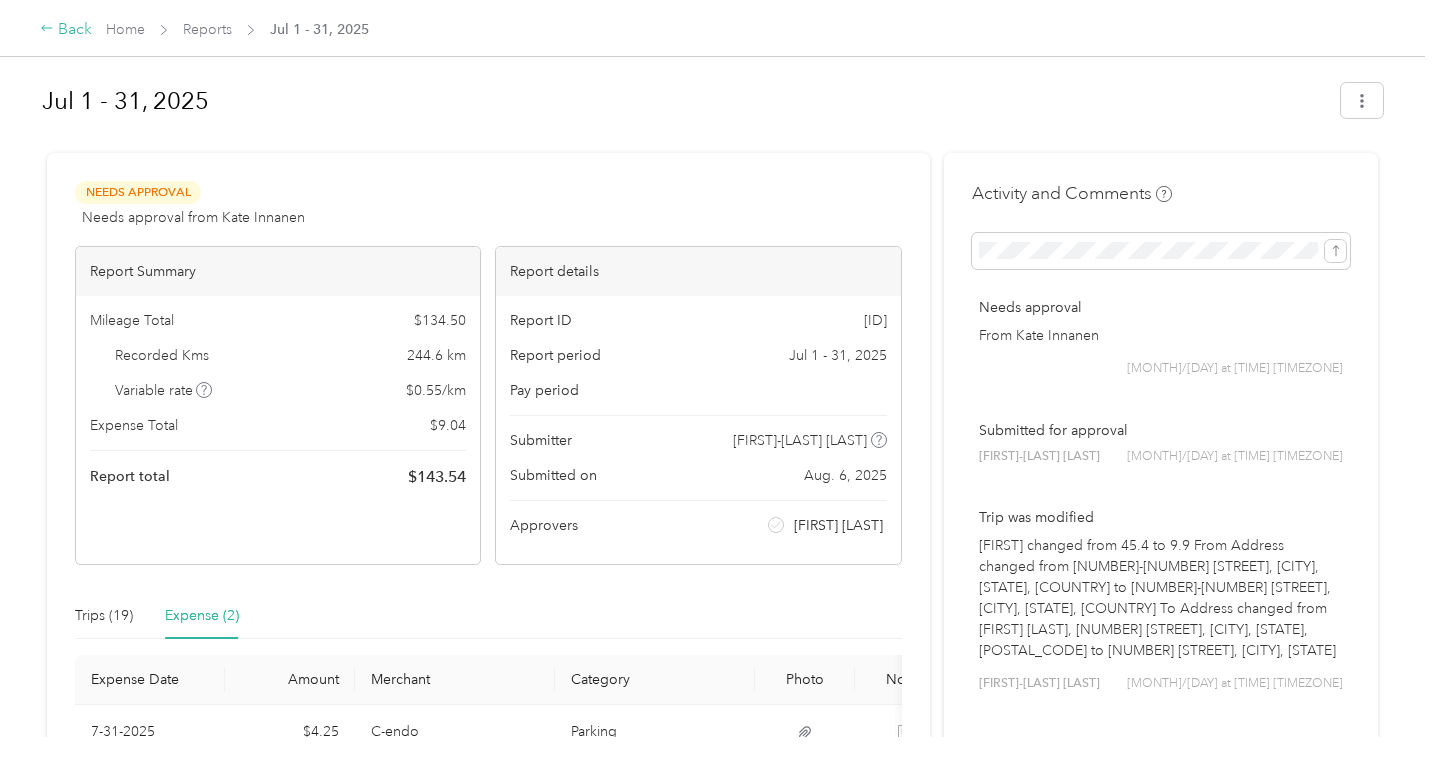 click on "Back" at bounding box center (66, 30) 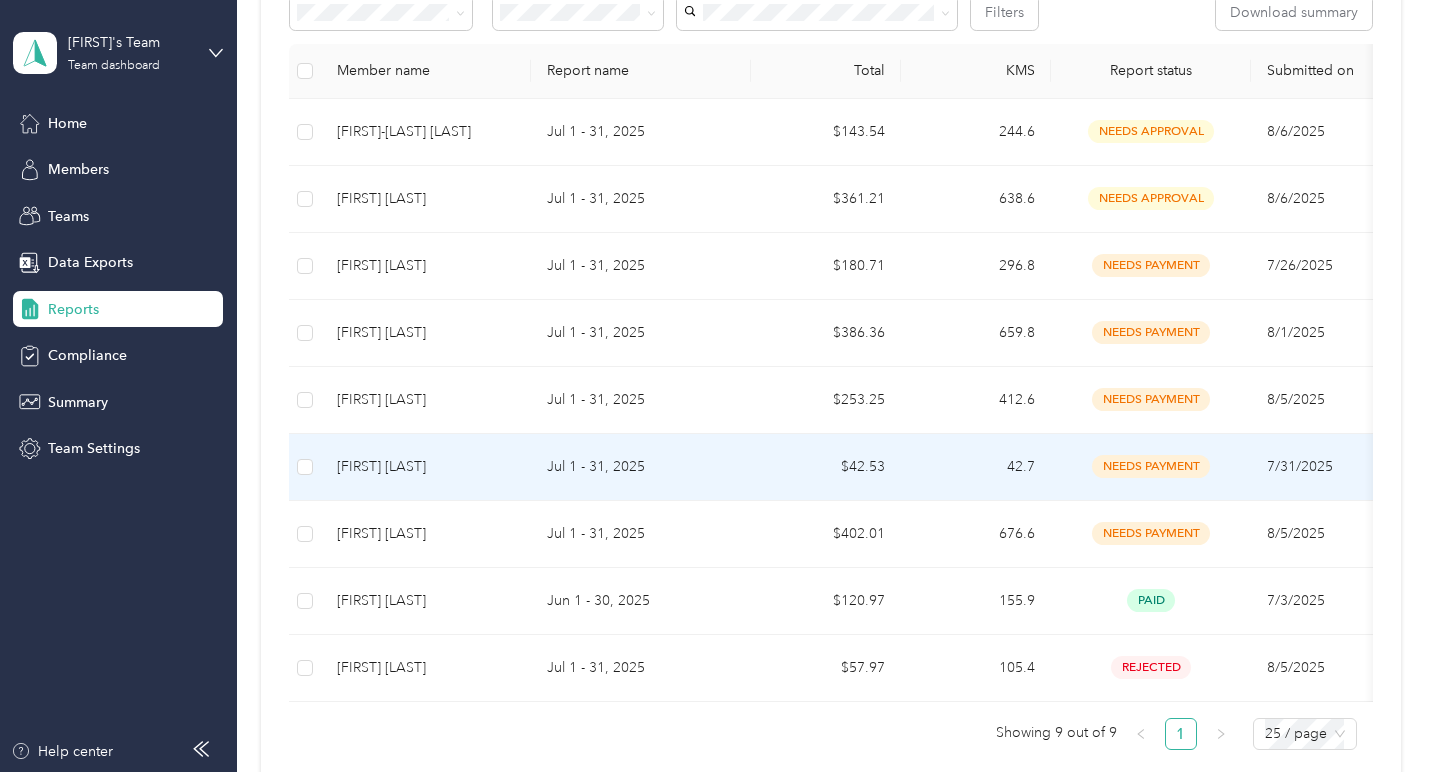 scroll, scrollTop: 351, scrollLeft: 0, axis: vertical 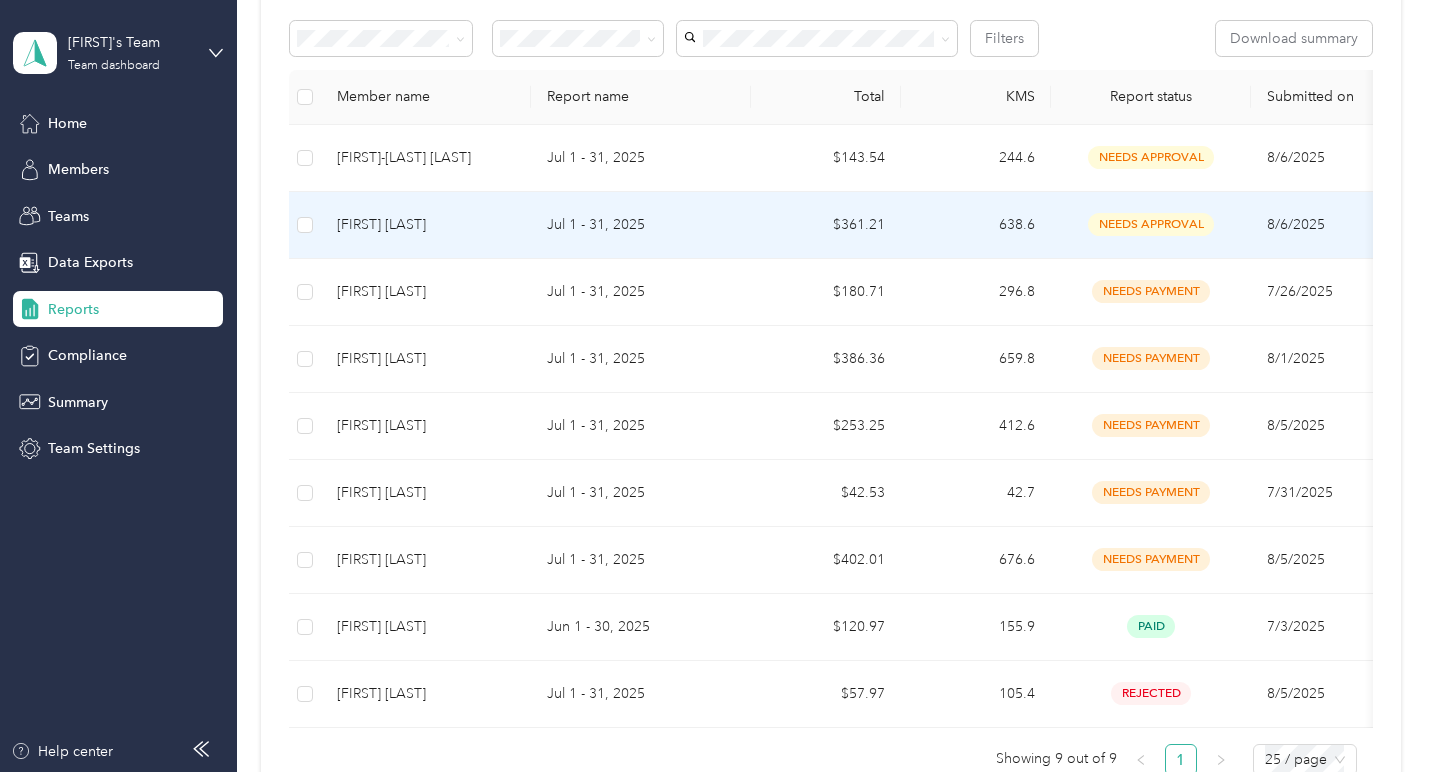 click on "Jul 1 - 31, 2025" at bounding box center [641, 225] 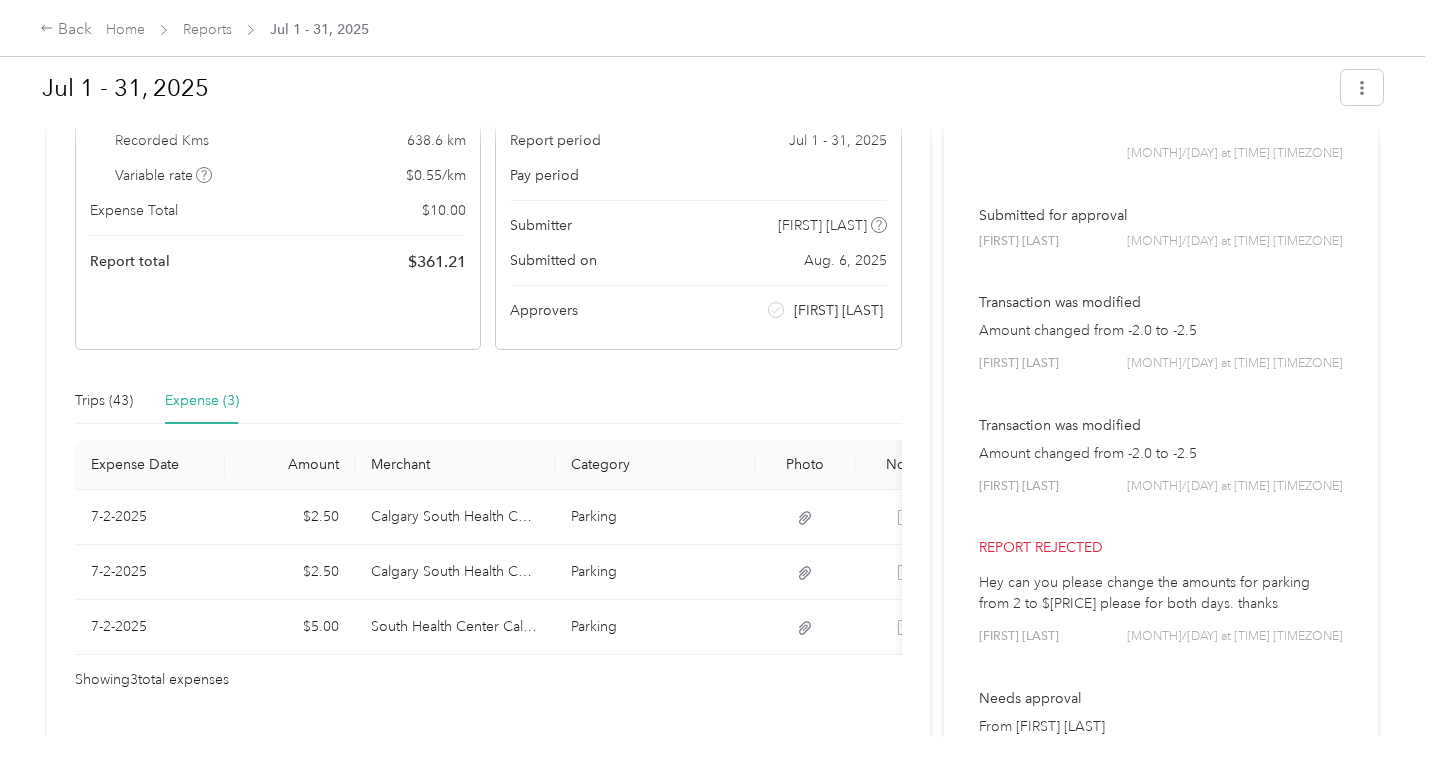 scroll, scrollTop: 0, scrollLeft: 0, axis: both 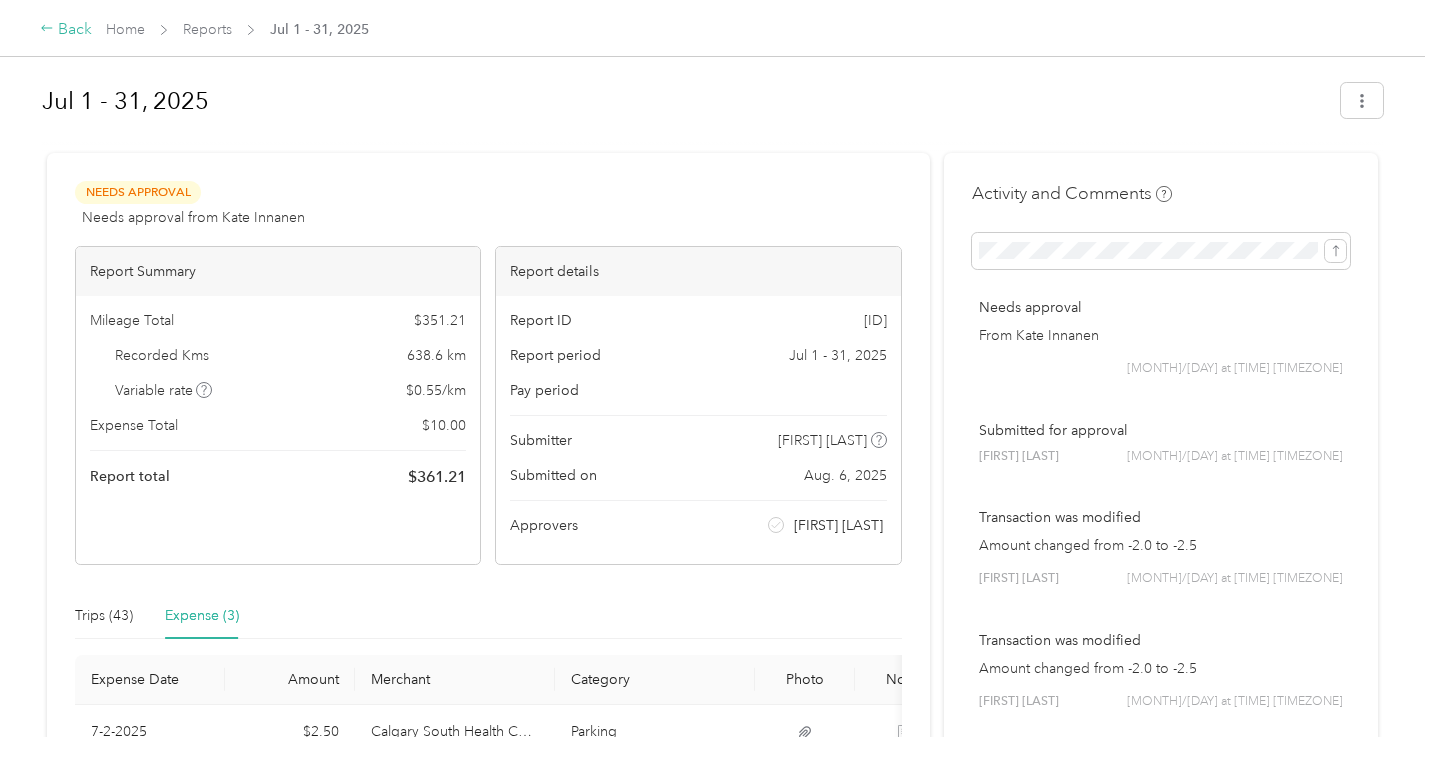 click on "Back" at bounding box center (66, 30) 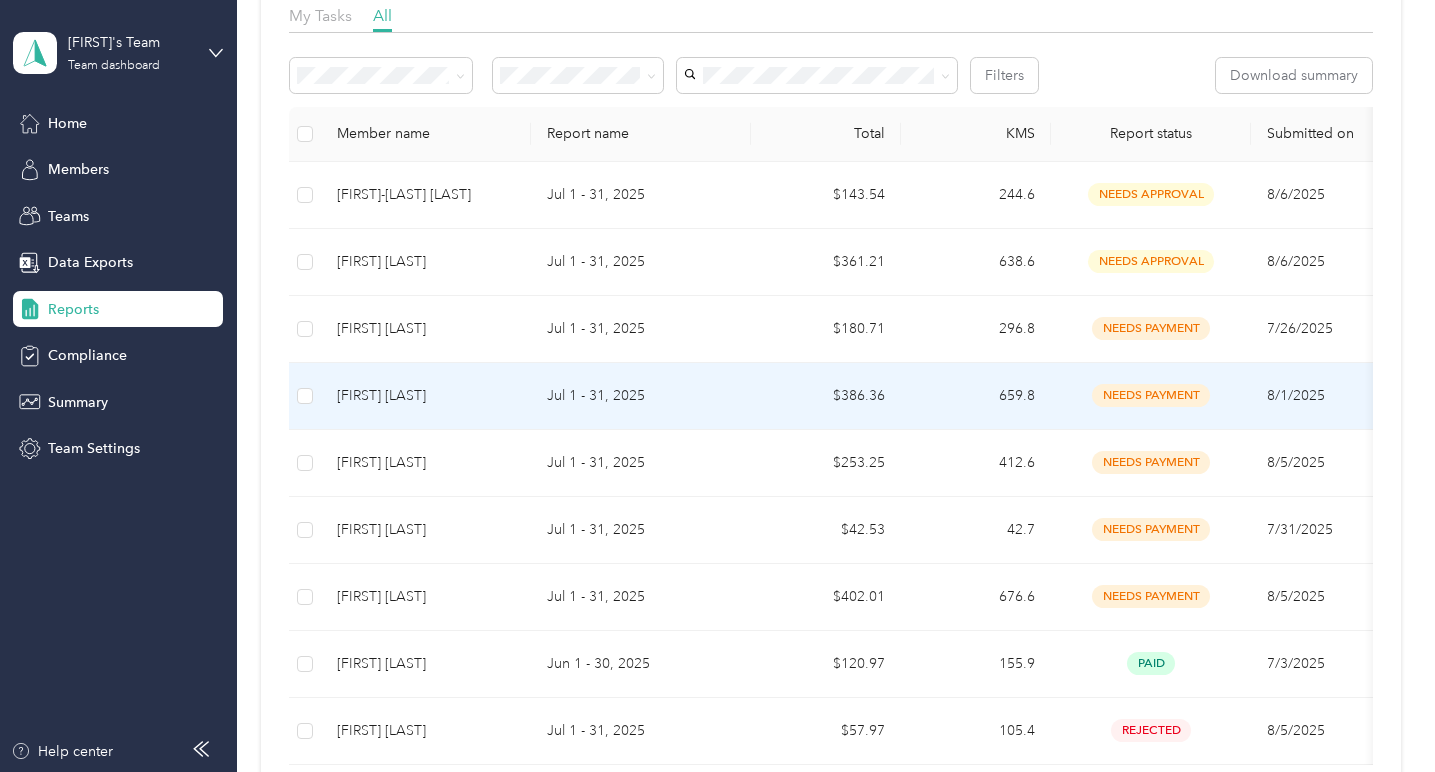 scroll, scrollTop: 309, scrollLeft: 0, axis: vertical 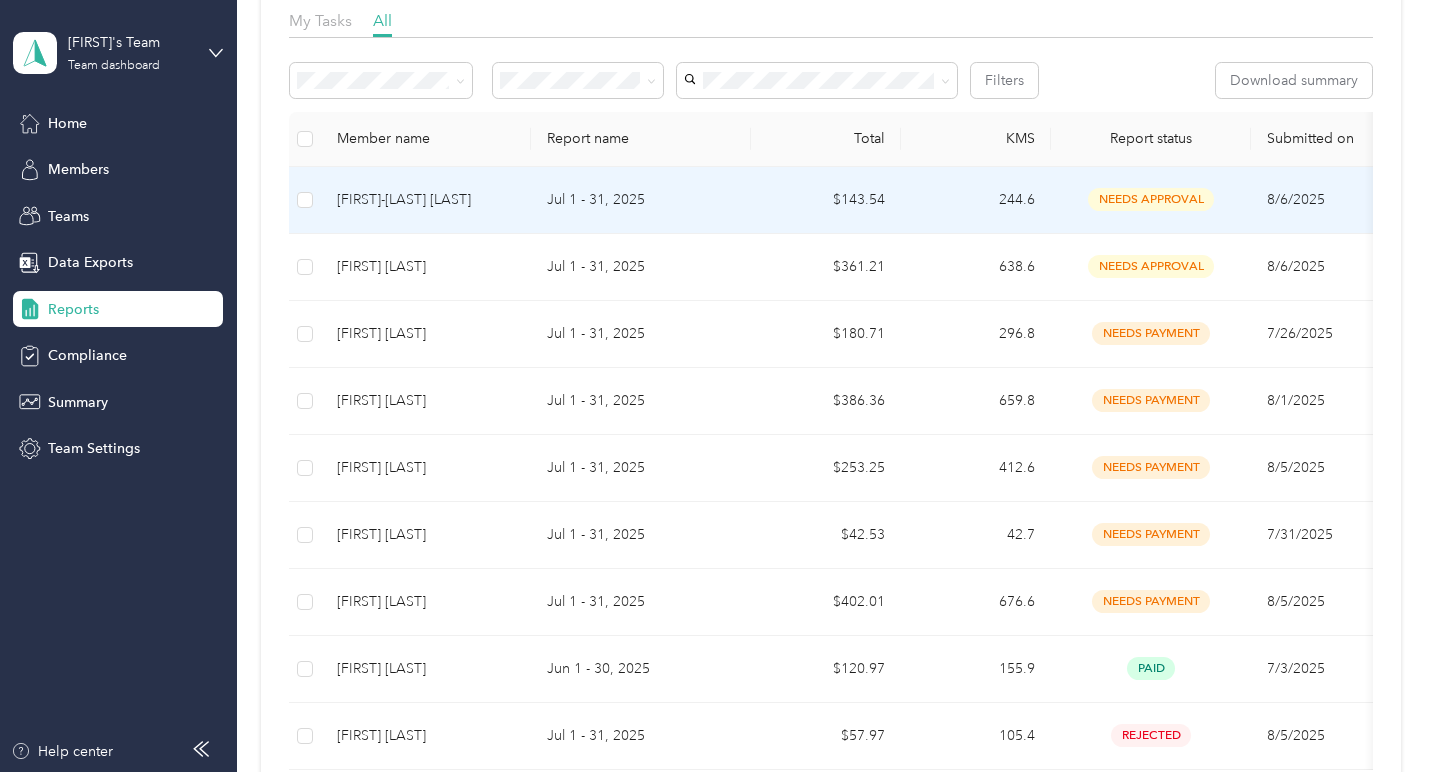 click on "[FIRST] [LAST]" at bounding box center [426, 200] 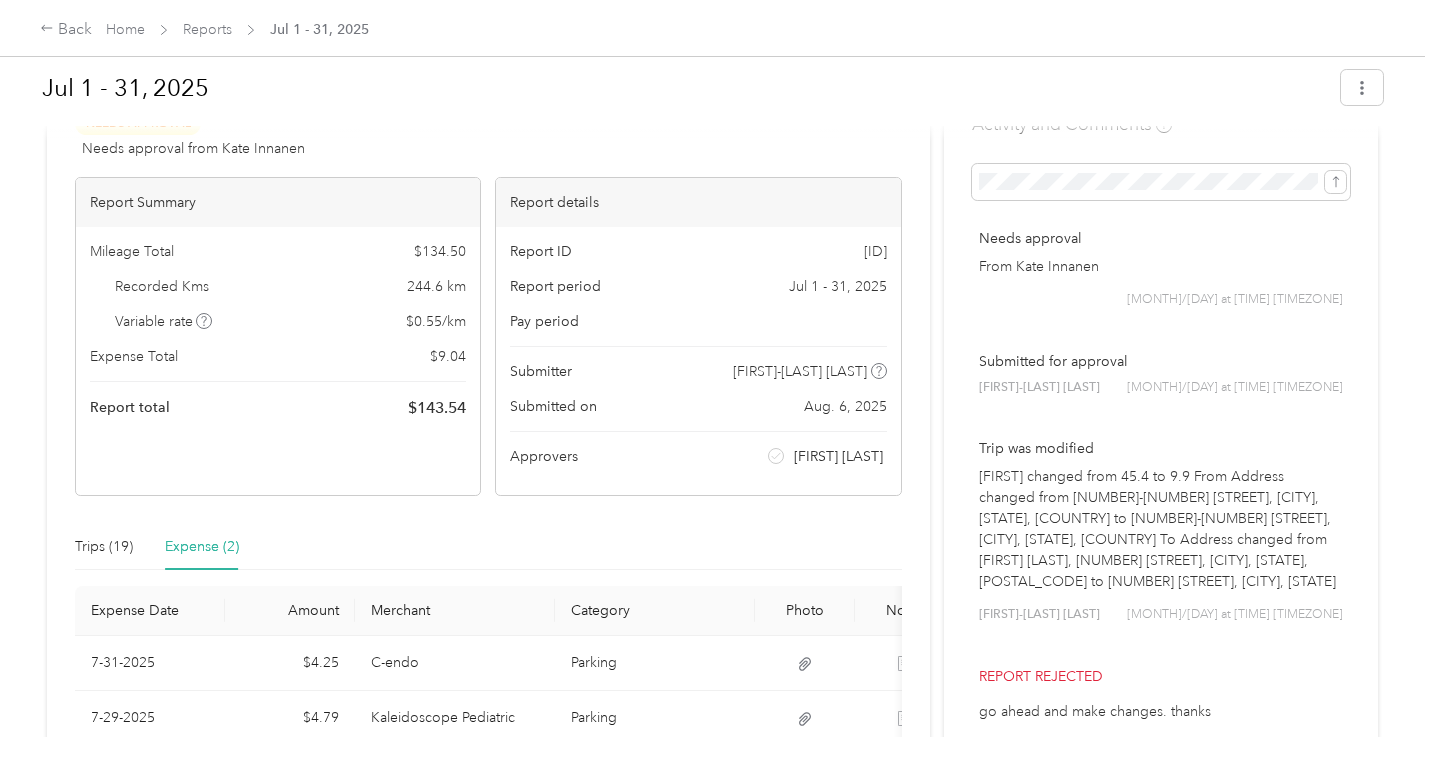 scroll, scrollTop: 0, scrollLeft: 0, axis: both 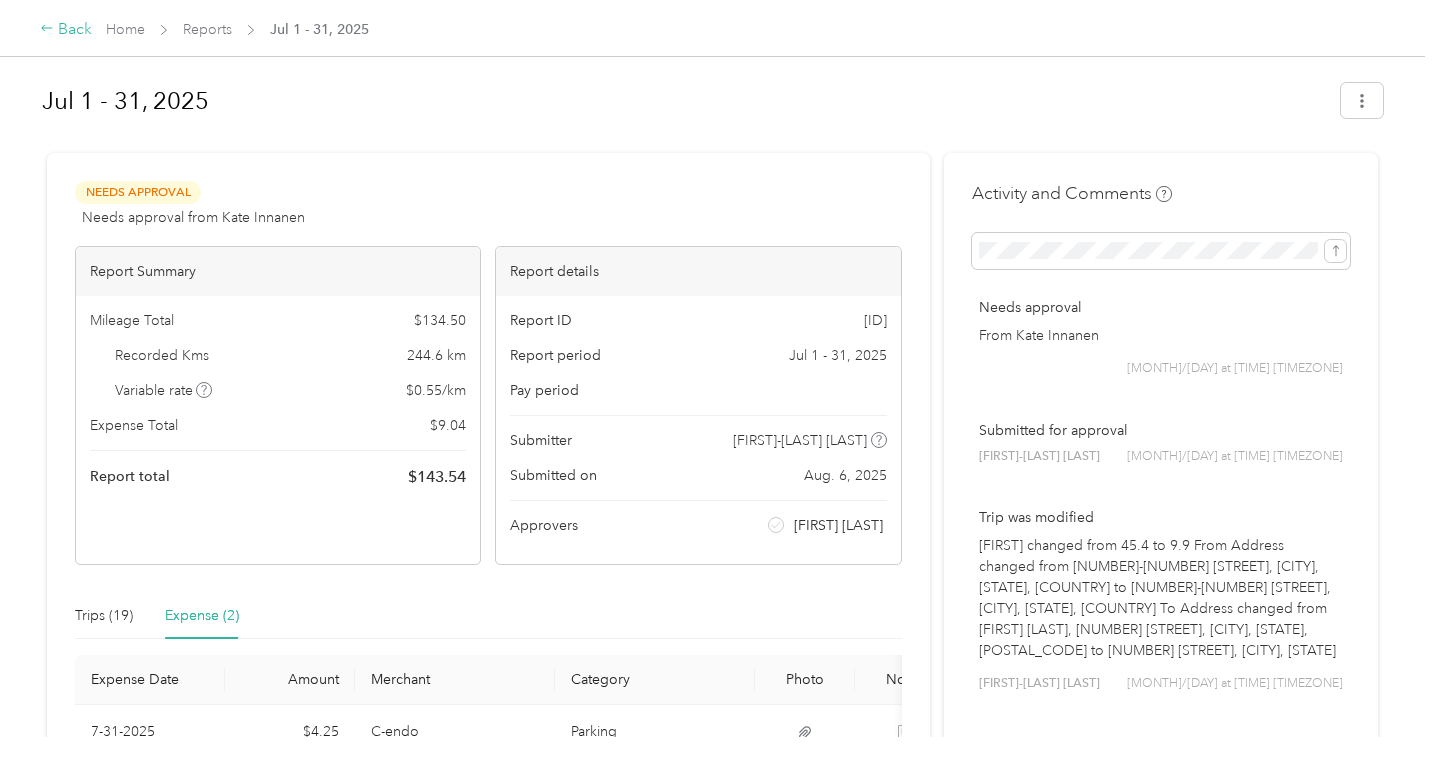click on "Back" at bounding box center (66, 30) 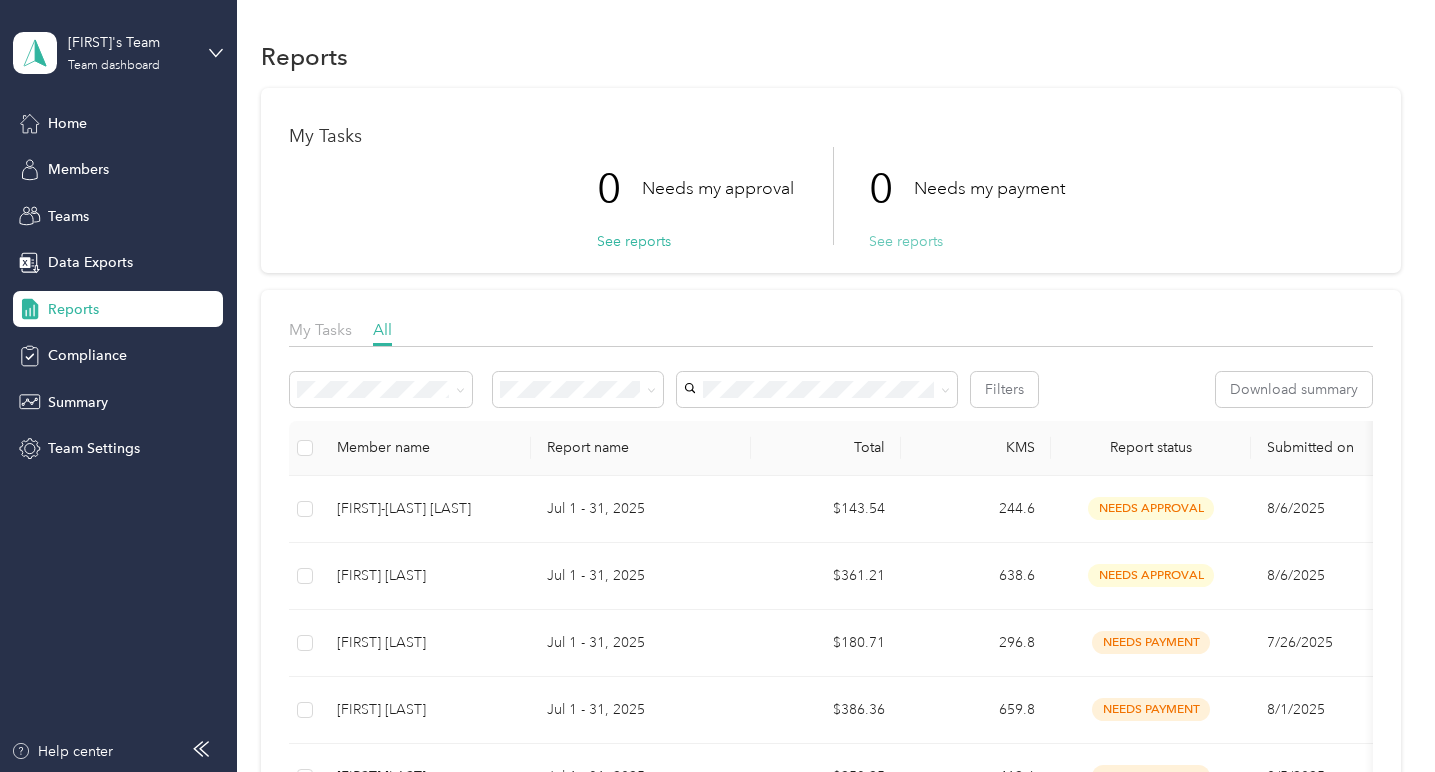 click on "See reports" at bounding box center (906, 241) 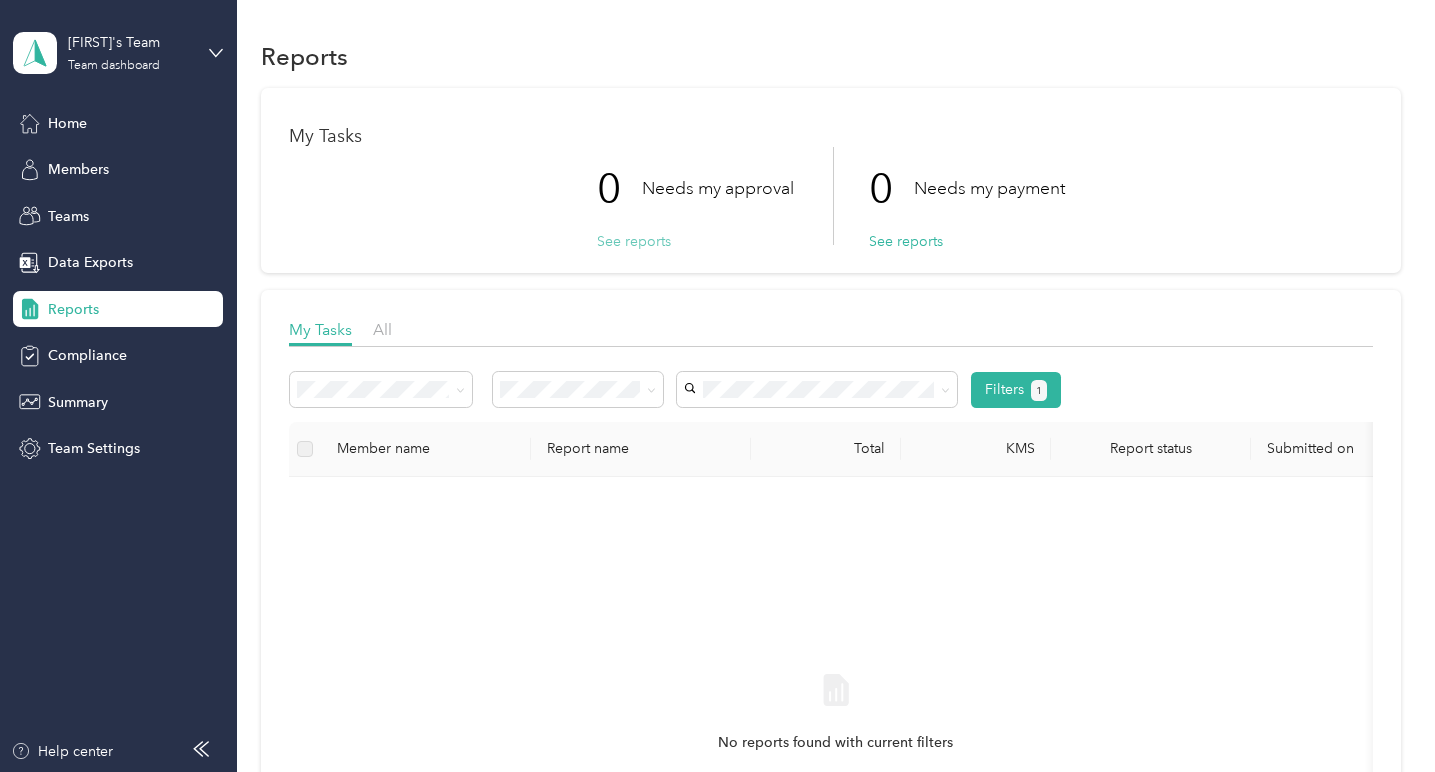 click on "See reports" at bounding box center [634, 241] 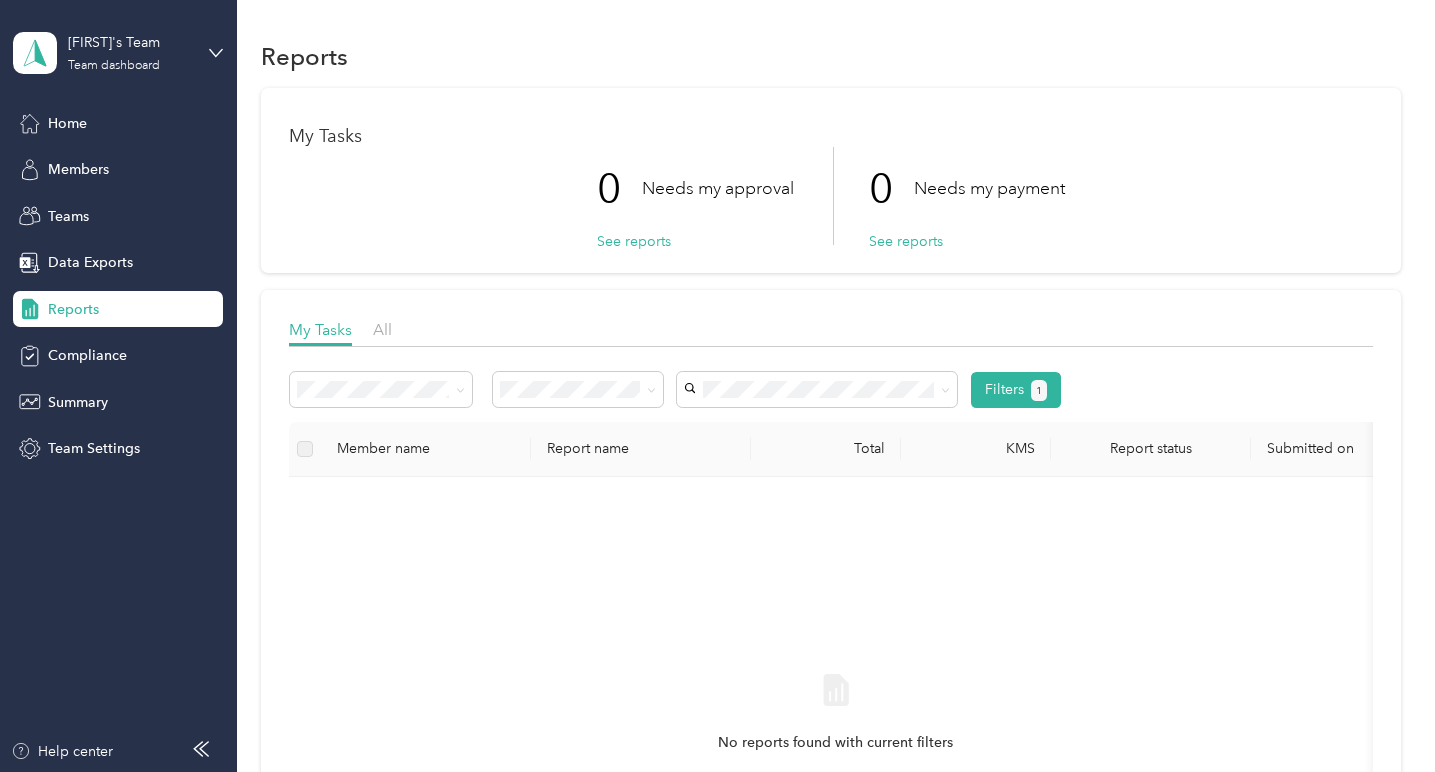 click on "My Tasks 0 Needs my approval See reports   0 Needs my payment See reports" at bounding box center [830, 180] 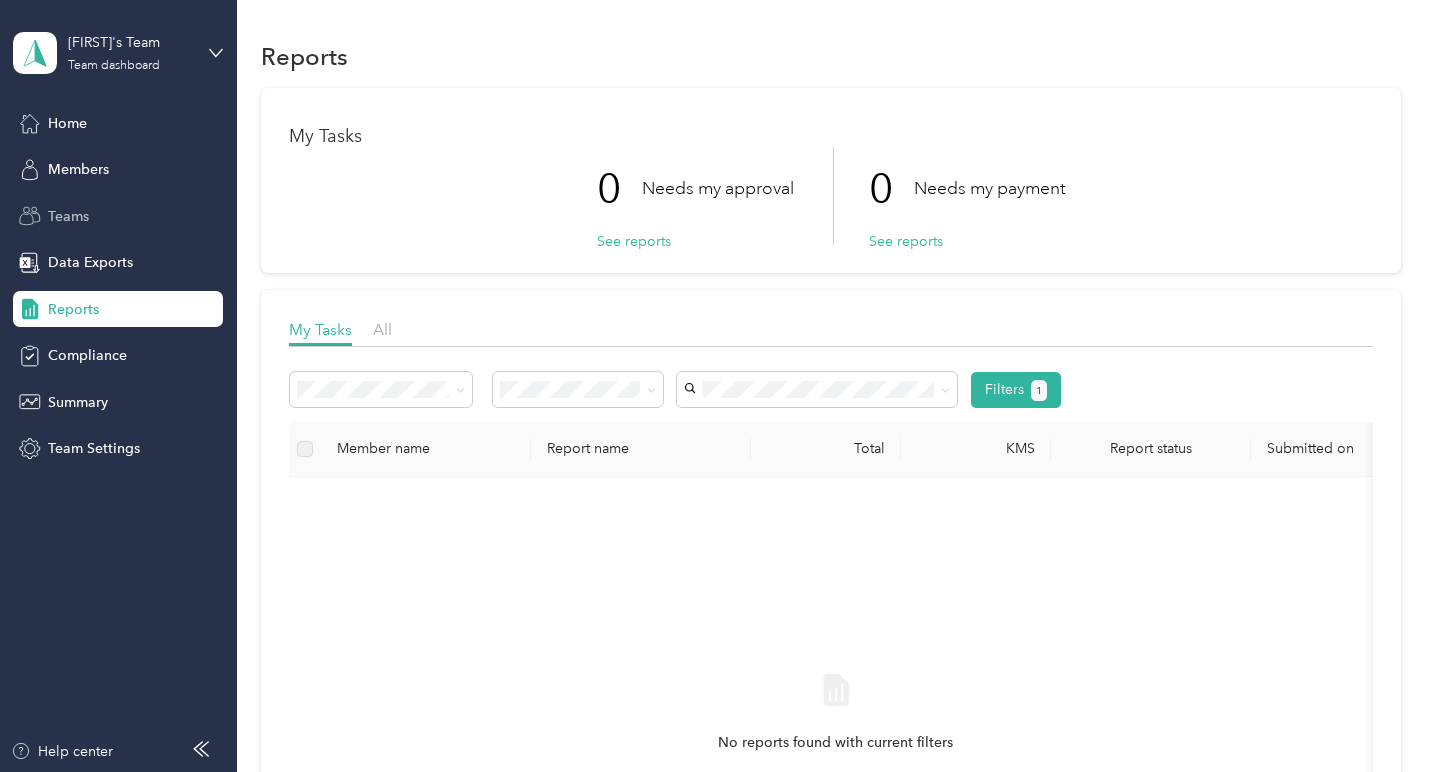 click on "Teams" at bounding box center [68, 216] 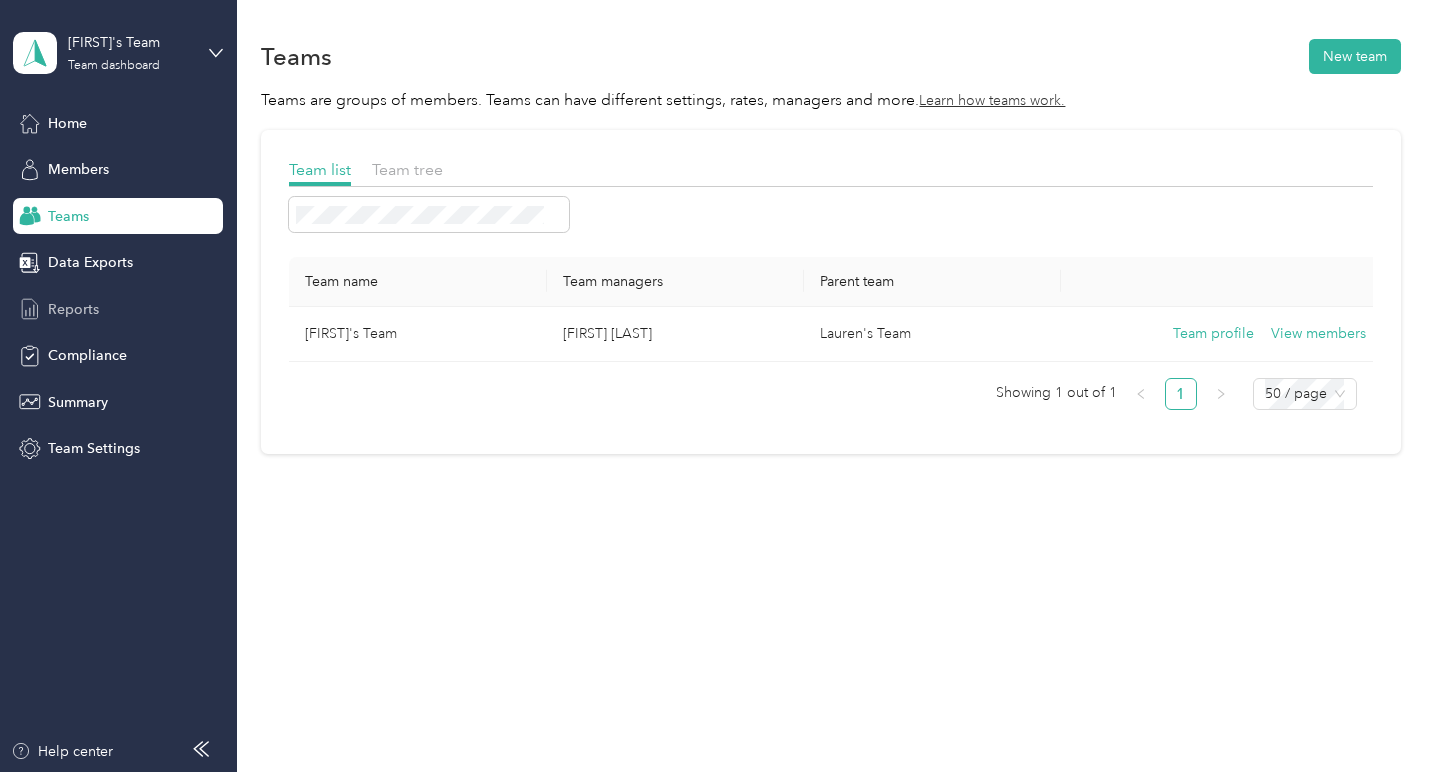 click on "Reports" at bounding box center (73, 309) 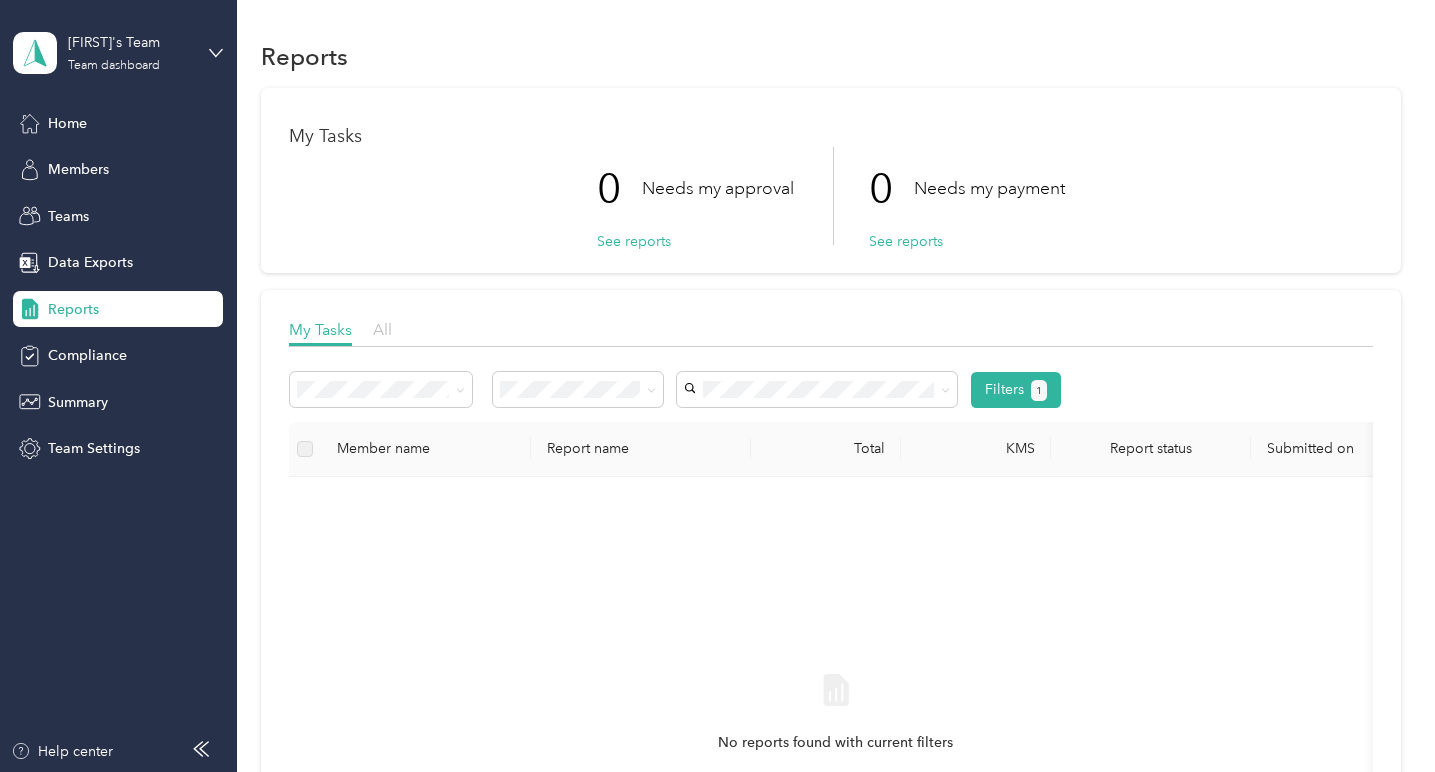 click on "All" at bounding box center [382, 329] 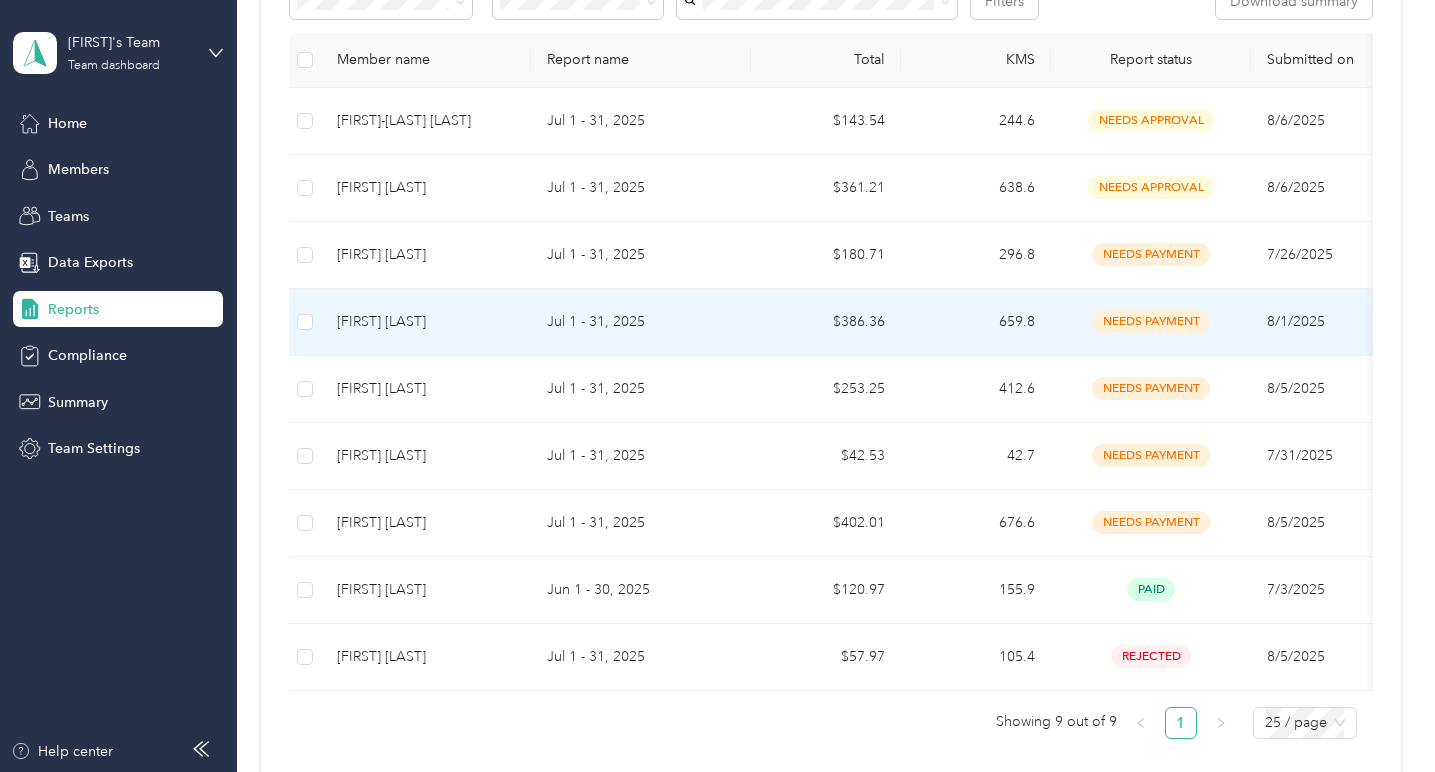scroll, scrollTop: 376, scrollLeft: 0, axis: vertical 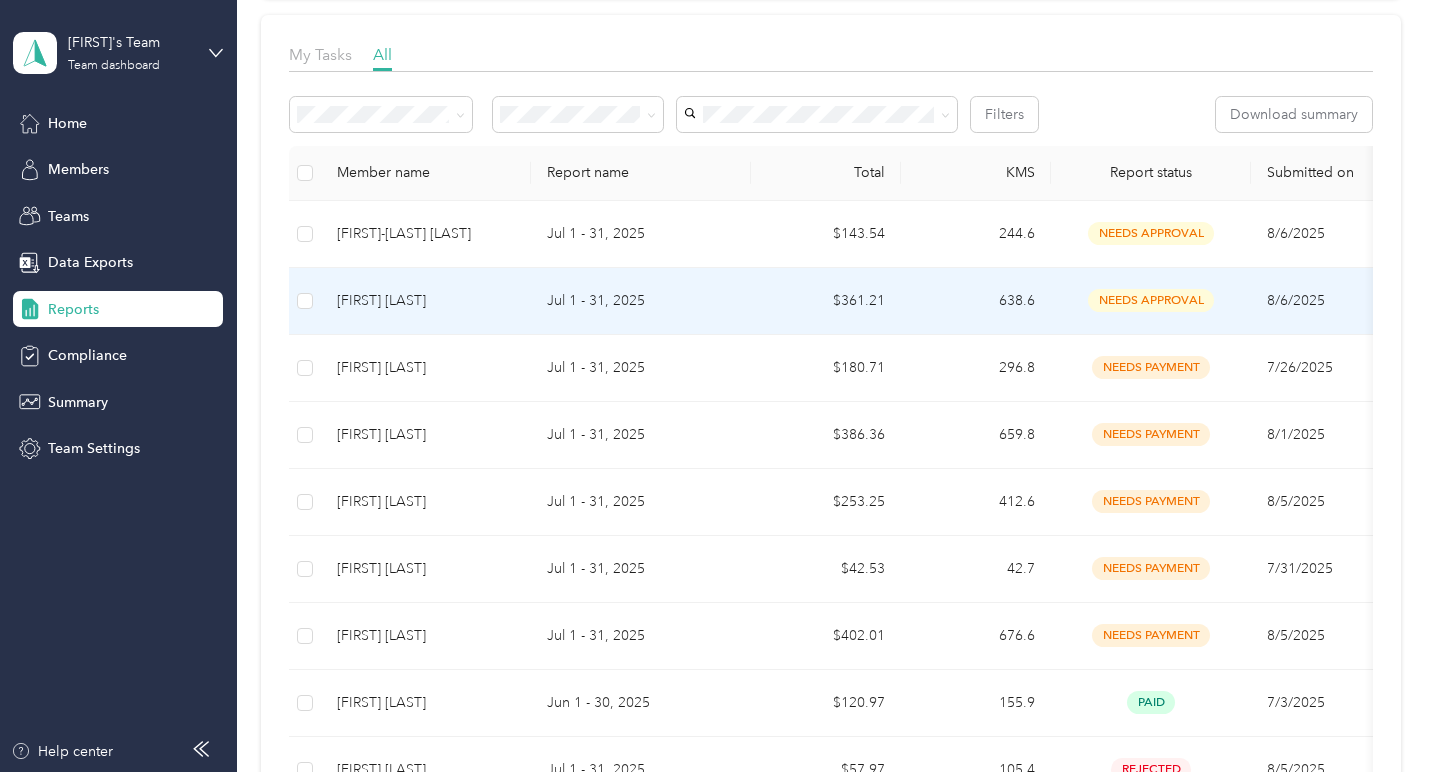 click on "[FIRST] [LAST]" at bounding box center (426, 301) 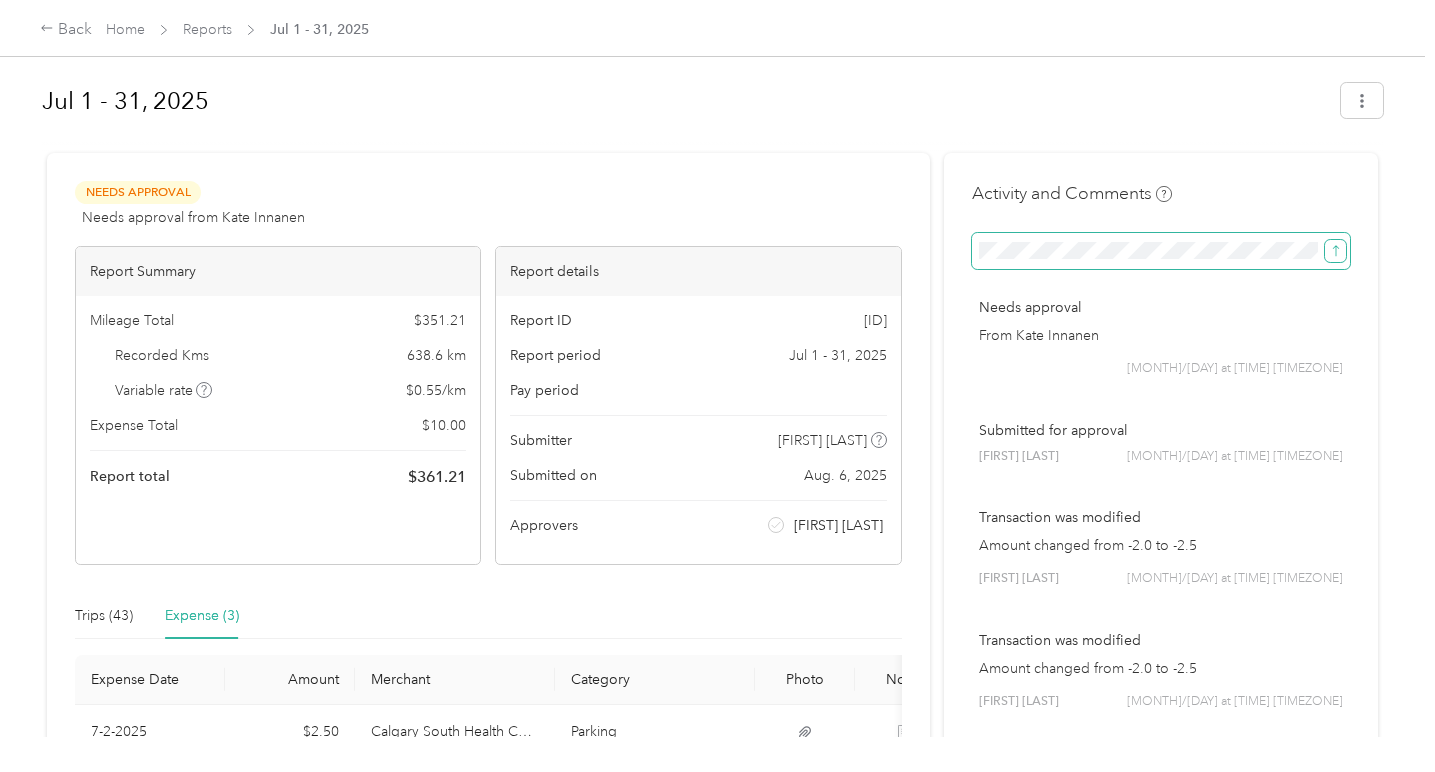 click at bounding box center (1335, 251) 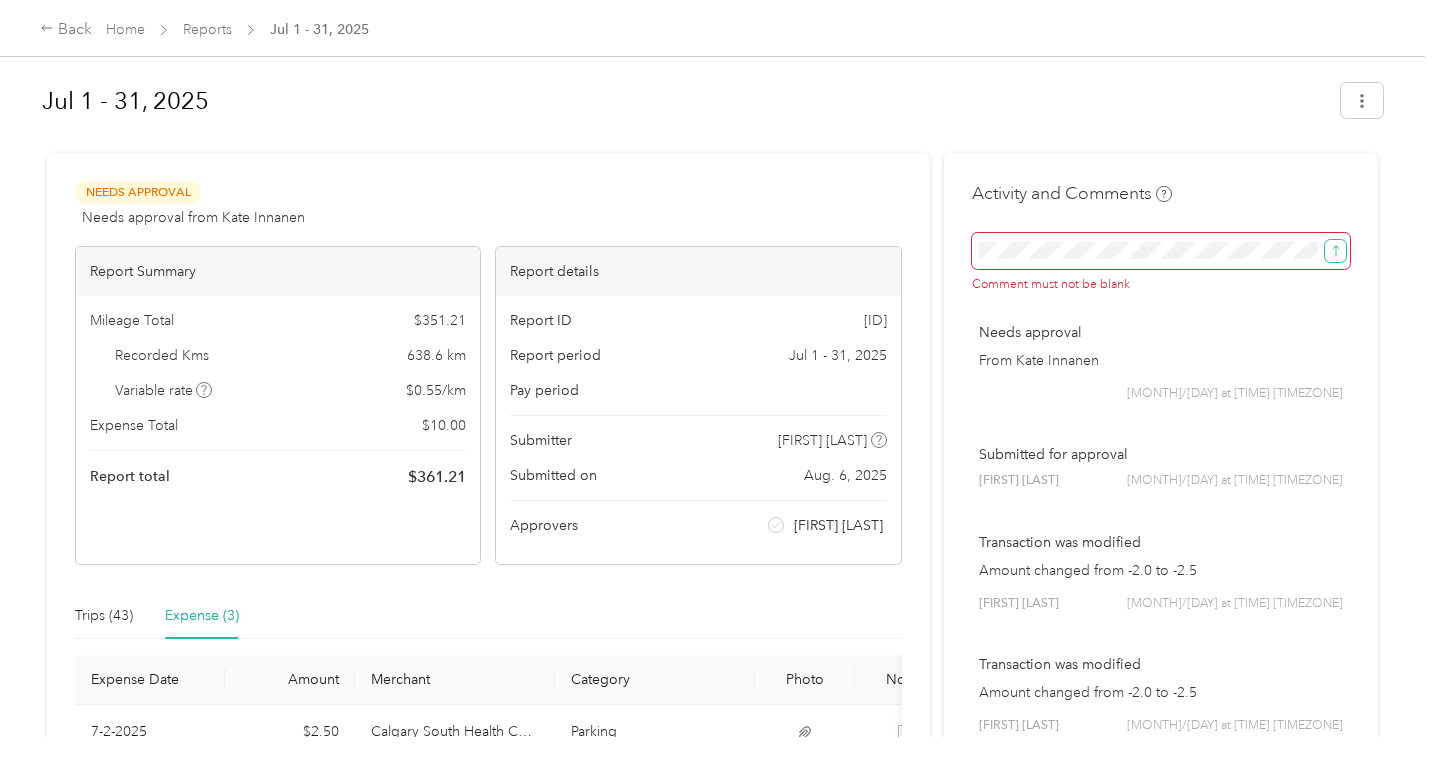 click 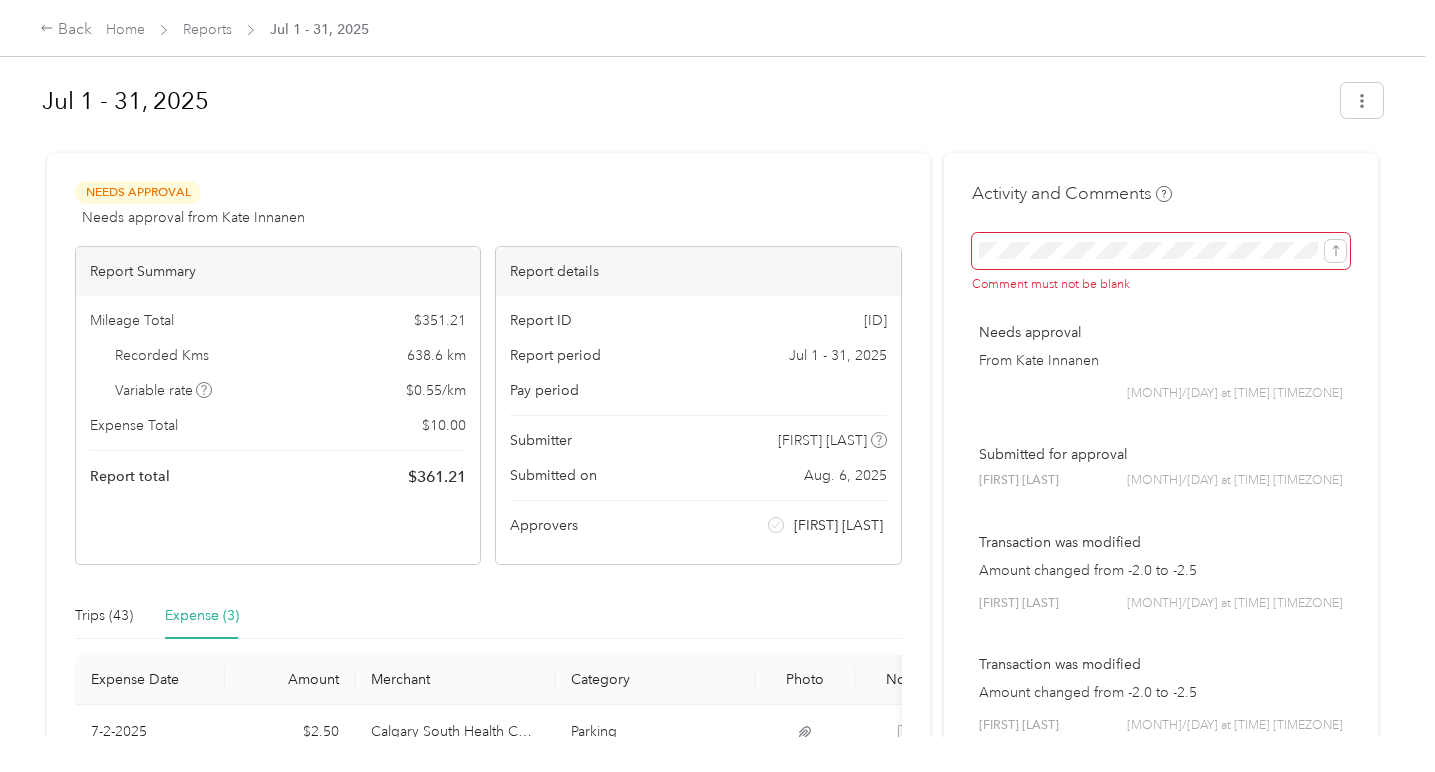 click on "Needs approval" at bounding box center (1161, 332) 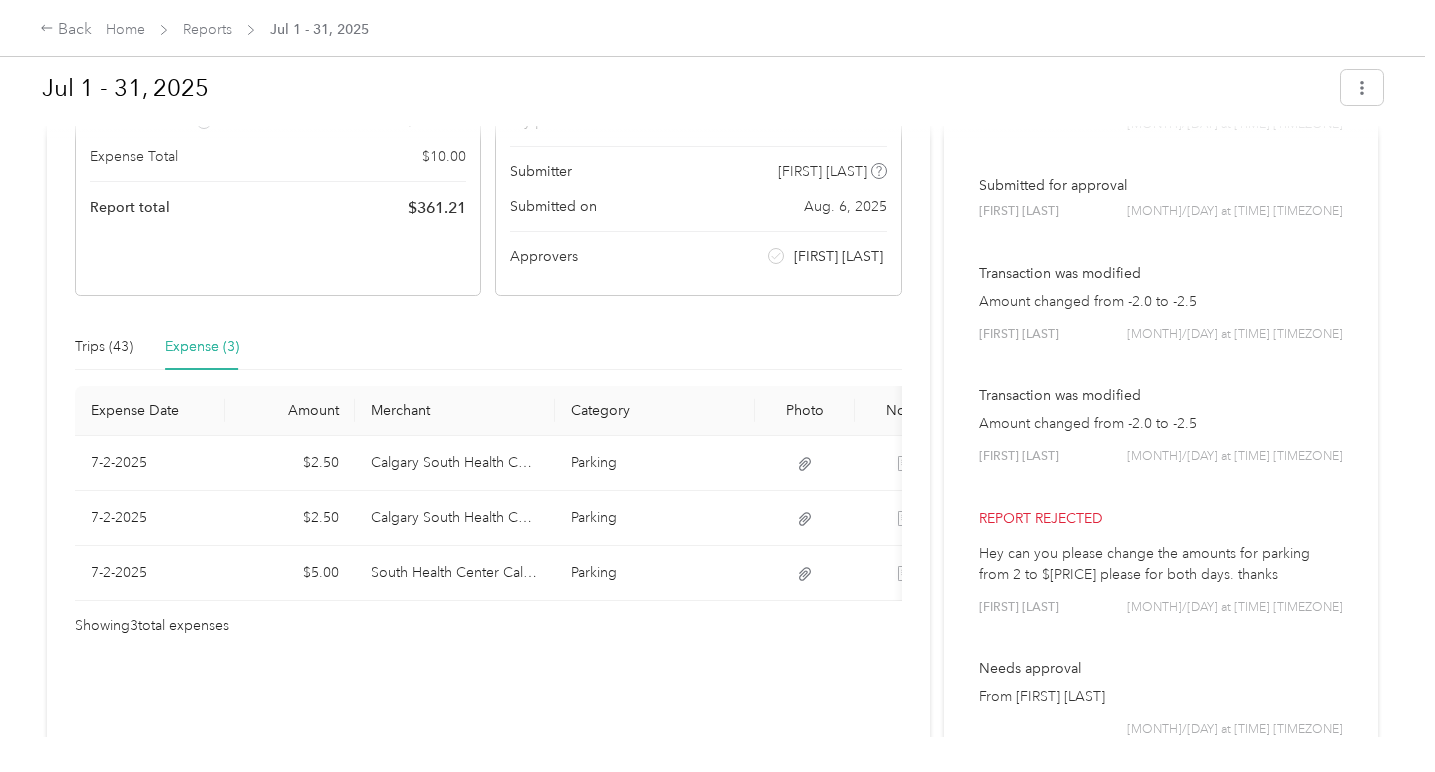 scroll, scrollTop: 0, scrollLeft: 0, axis: both 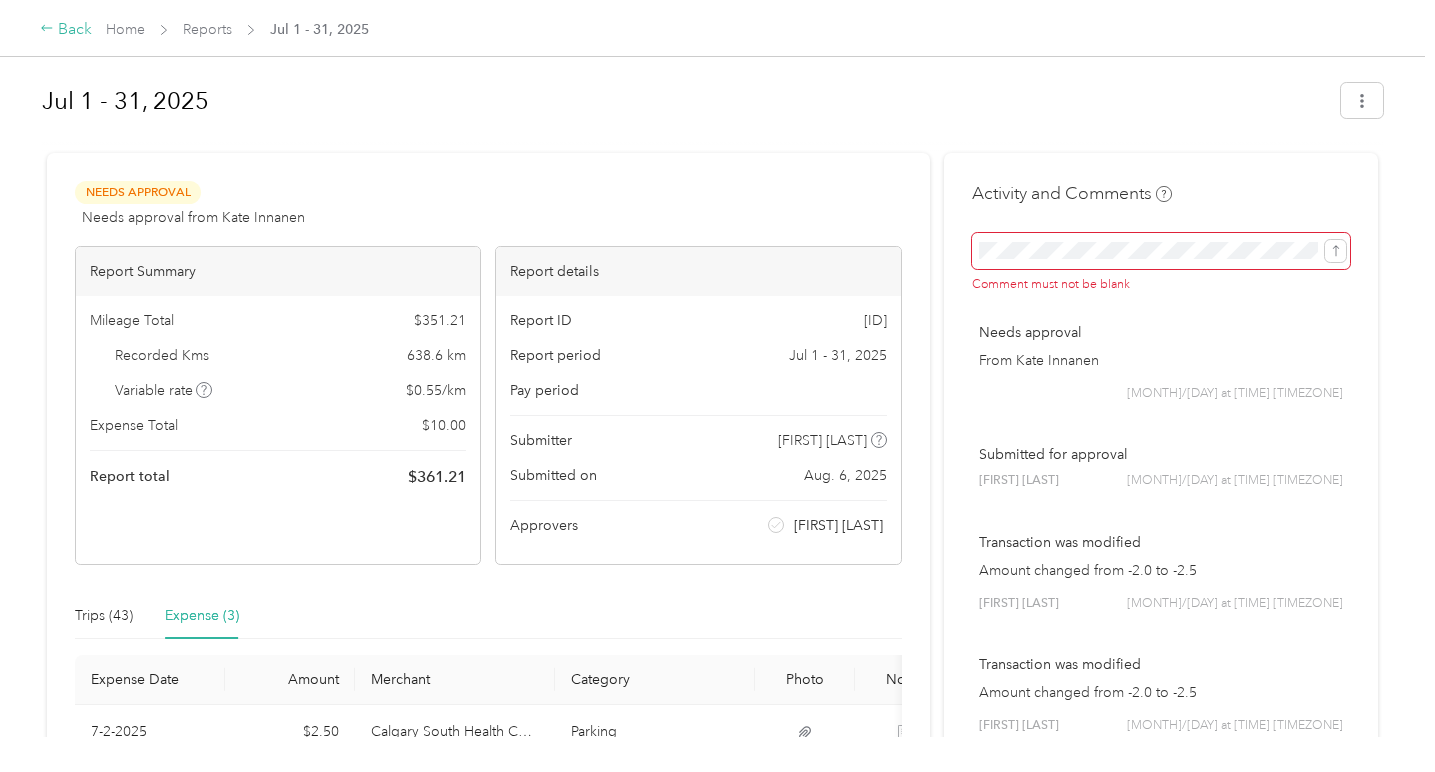 click on "Back" at bounding box center (66, 30) 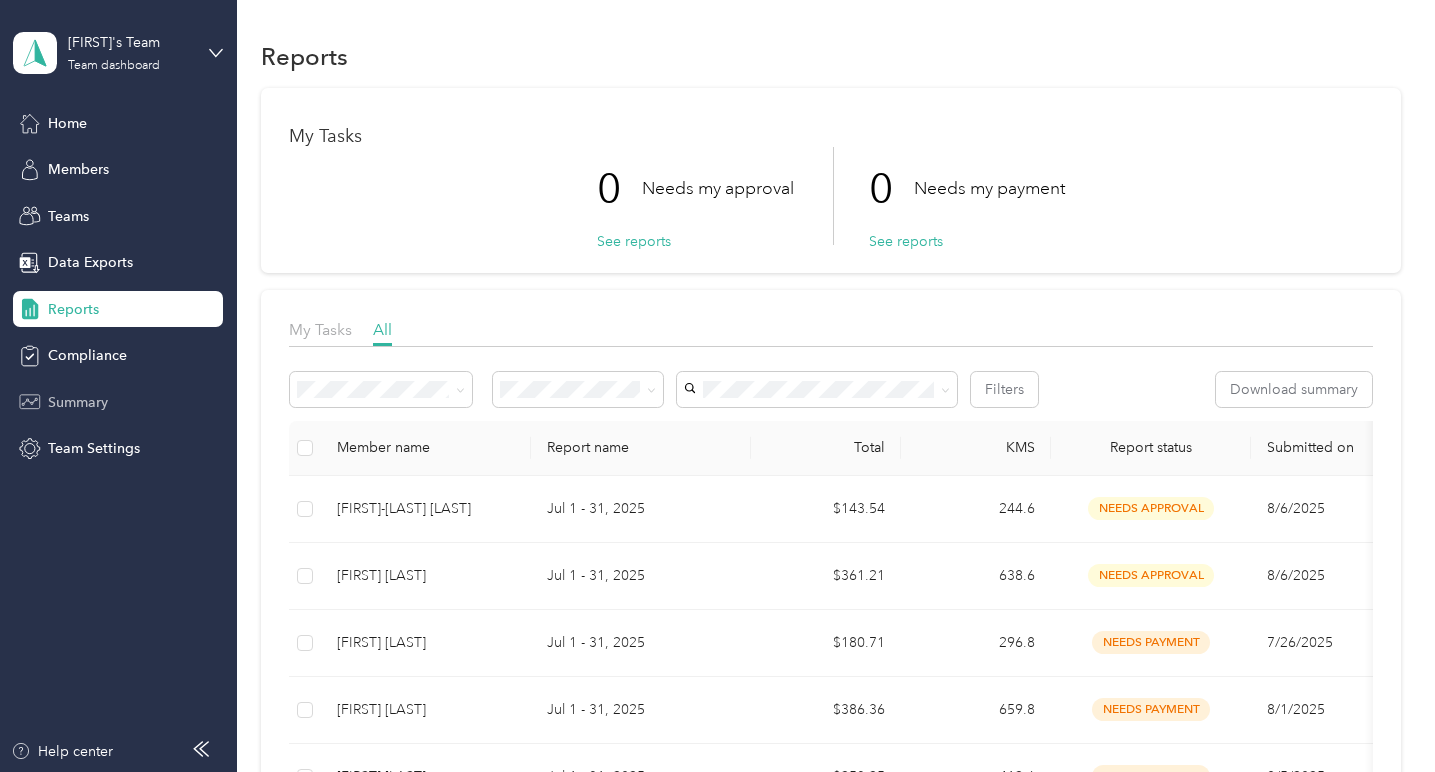 click on "Summary" at bounding box center (78, 402) 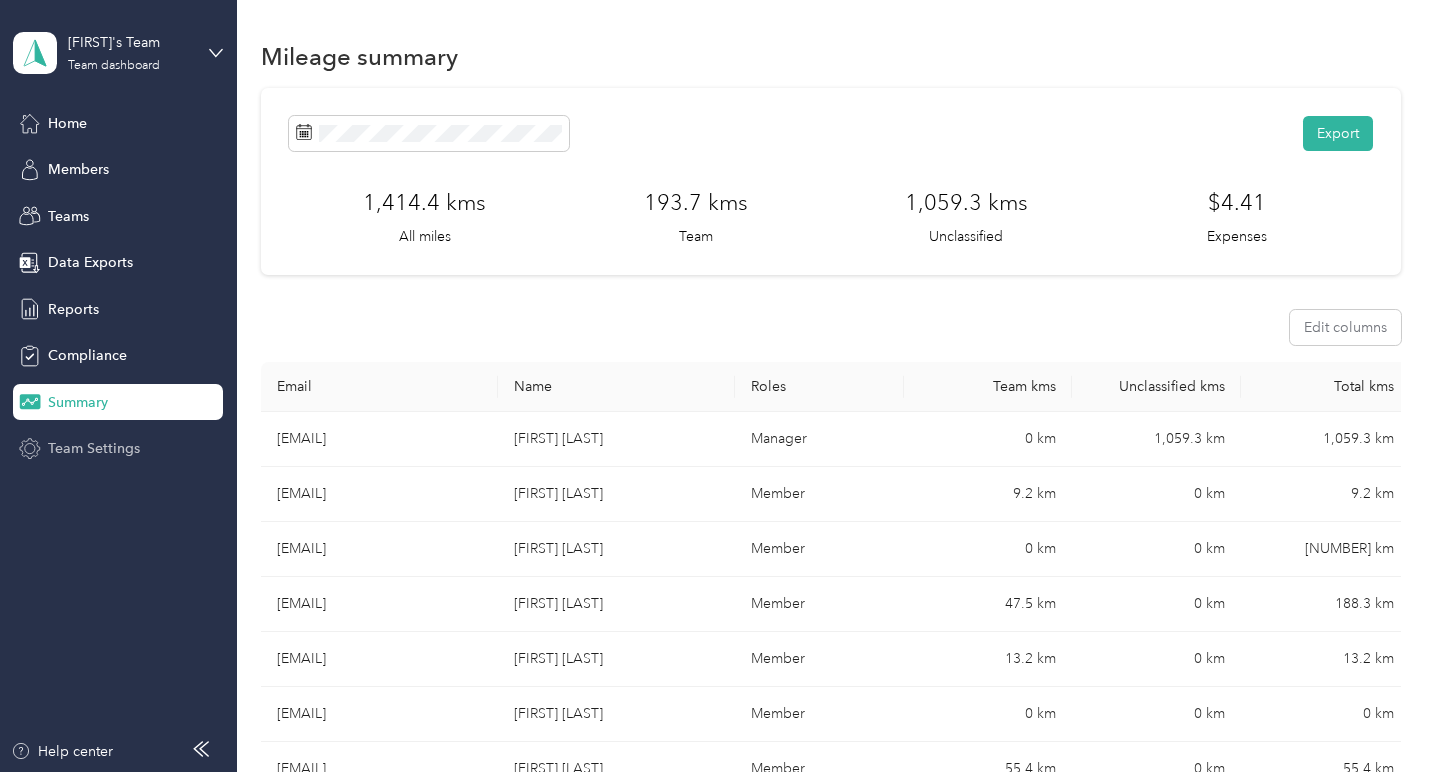 click on "Team Settings" at bounding box center (94, 448) 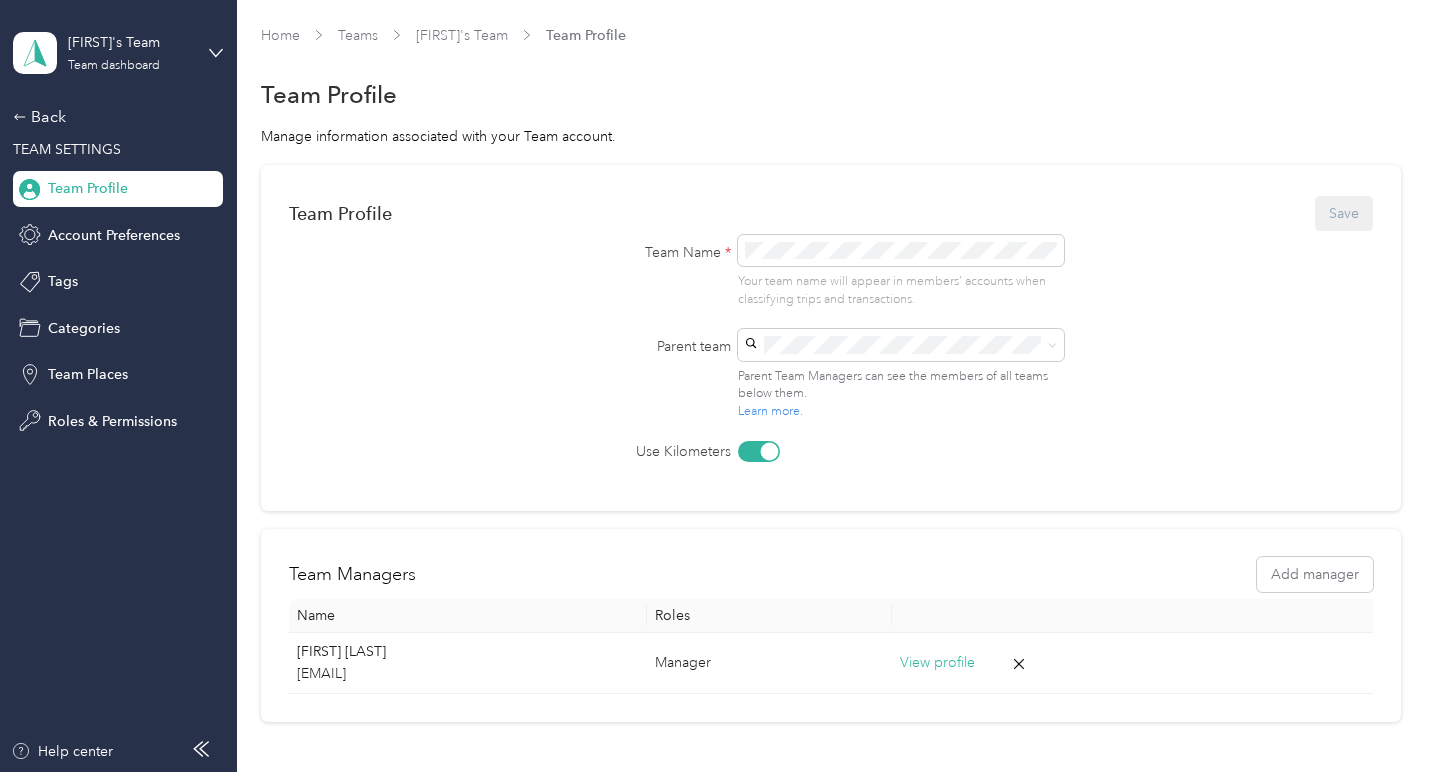 click on "TEAM SETTINGS" at bounding box center [67, 149] 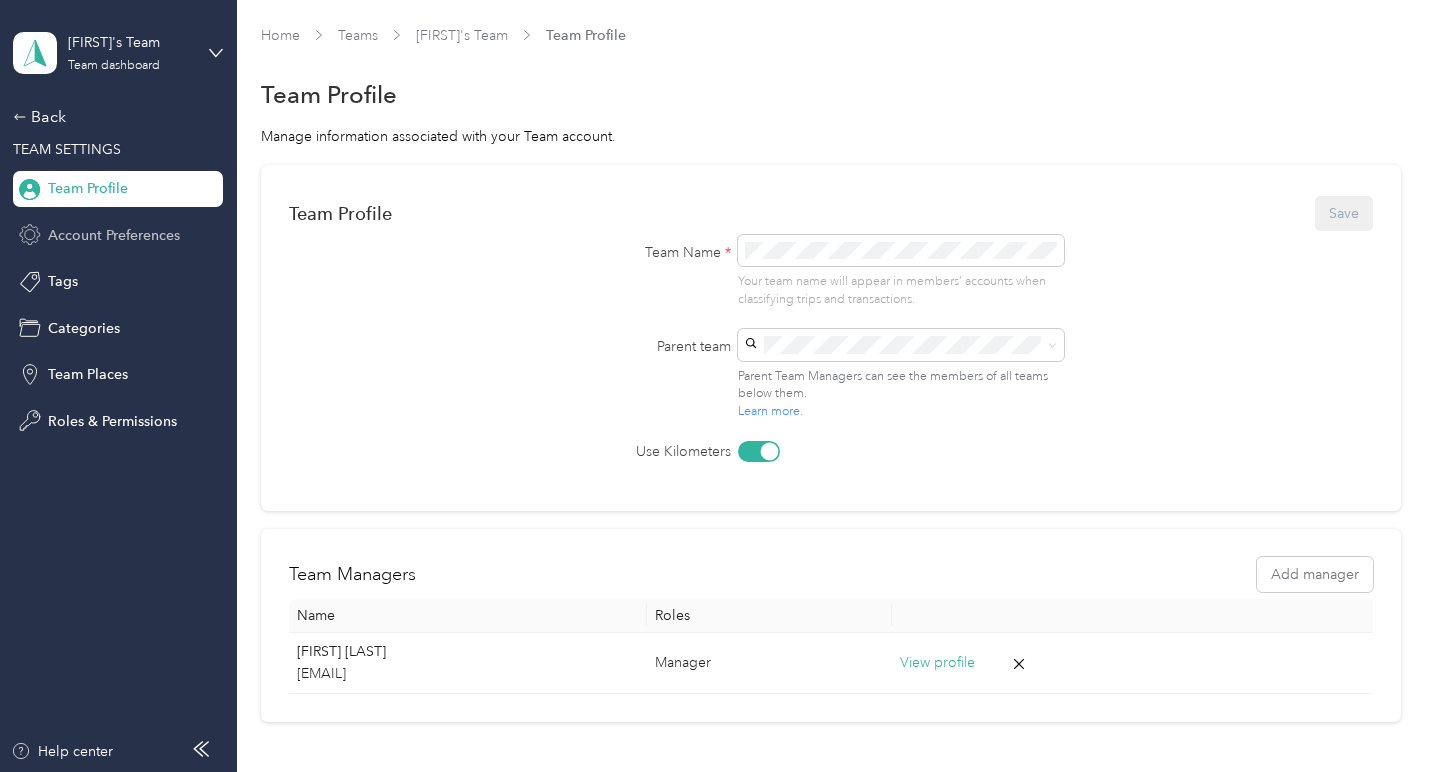 click on "Account Preferences" at bounding box center [114, 235] 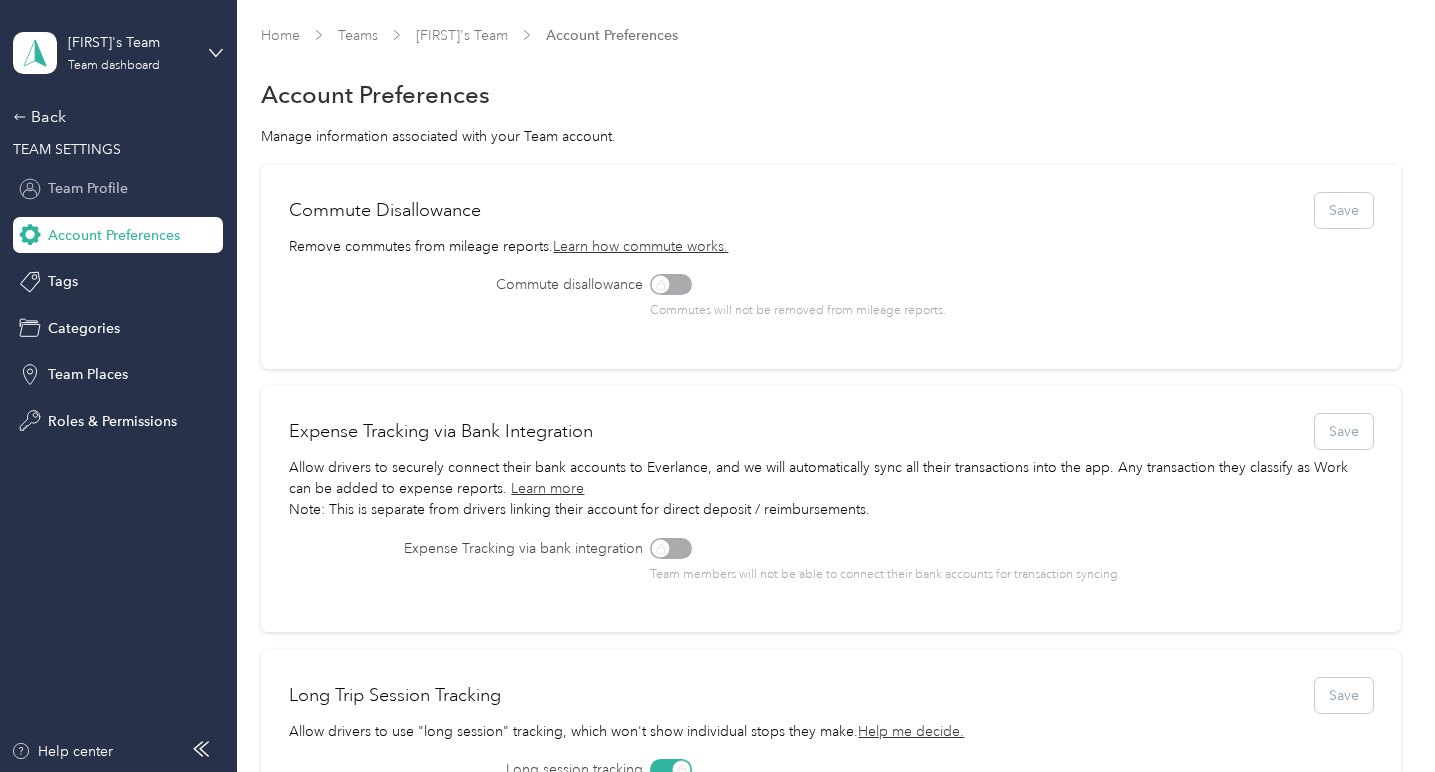 click on "Team Profile" at bounding box center (88, 188) 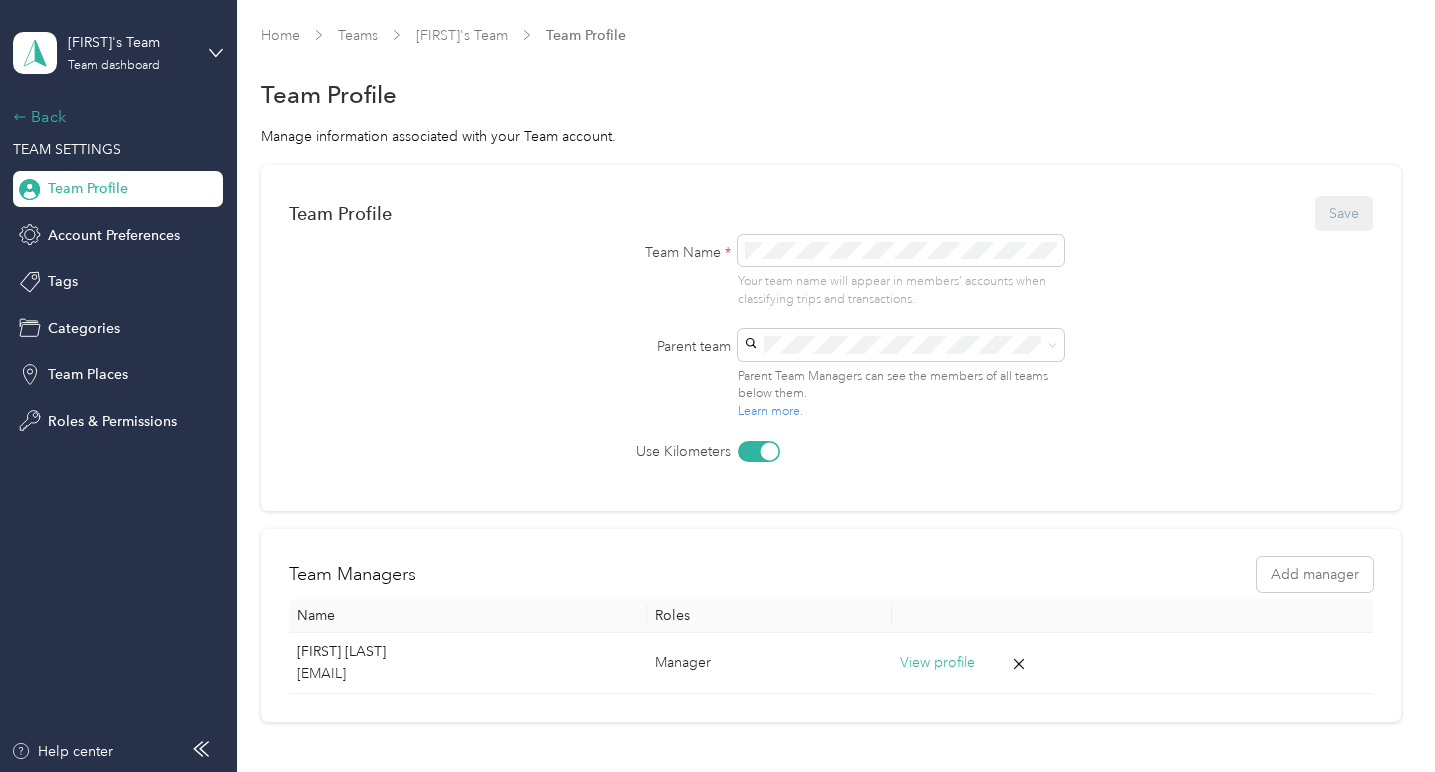 click on "Back" at bounding box center (113, 117) 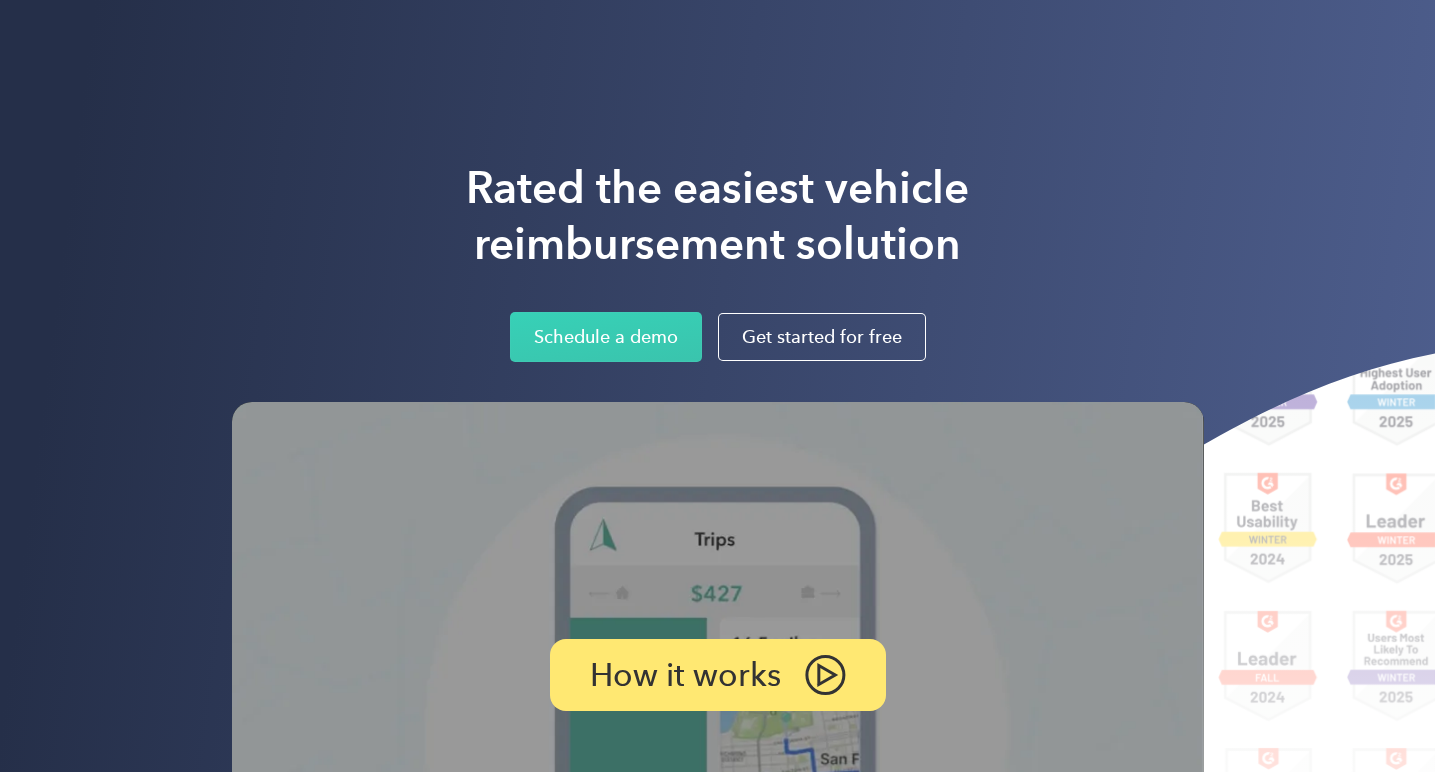 scroll, scrollTop: 0, scrollLeft: 0, axis: both 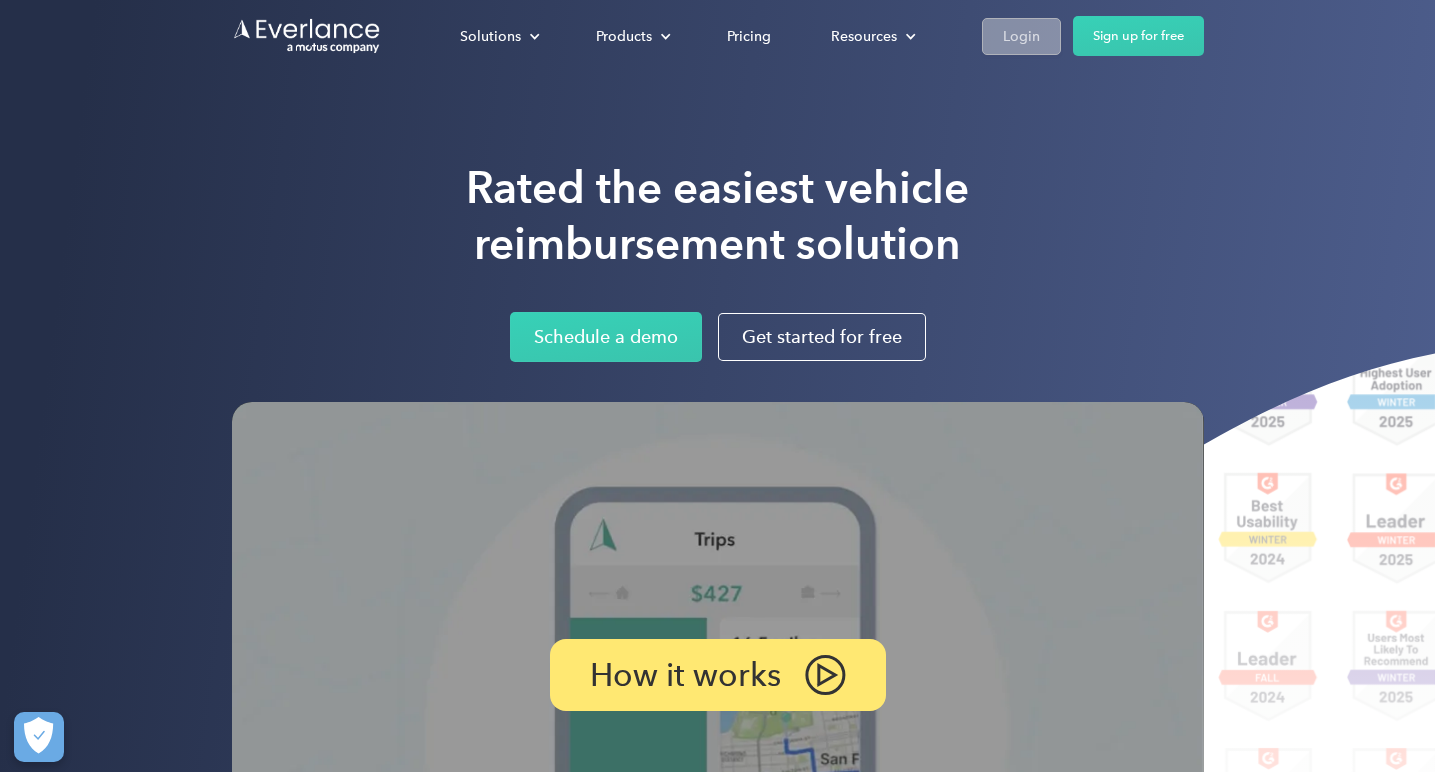 click on "Login" at bounding box center [1021, 36] 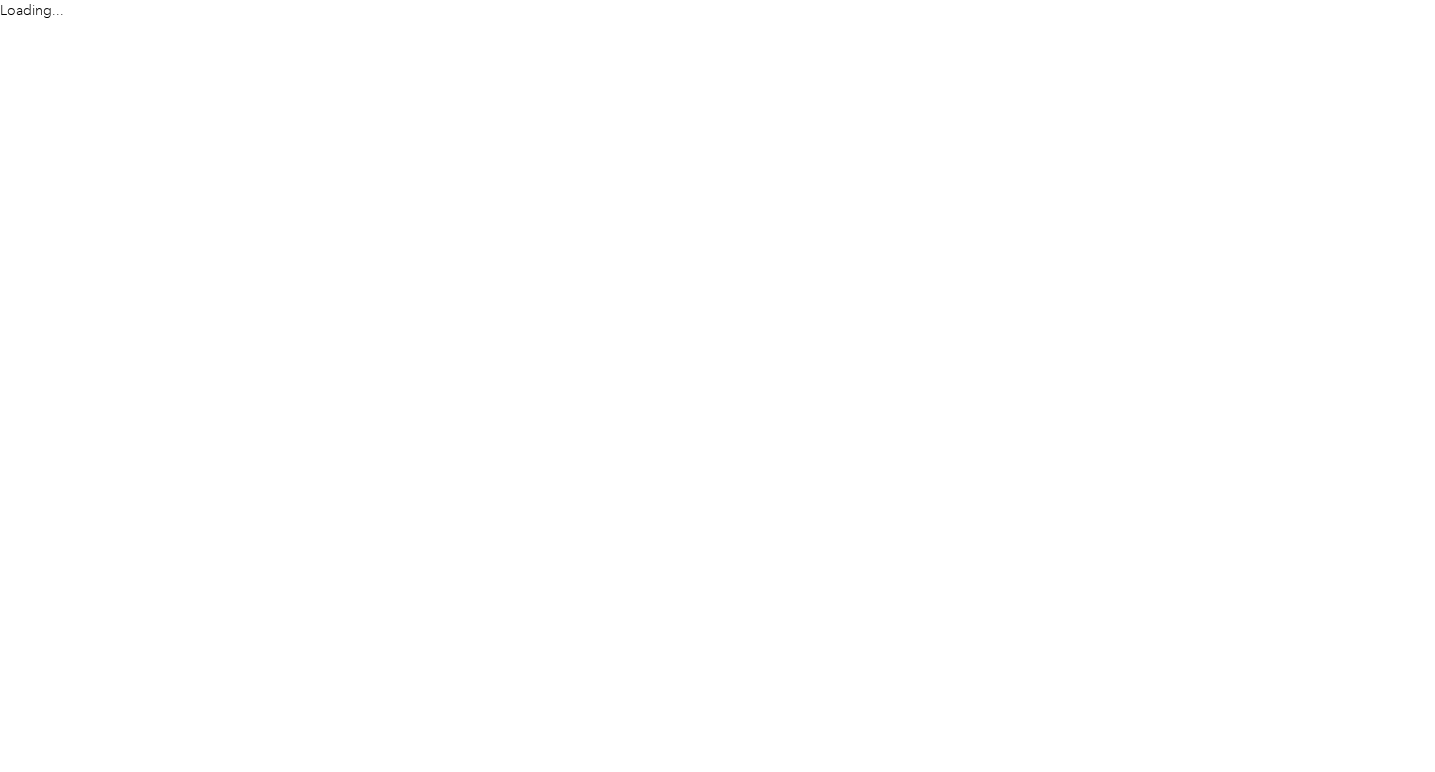 scroll, scrollTop: 0, scrollLeft: 0, axis: both 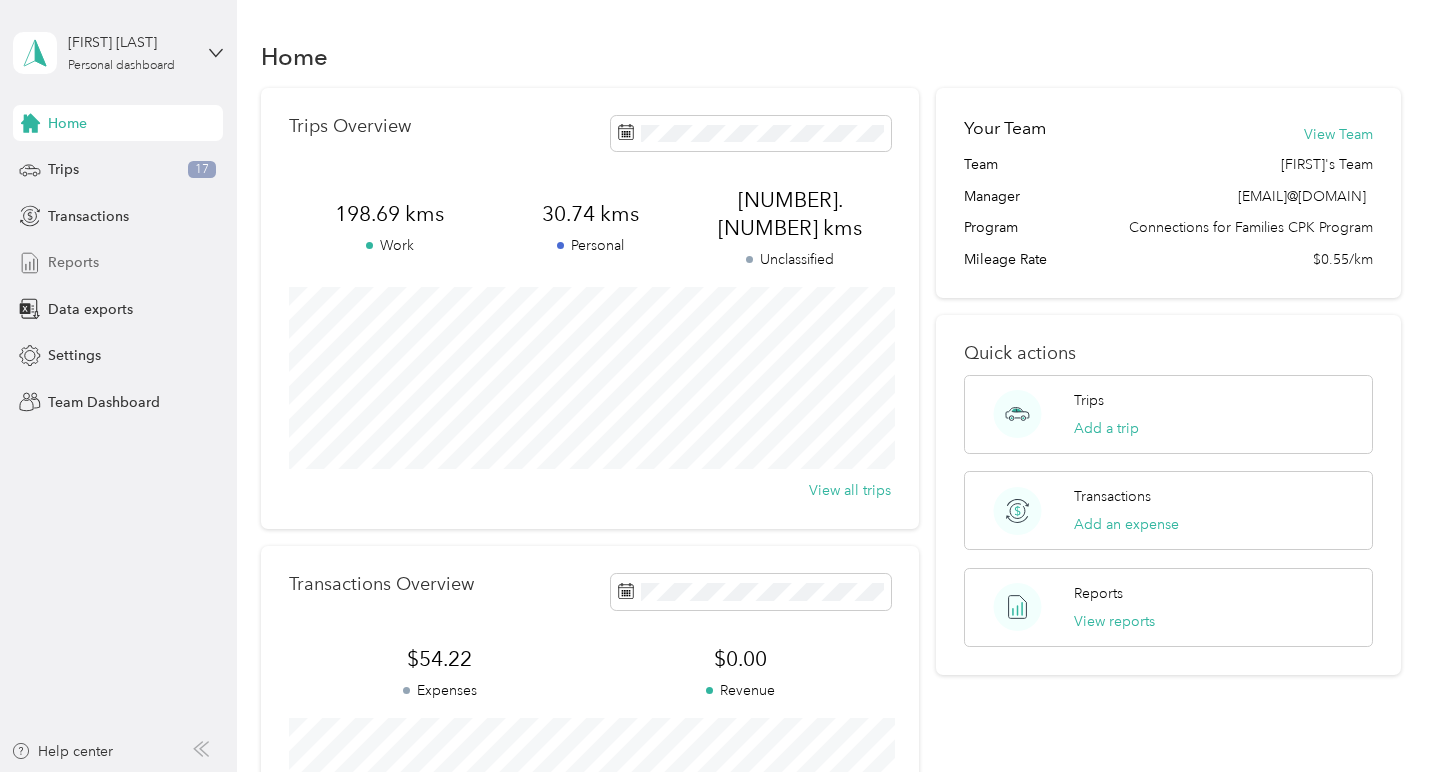 click on "Reports" at bounding box center (73, 262) 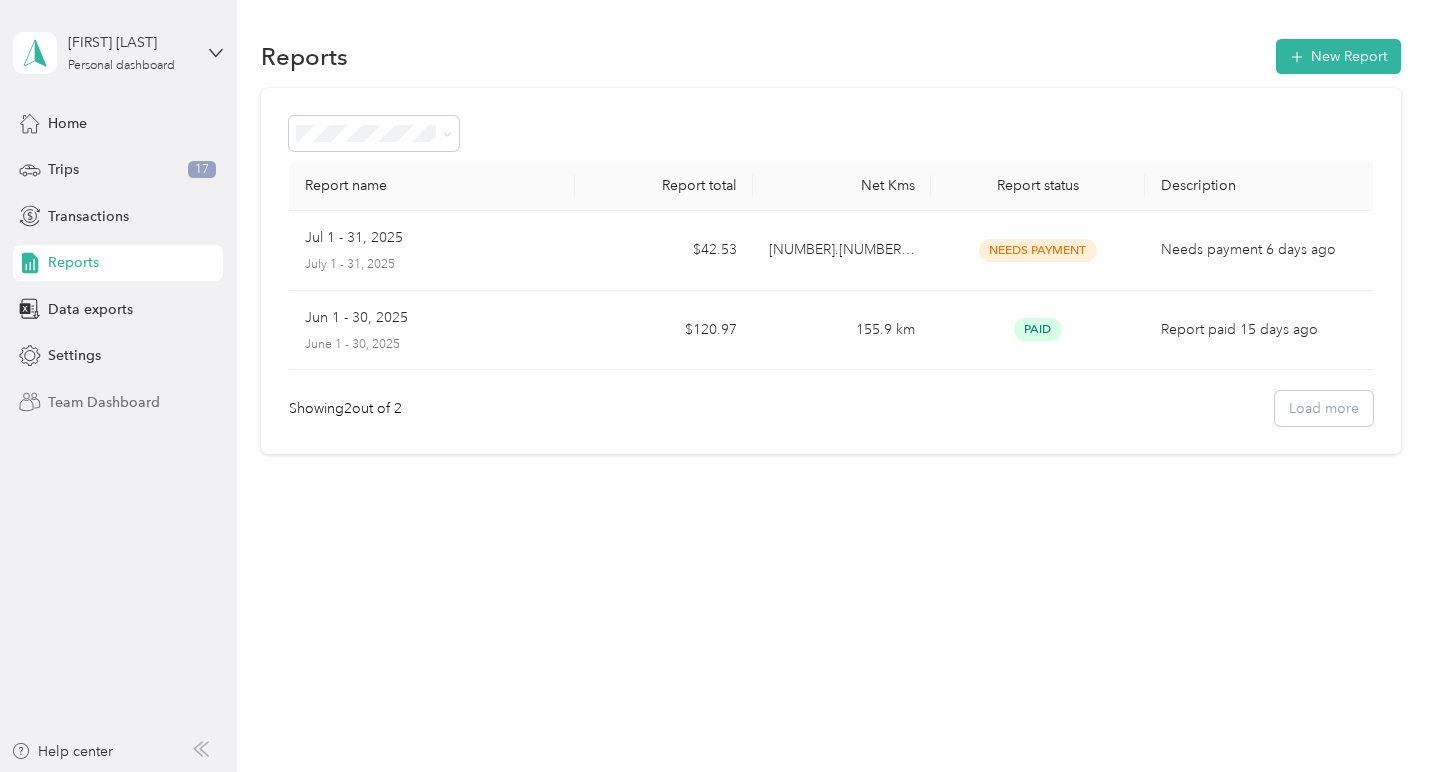 click on "Team Dashboard" at bounding box center (104, 402) 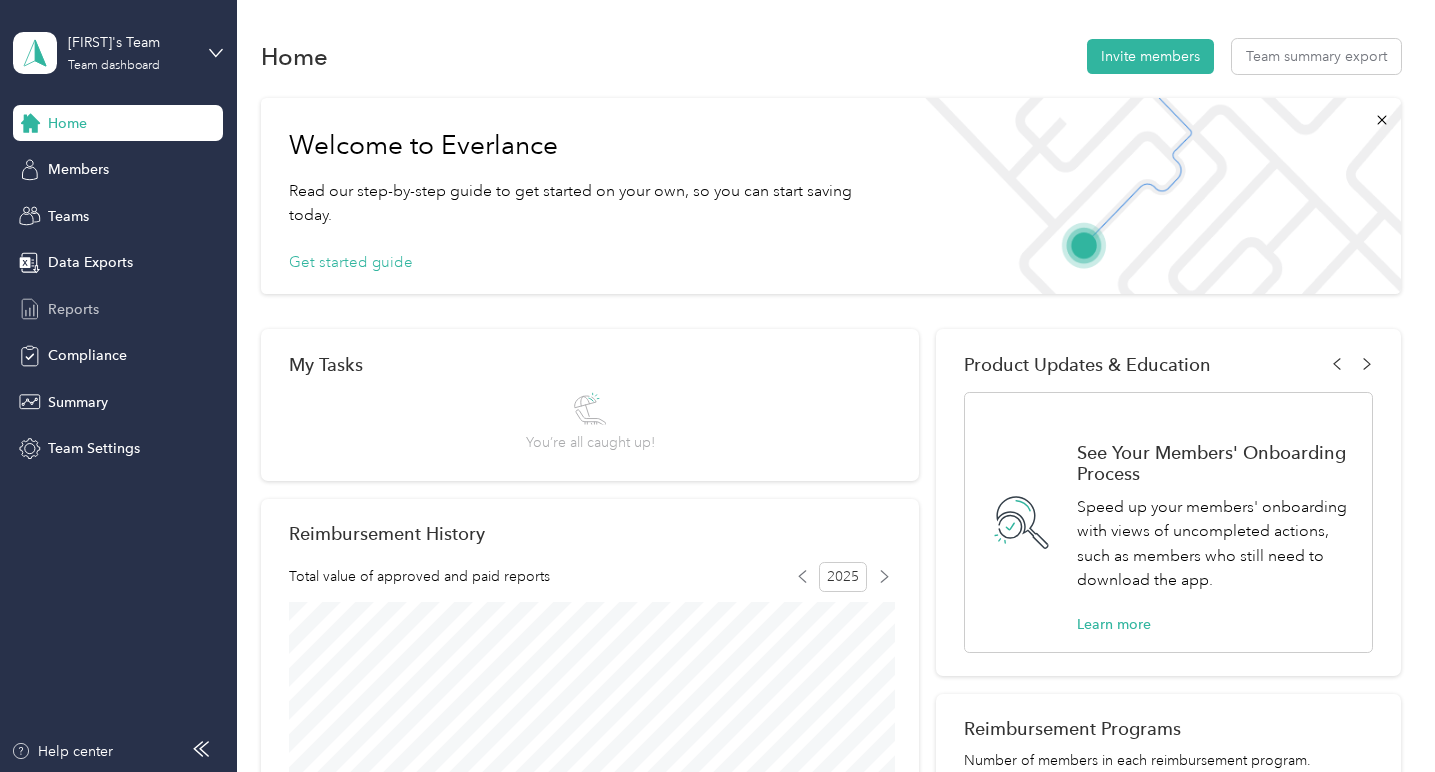click on "Reports" at bounding box center (73, 309) 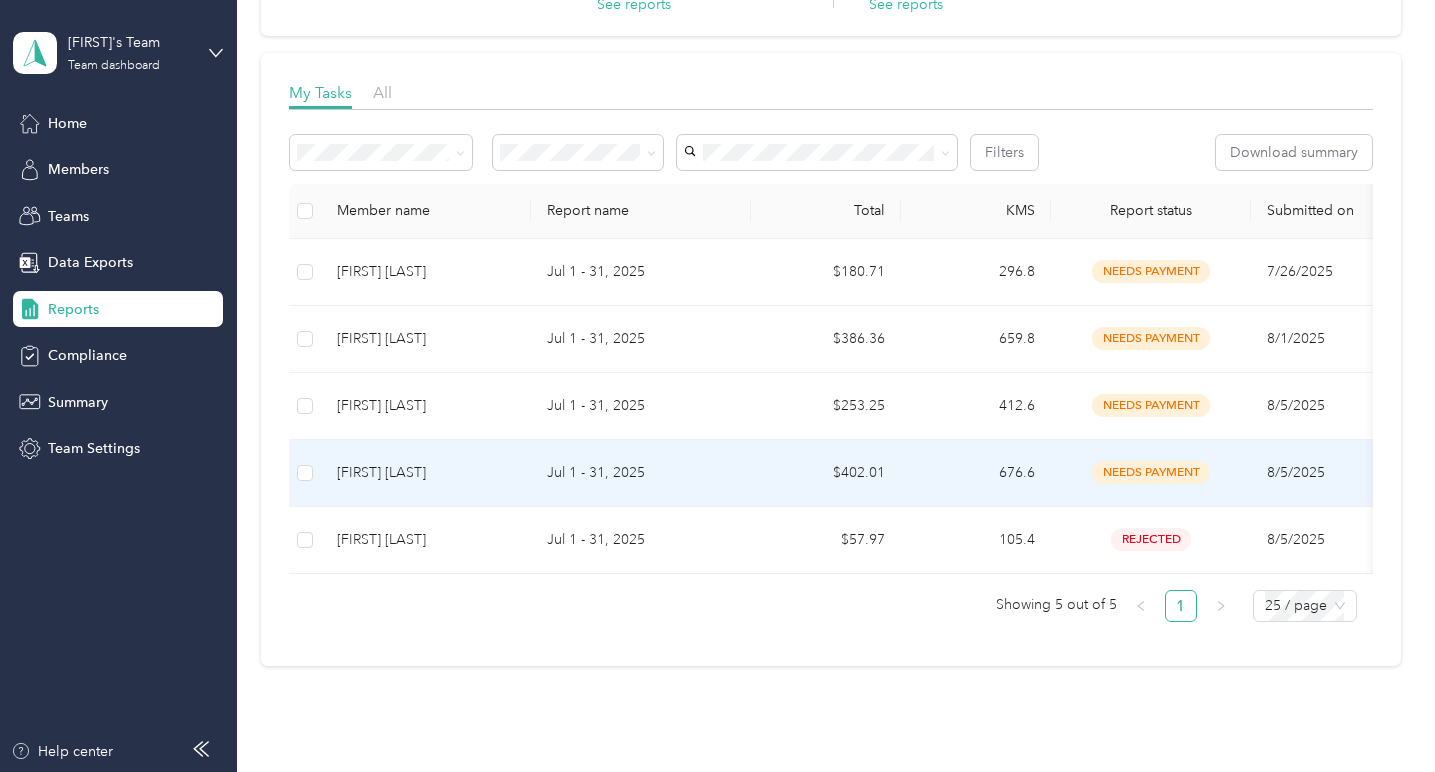 scroll, scrollTop: 231, scrollLeft: 0, axis: vertical 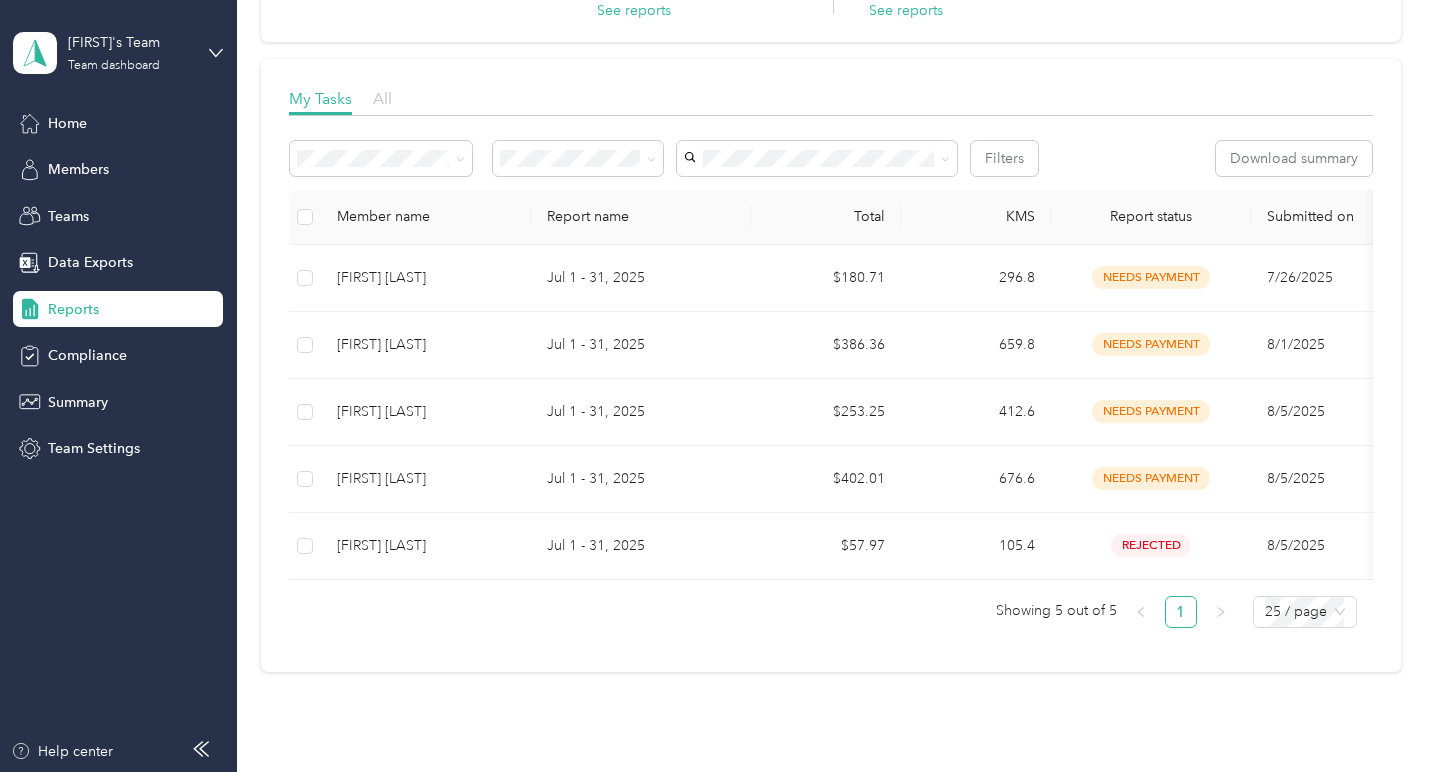 click on "All" at bounding box center [382, 98] 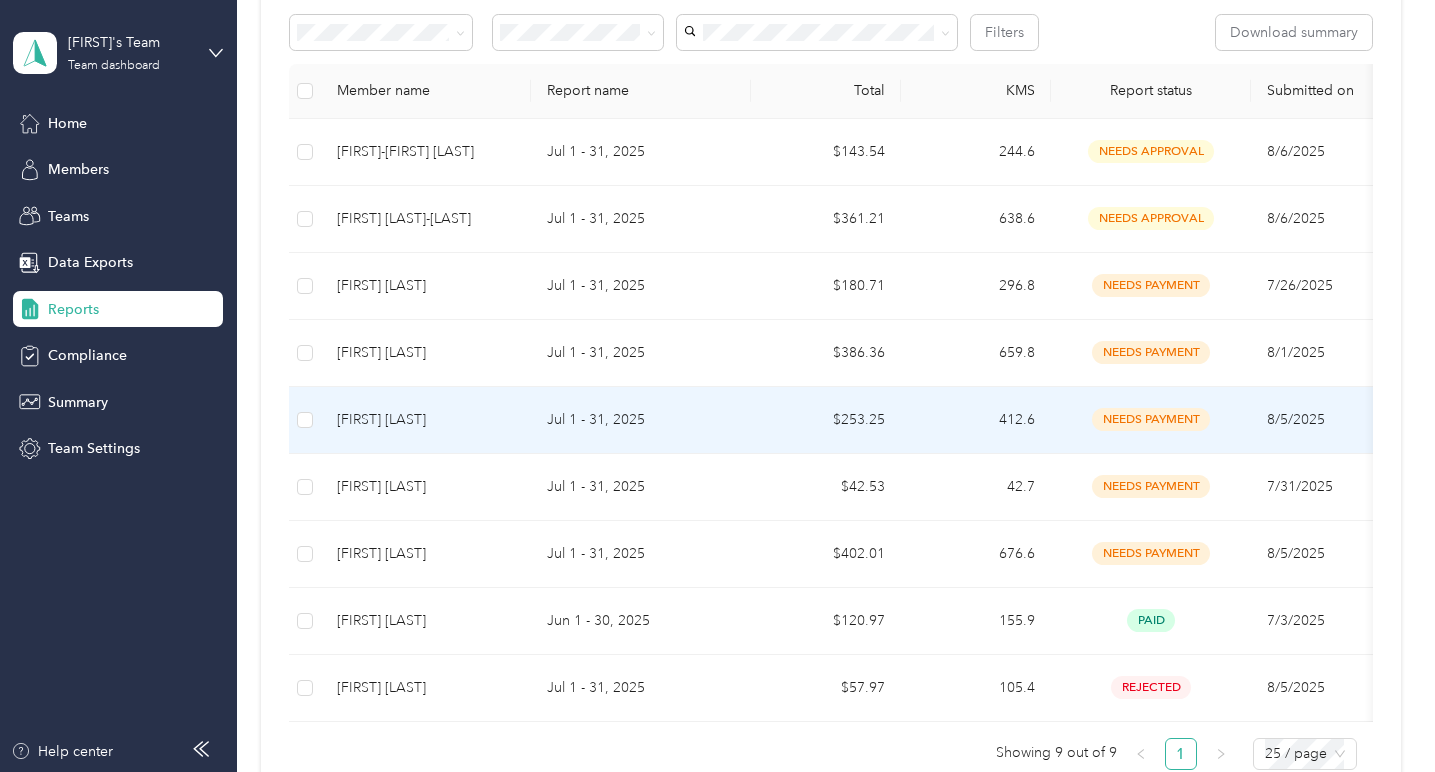 scroll, scrollTop: 352, scrollLeft: 0, axis: vertical 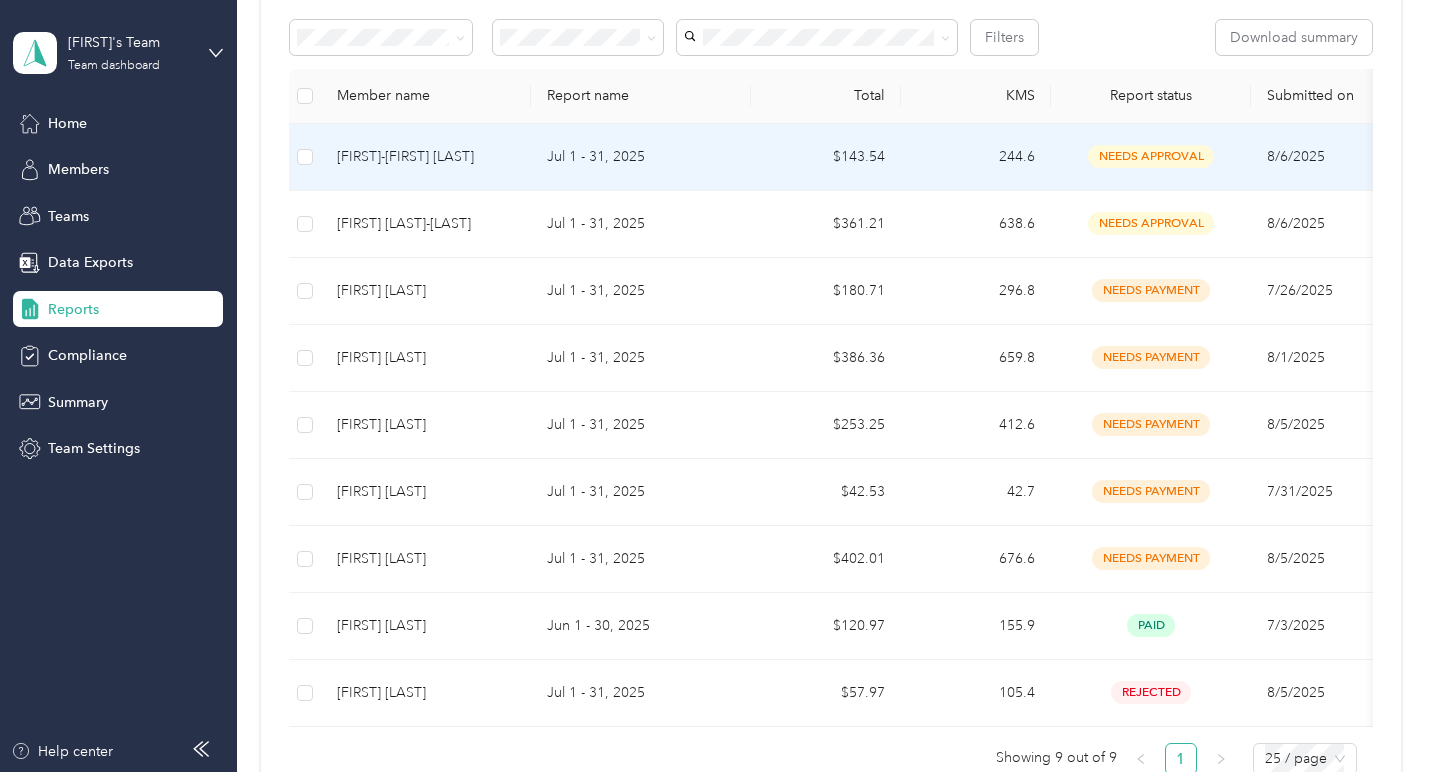 click on "[FIRST] [LAST]" at bounding box center (426, 157) 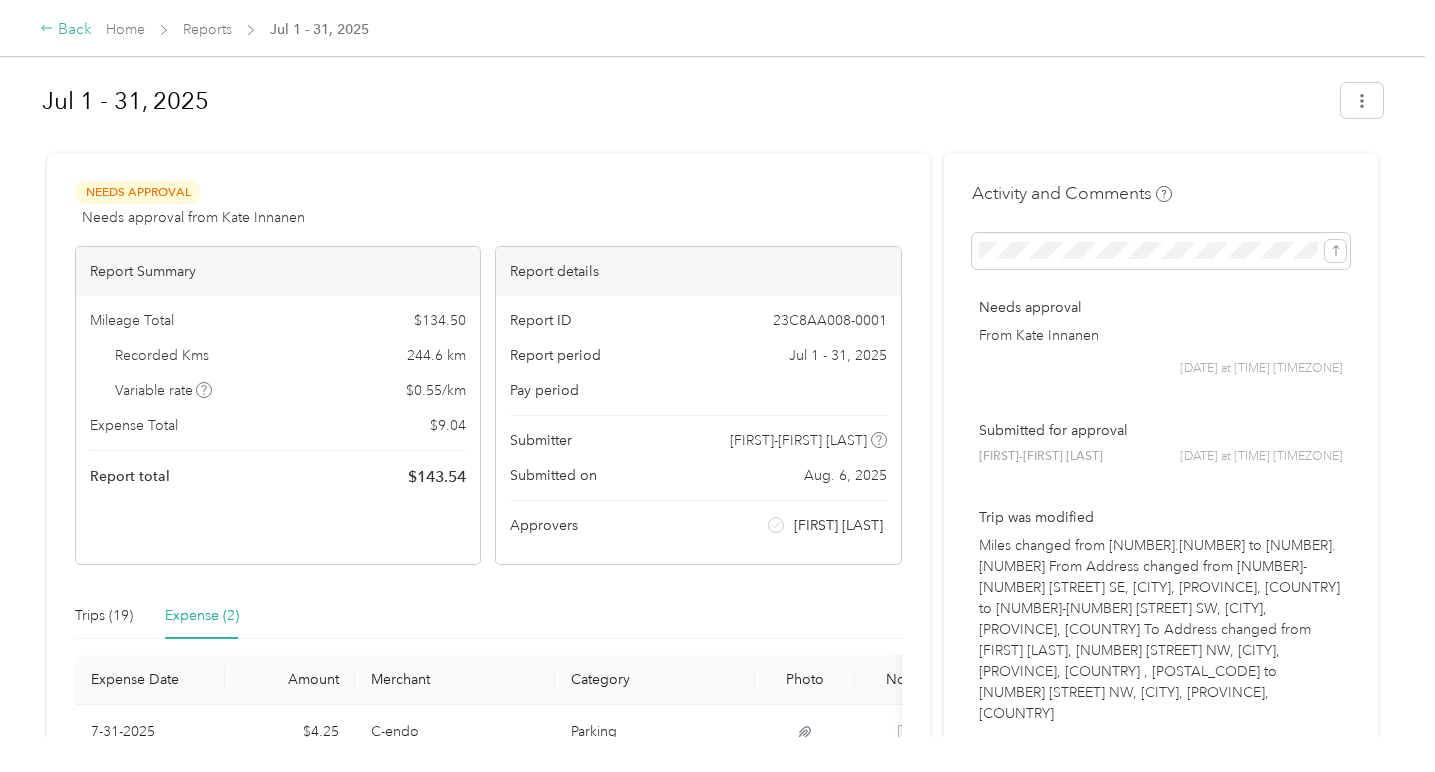 click on "Back" at bounding box center [66, 30] 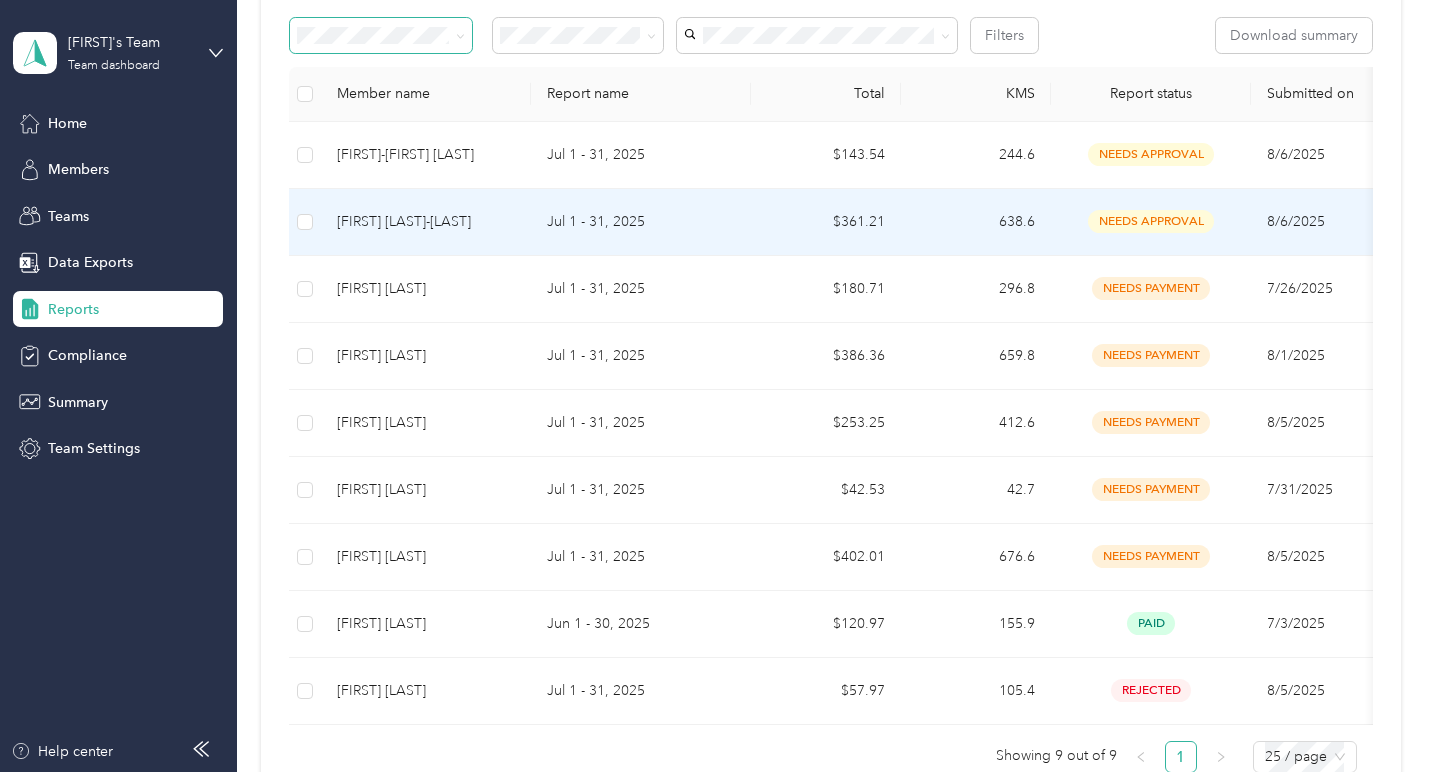 scroll, scrollTop: 353, scrollLeft: 0, axis: vertical 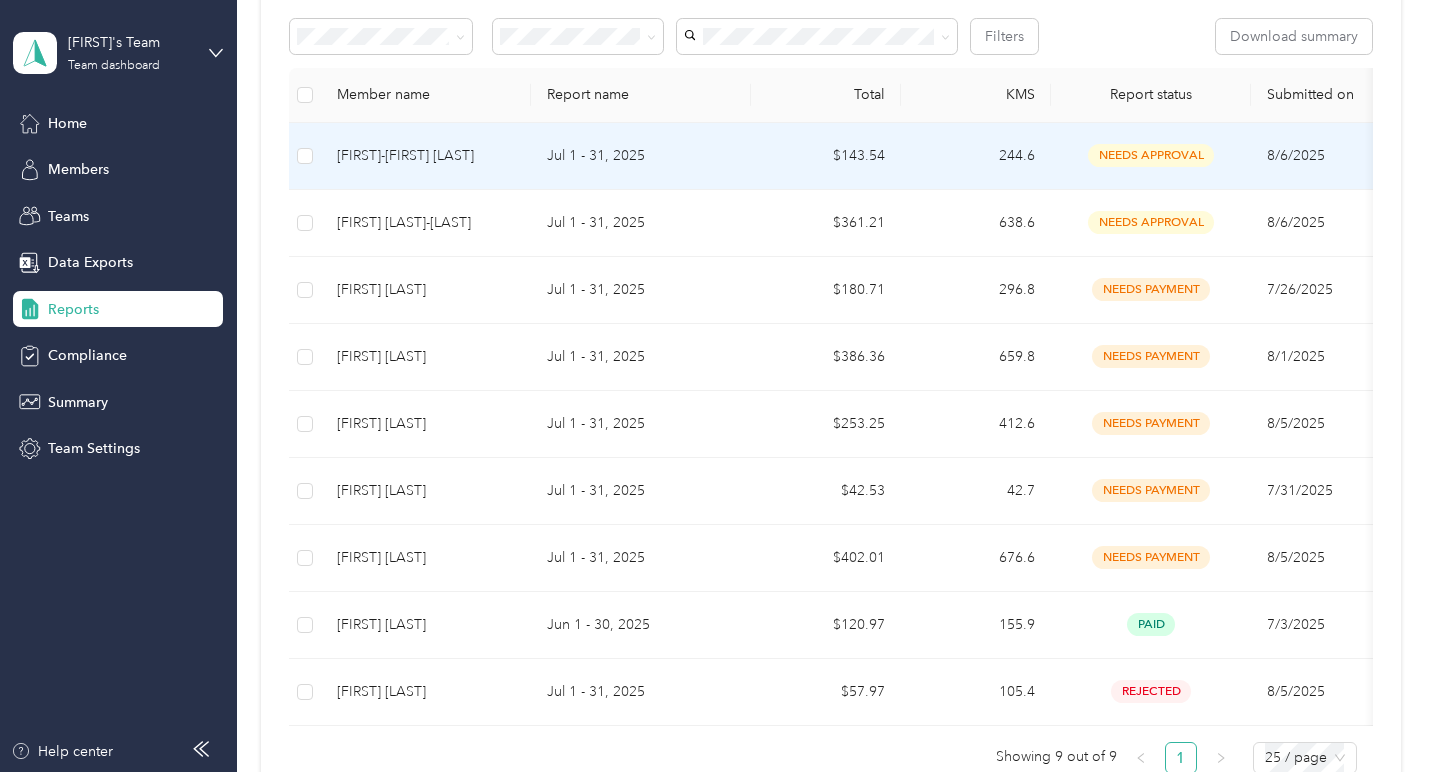 click on "Jul 1 - 31, 2025" at bounding box center (641, 156) 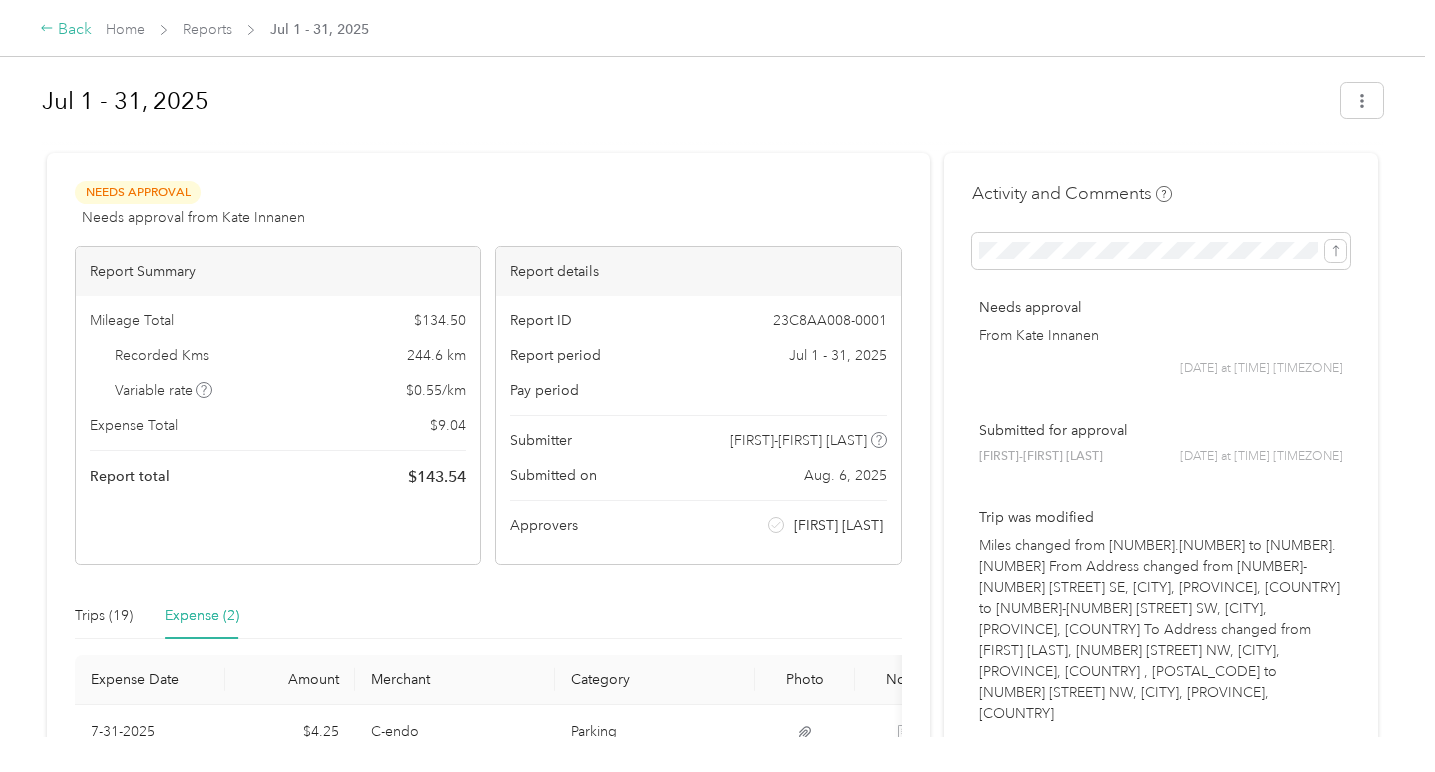 click on "Back" at bounding box center (66, 30) 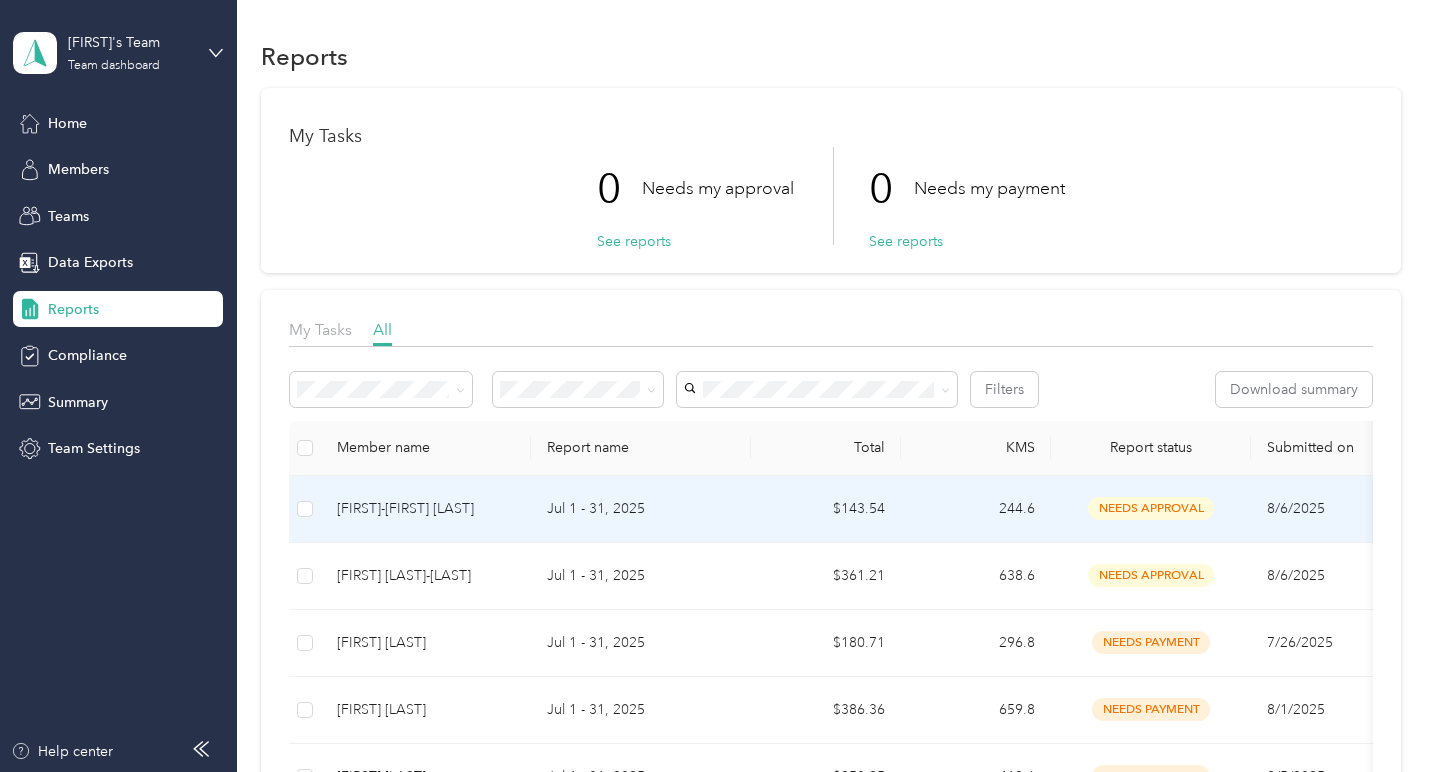 click on "[FIRST] [LAST]" at bounding box center [426, 509] 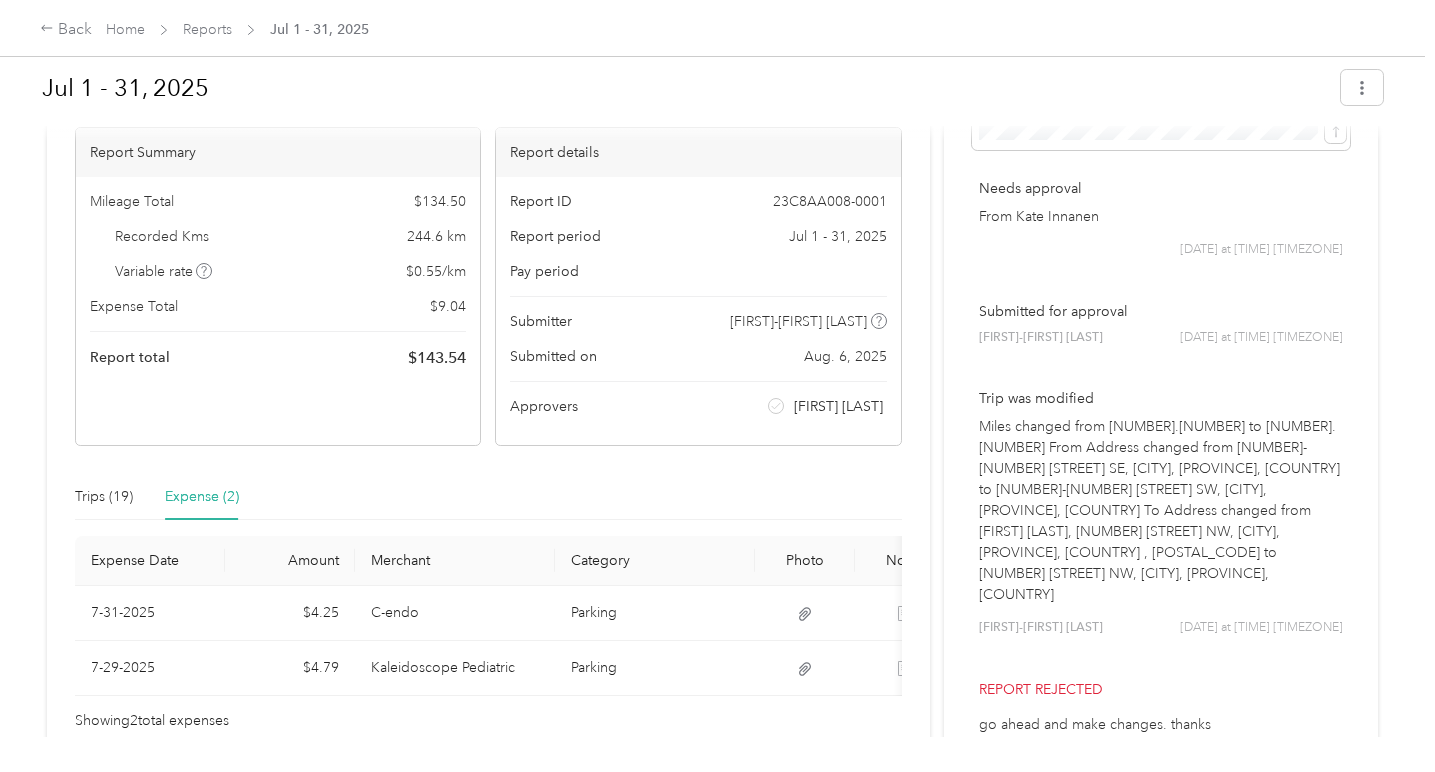 scroll, scrollTop: 0, scrollLeft: 0, axis: both 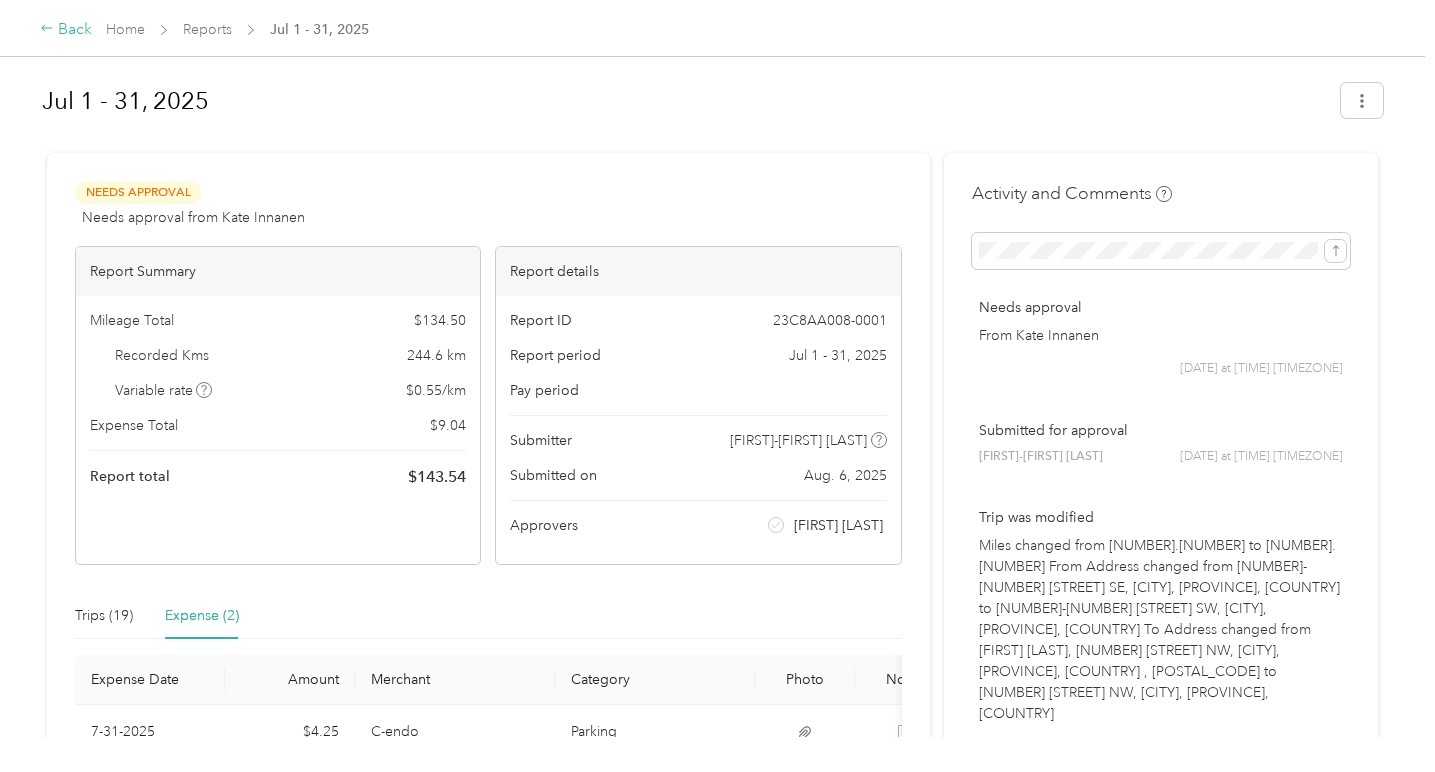 click on "Back" at bounding box center [66, 30] 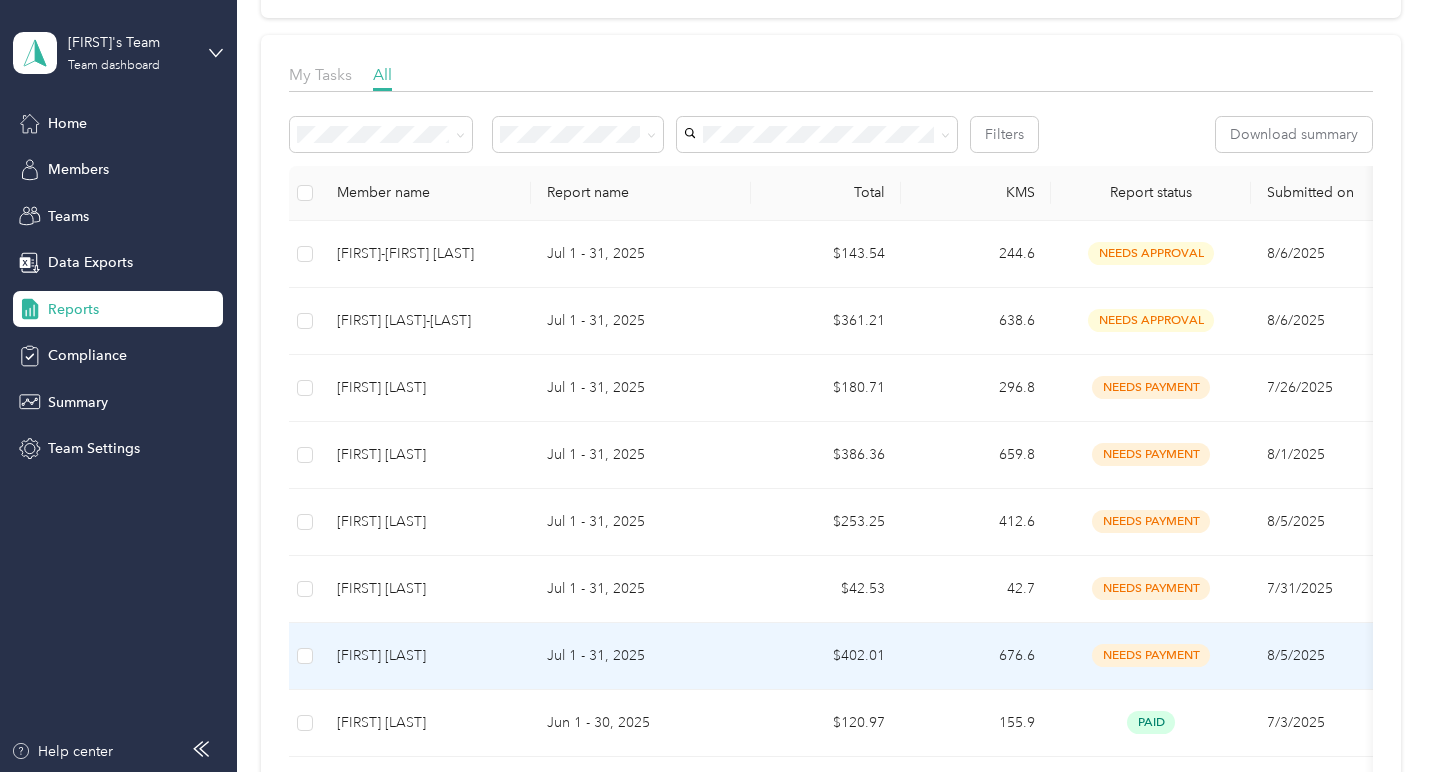 scroll, scrollTop: 253, scrollLeft: 0, axis: vertical 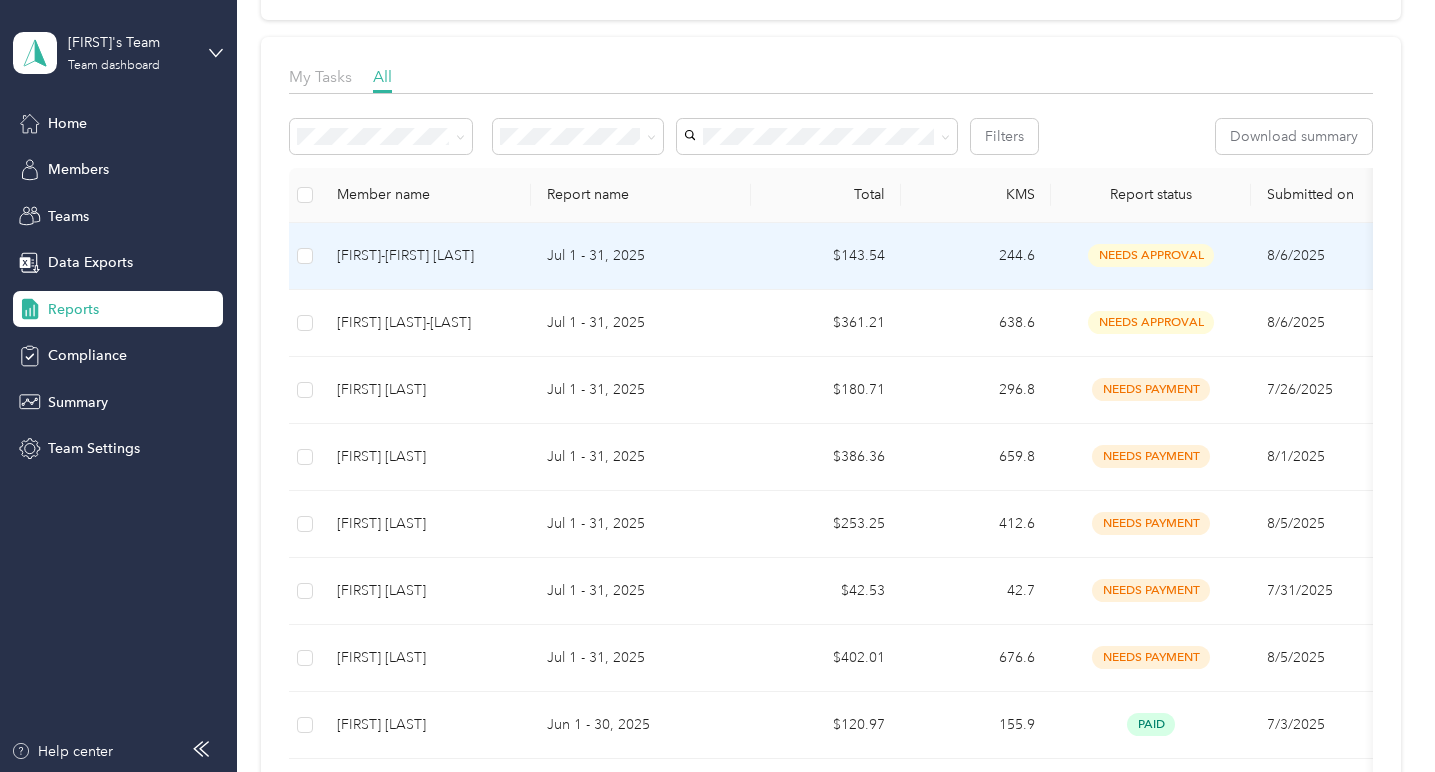 click on "needs approval" at bounding box center [1151, 255] 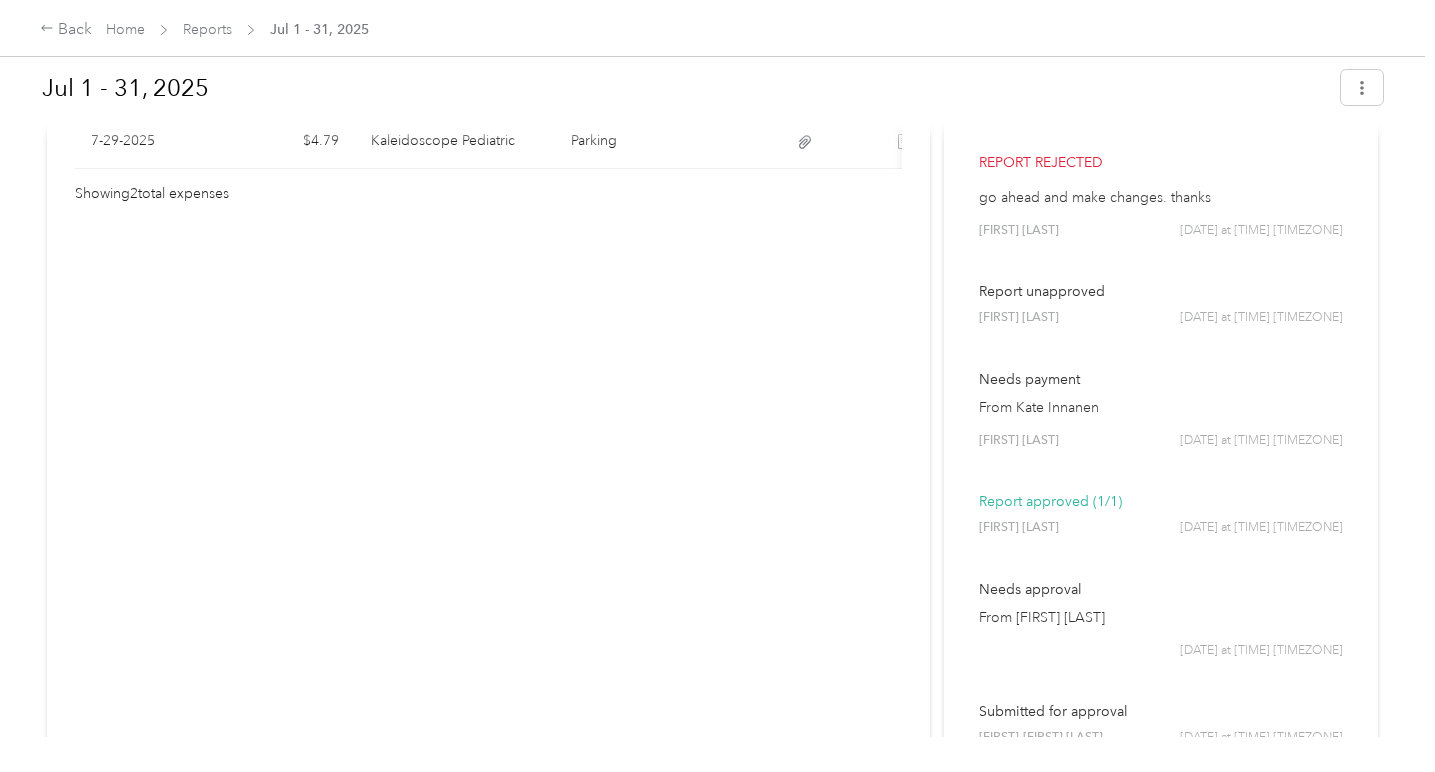 scroll, scrollTop: 705, scrollLeft: 0, axis: vertical 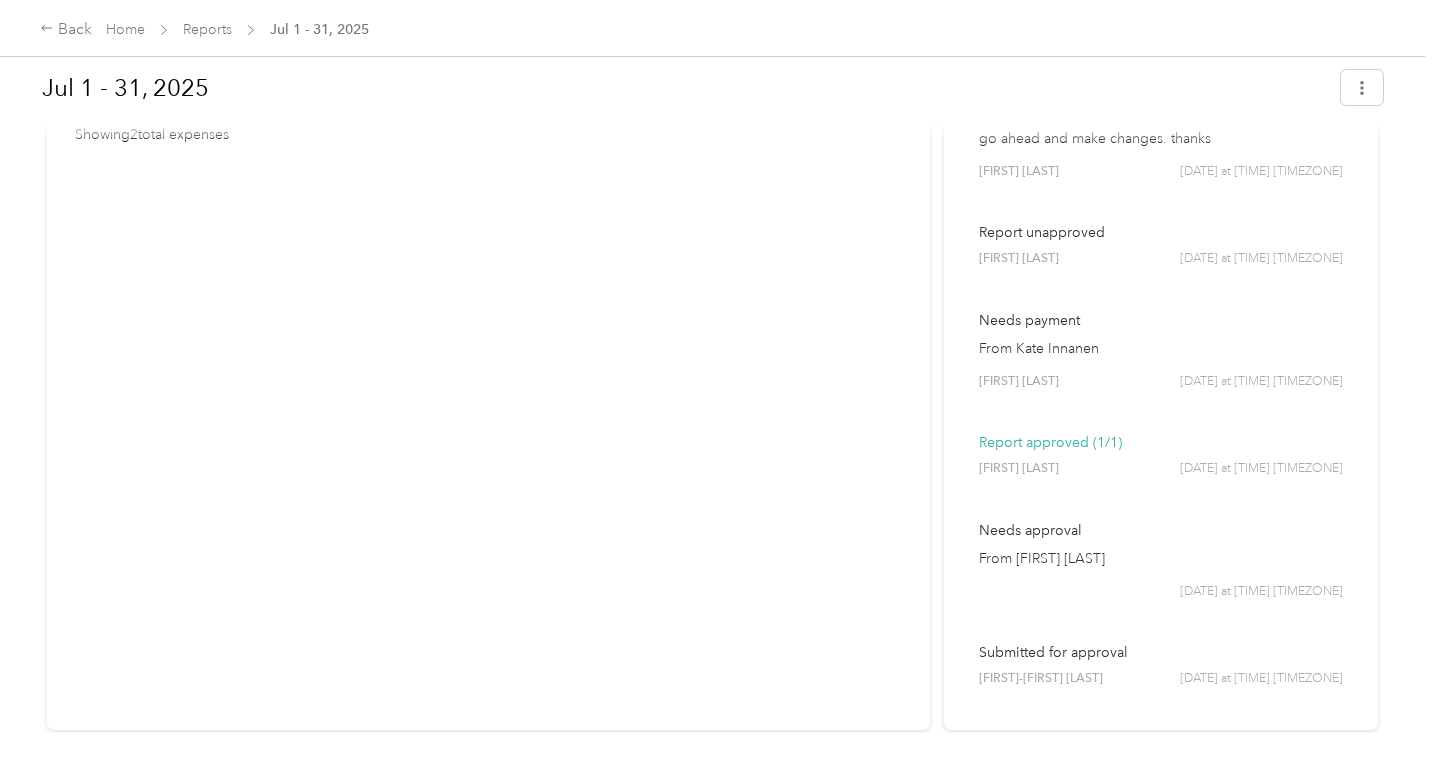 click on "Report approved (1/1)" at bounding box center (1161, 442) 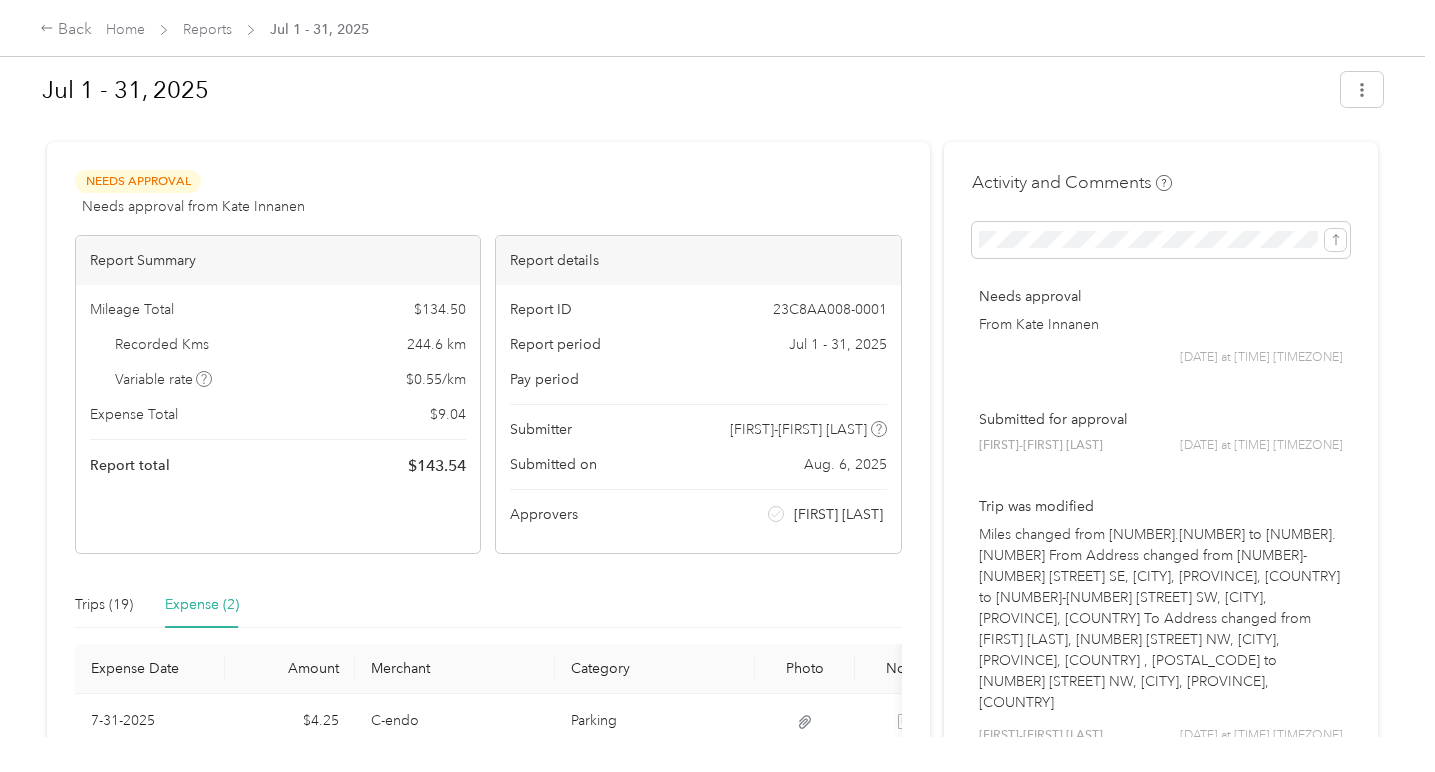scroll, scrollTop: 0, scrollLeft: 0, axis: both 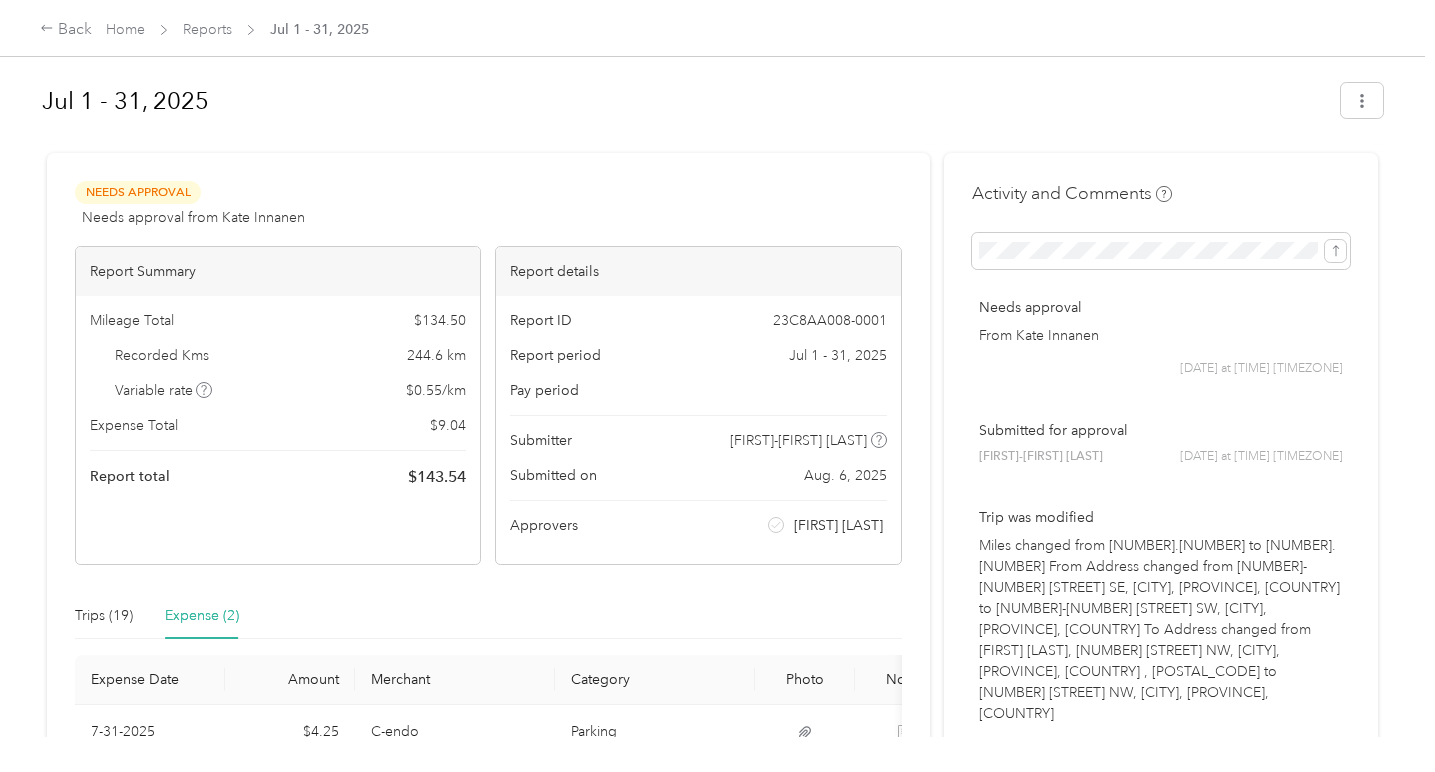 click on "Needs approval from Kate Innanen" at bounding box center (193, 217) 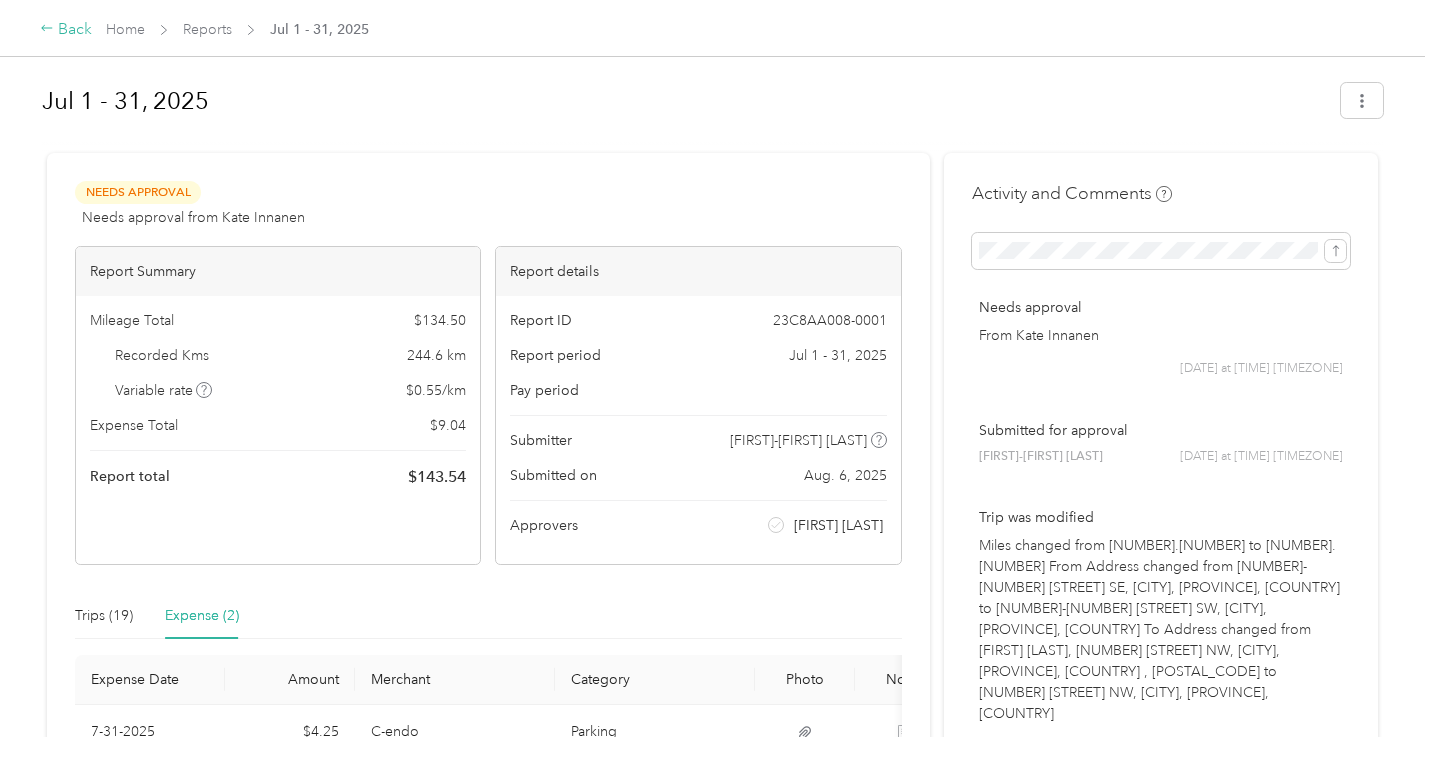click on "Back" at bounding box center [66, 30] 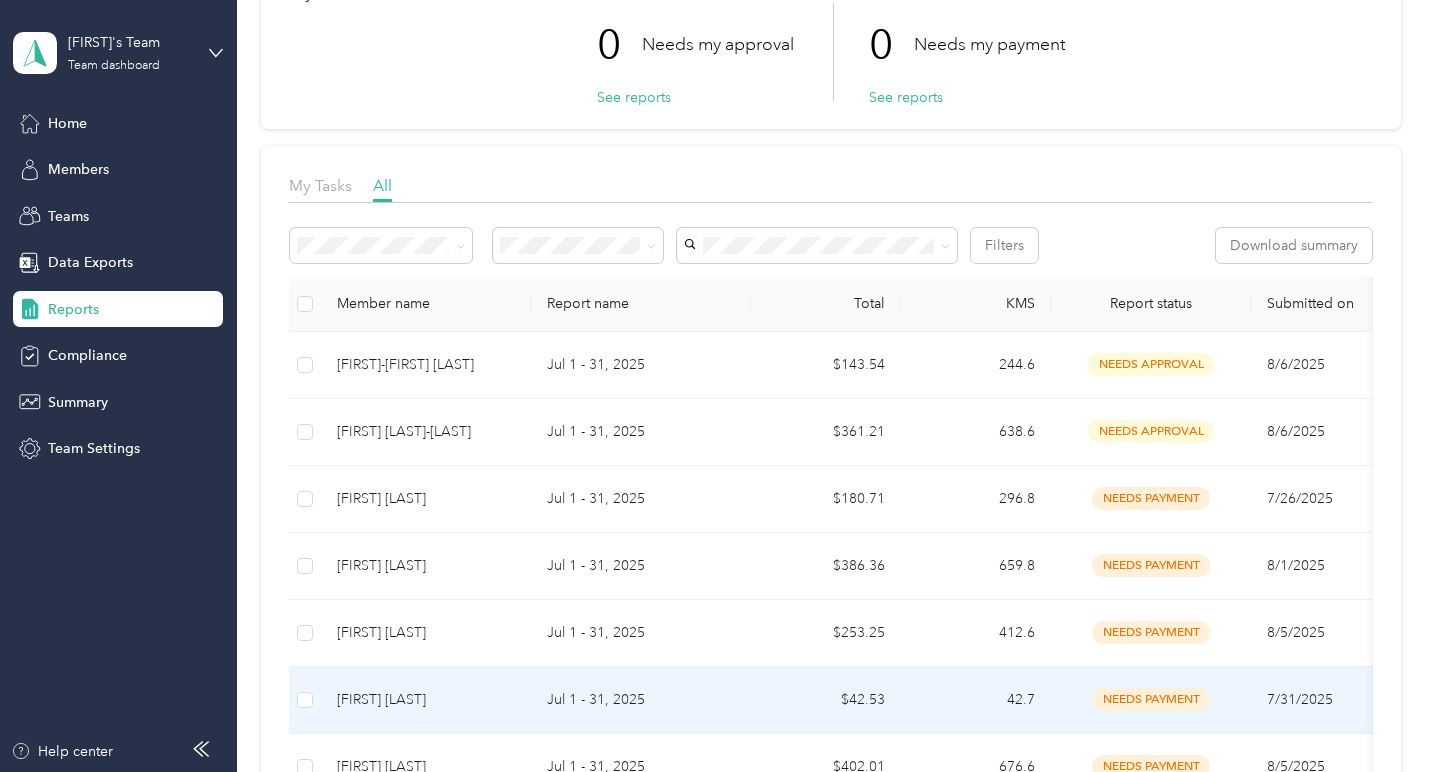 scroll, scrollTop: 152, scrollLeft: 0, axis: vertical 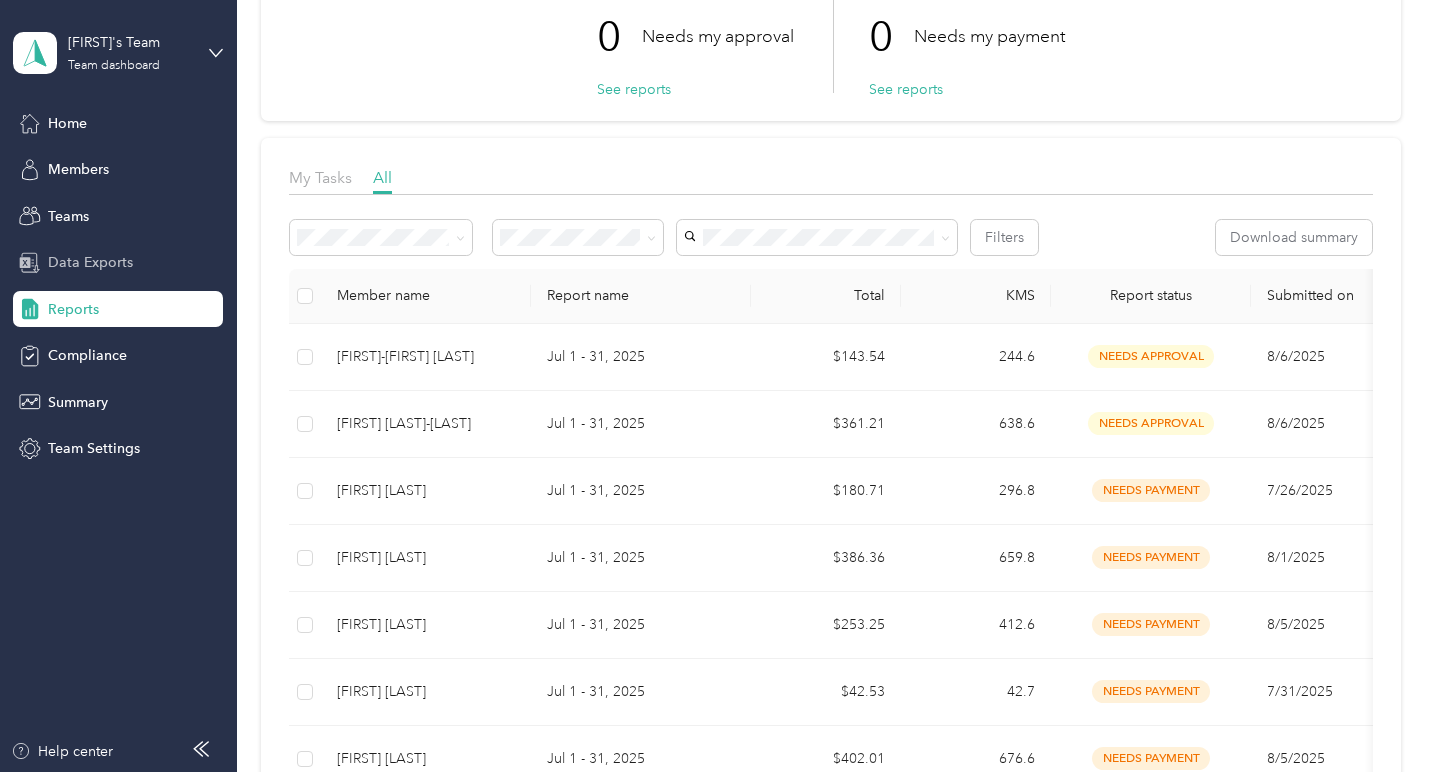 click on "Data Exports" at bounding box center (90, 262) 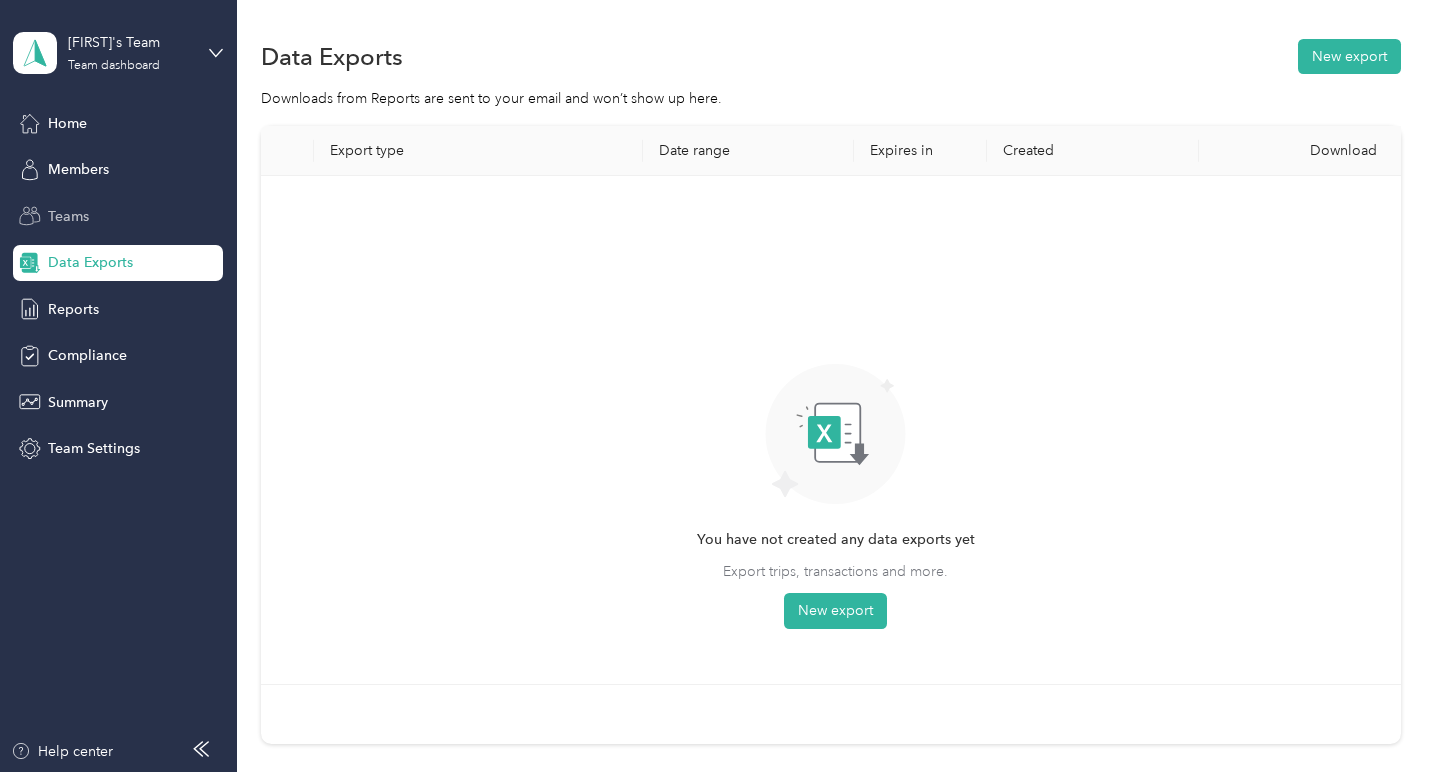 click on "Teams" at bounding box center (68, 216) 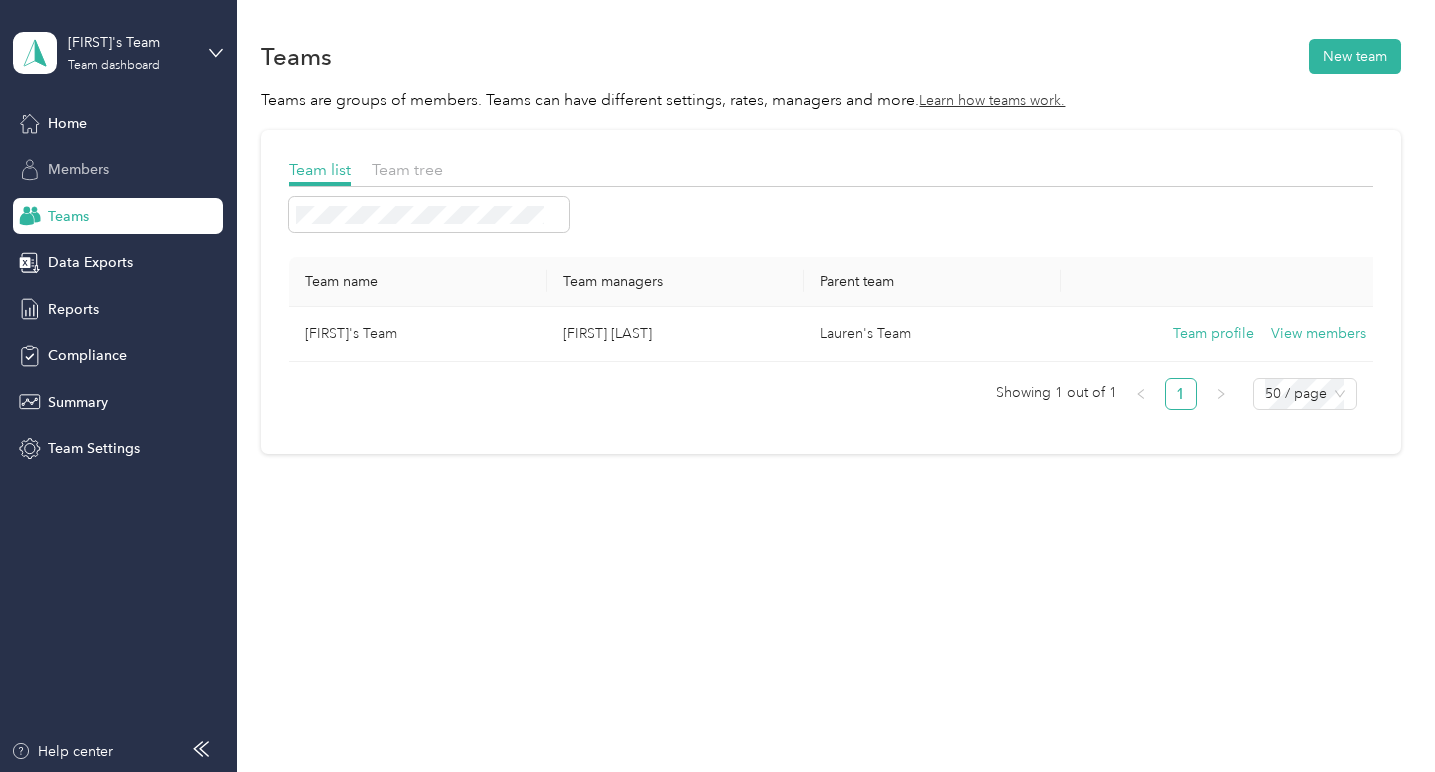 click on "Members" at bounding box center (78, 169) 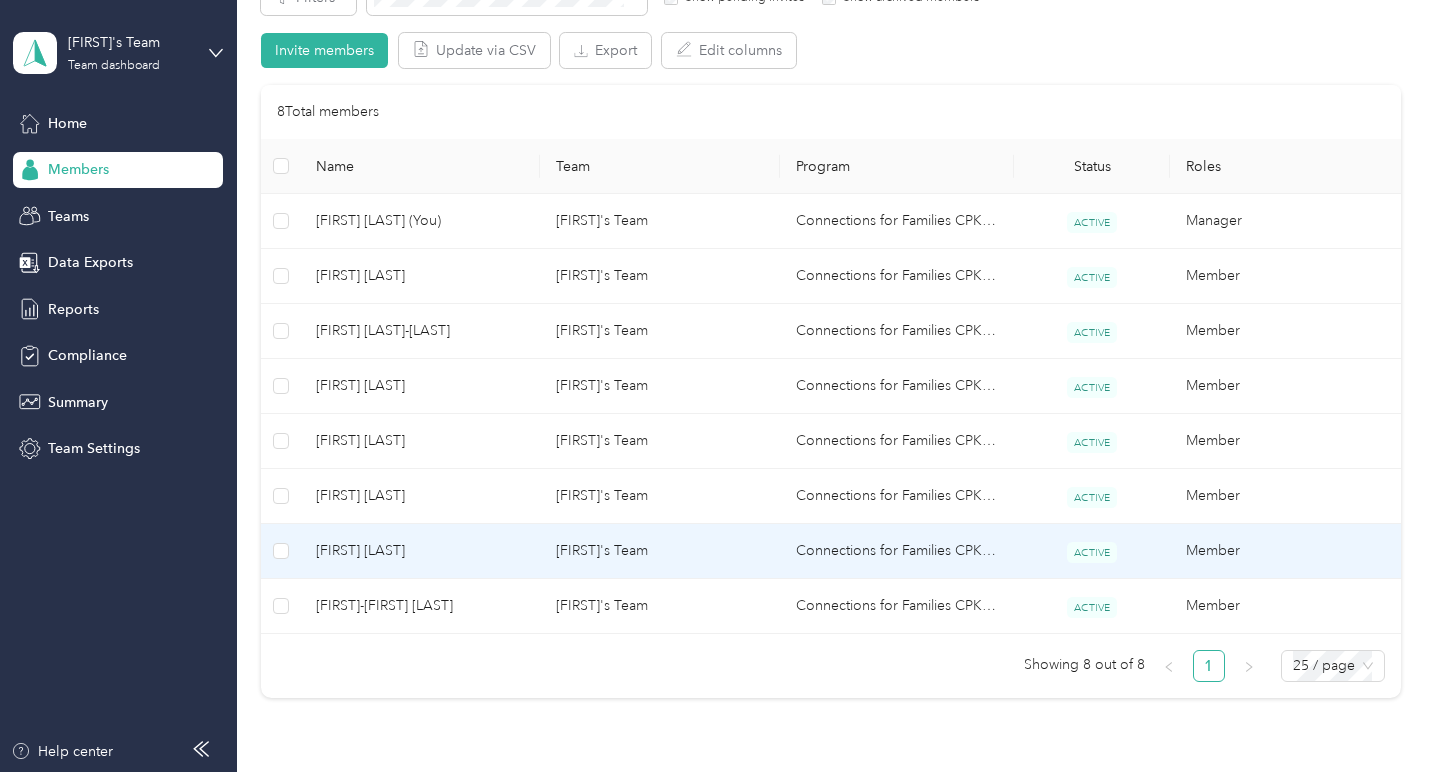 scroll, scrollTop: 394, scrollLeft: 0, axis: vertical 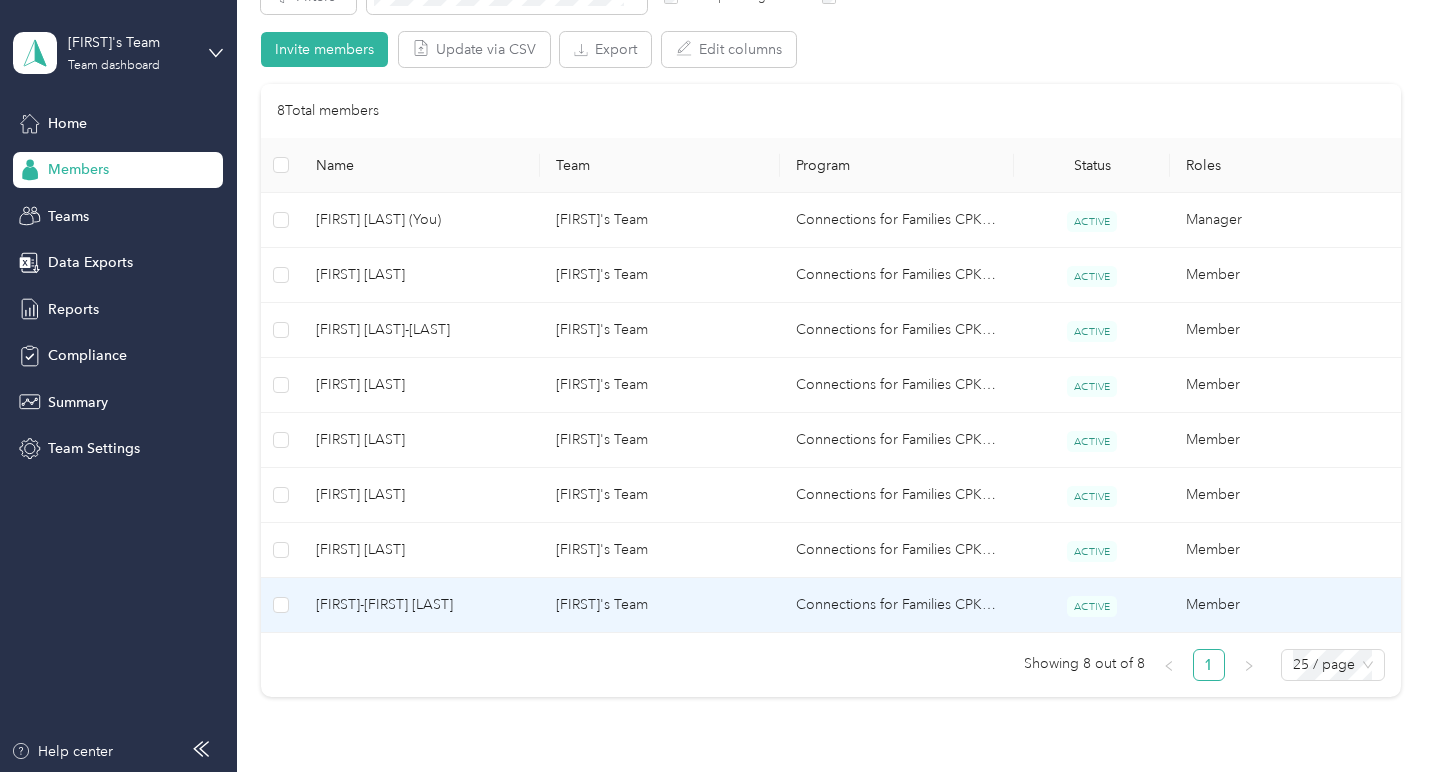 click on "Tracy's Team" at bounding box center (660, 605) 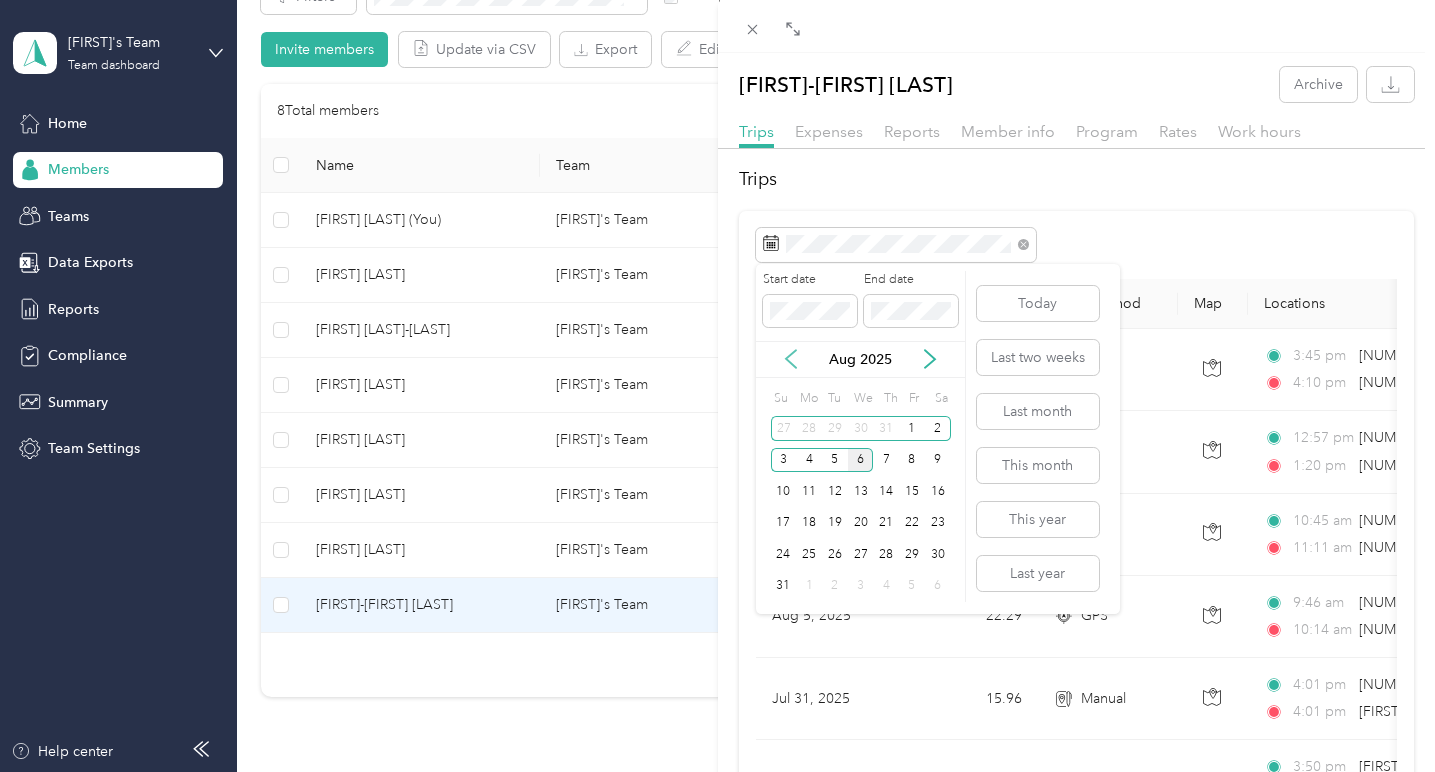 click 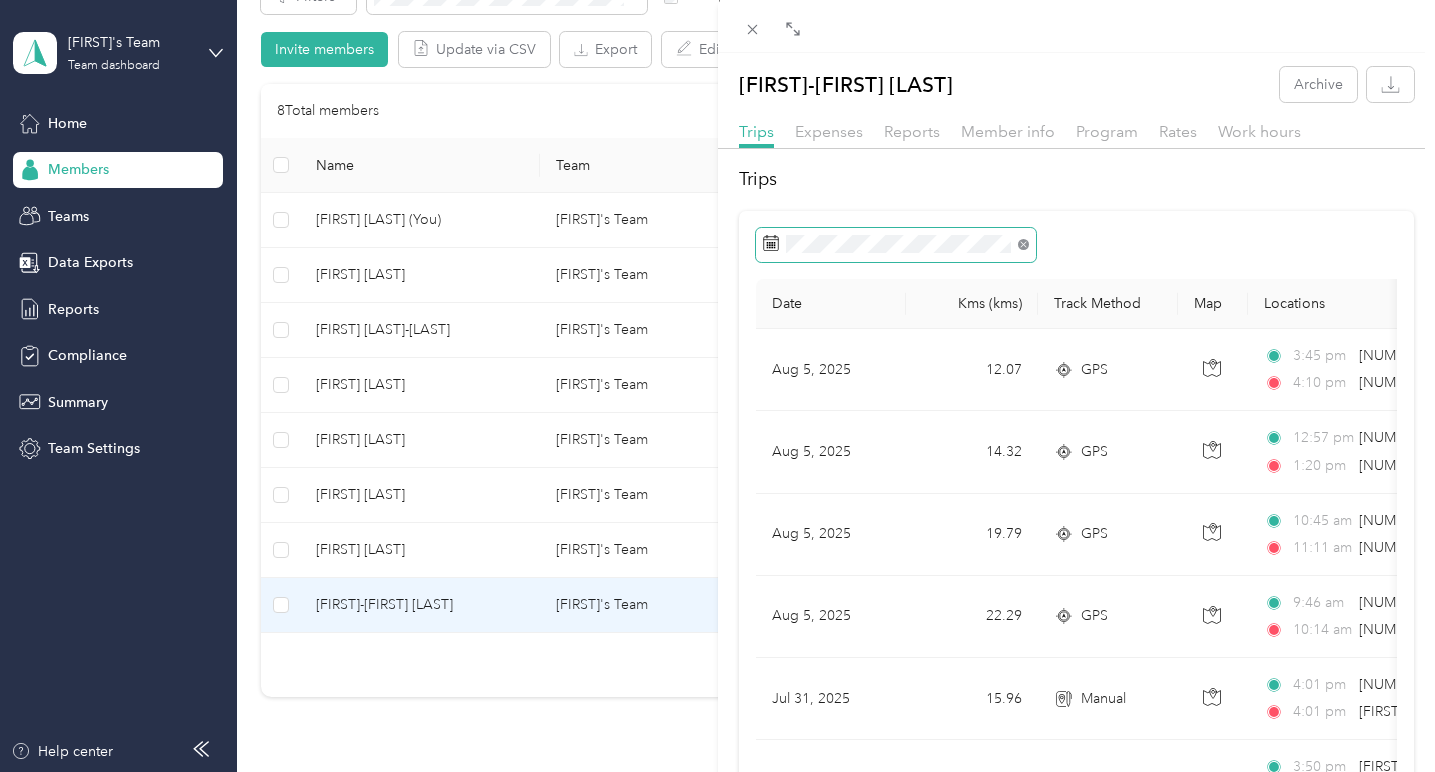 click 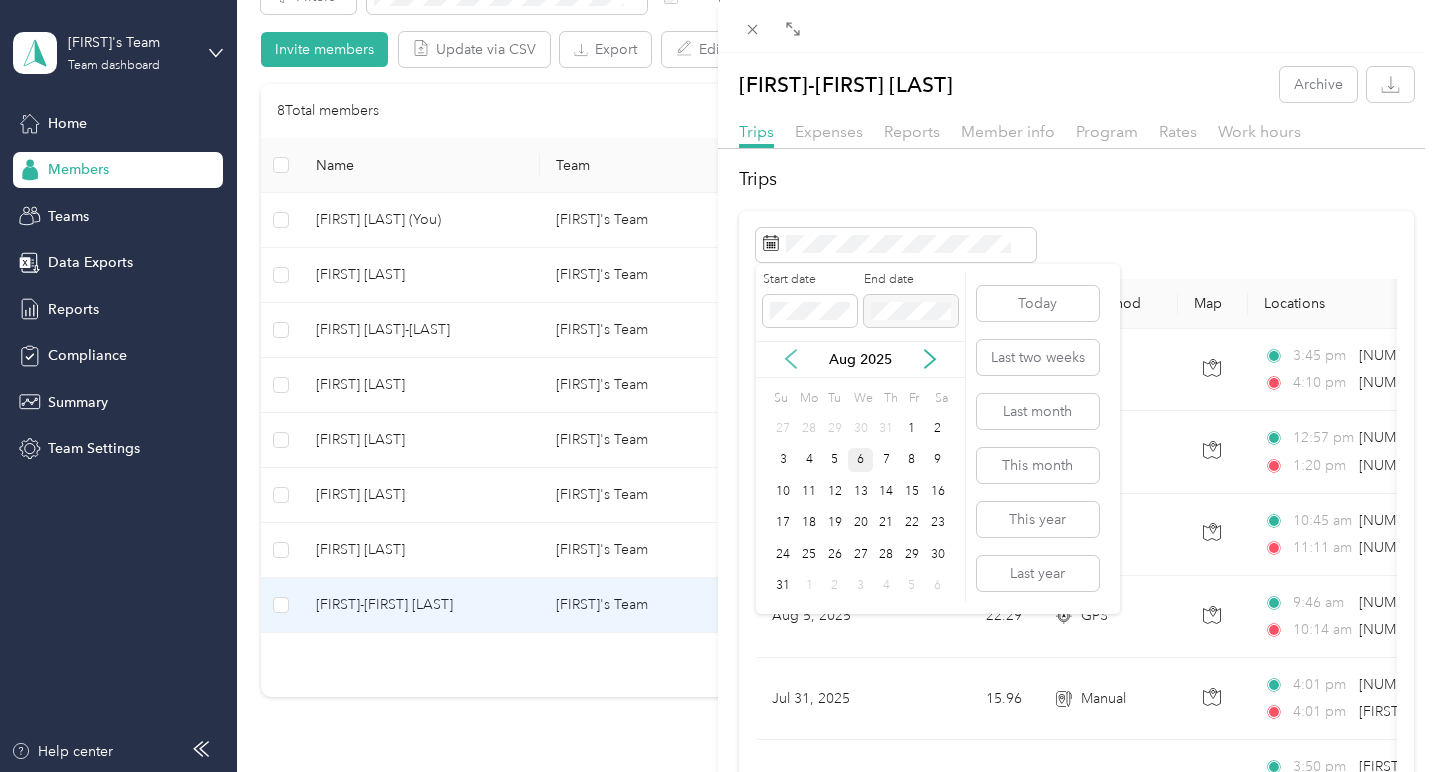 click 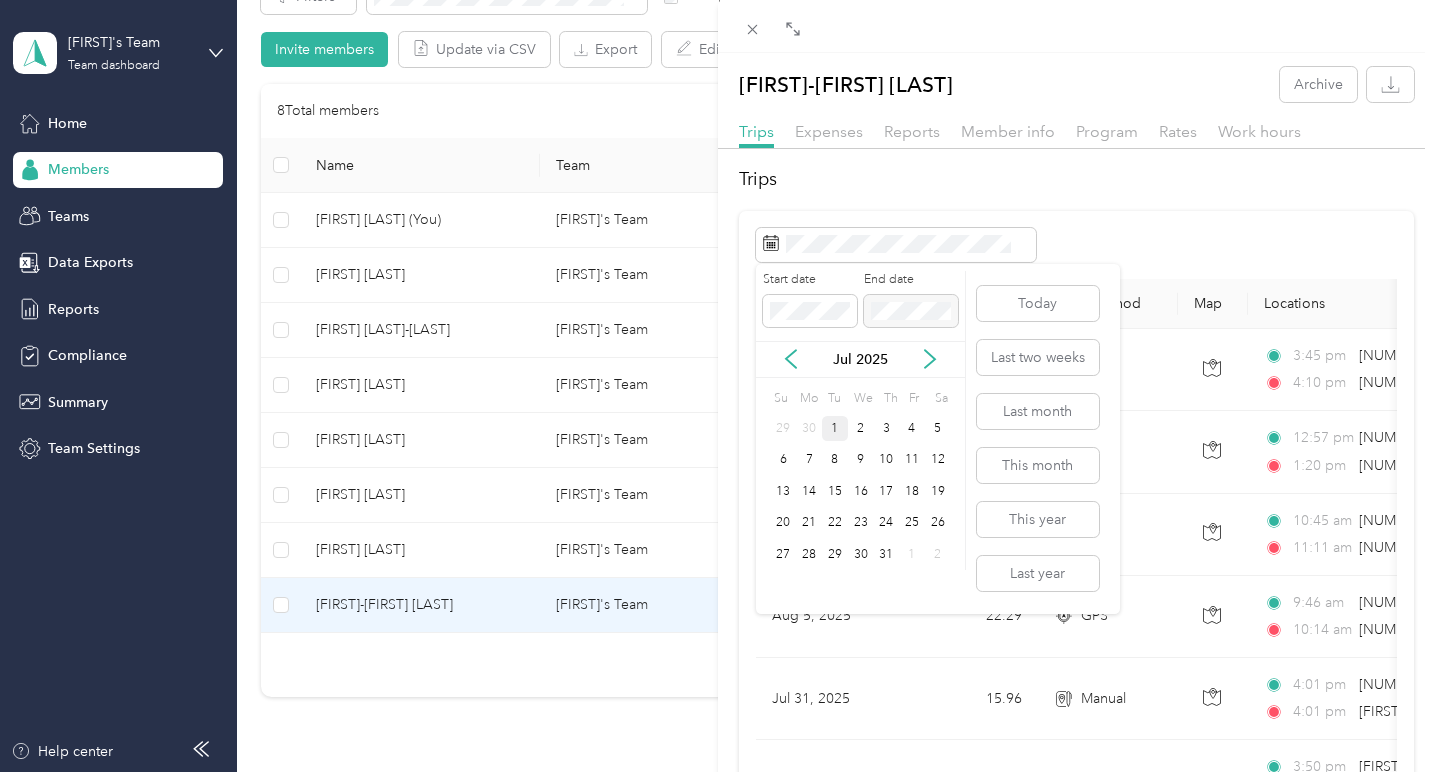 click on "1" at bounding box center [835, 428] 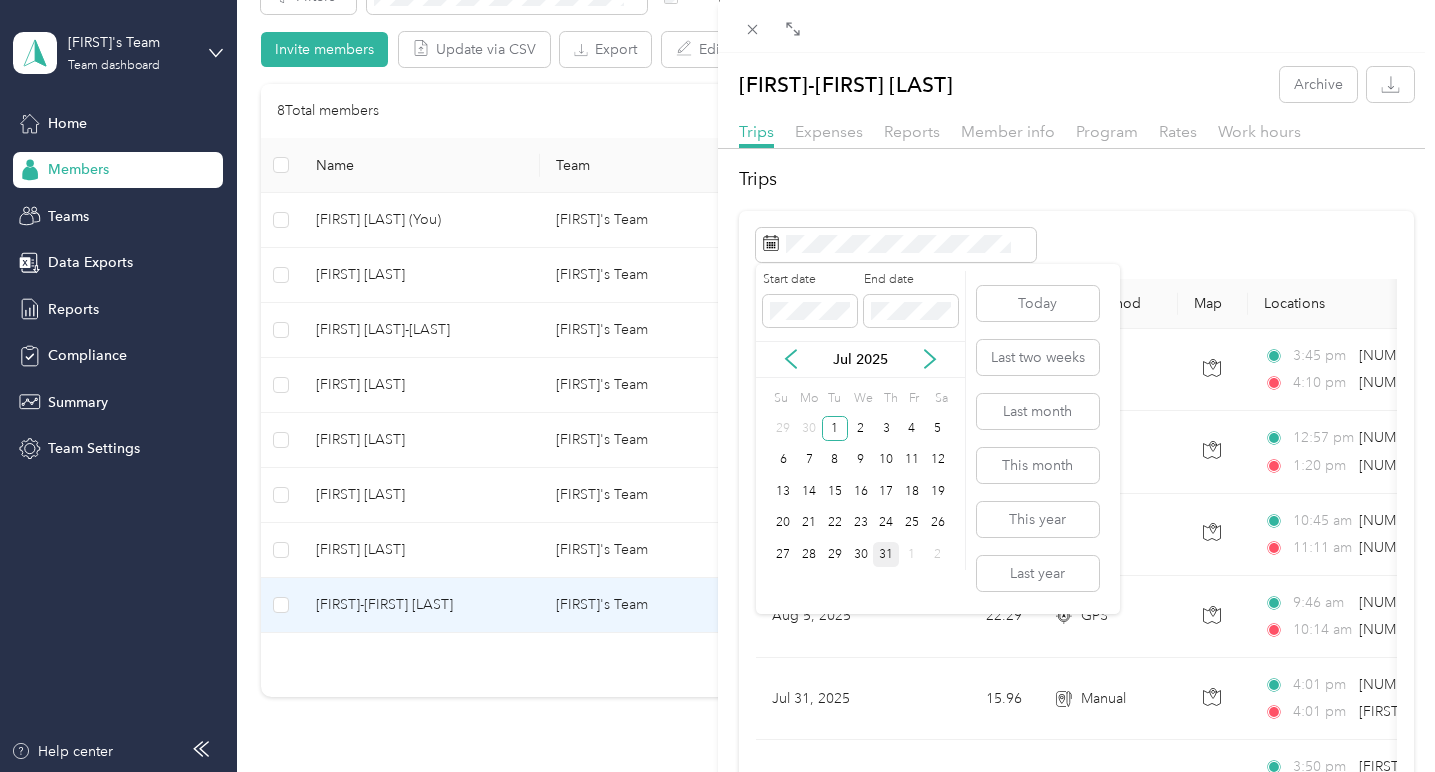 click on "31" at bounding box center [886, 554] 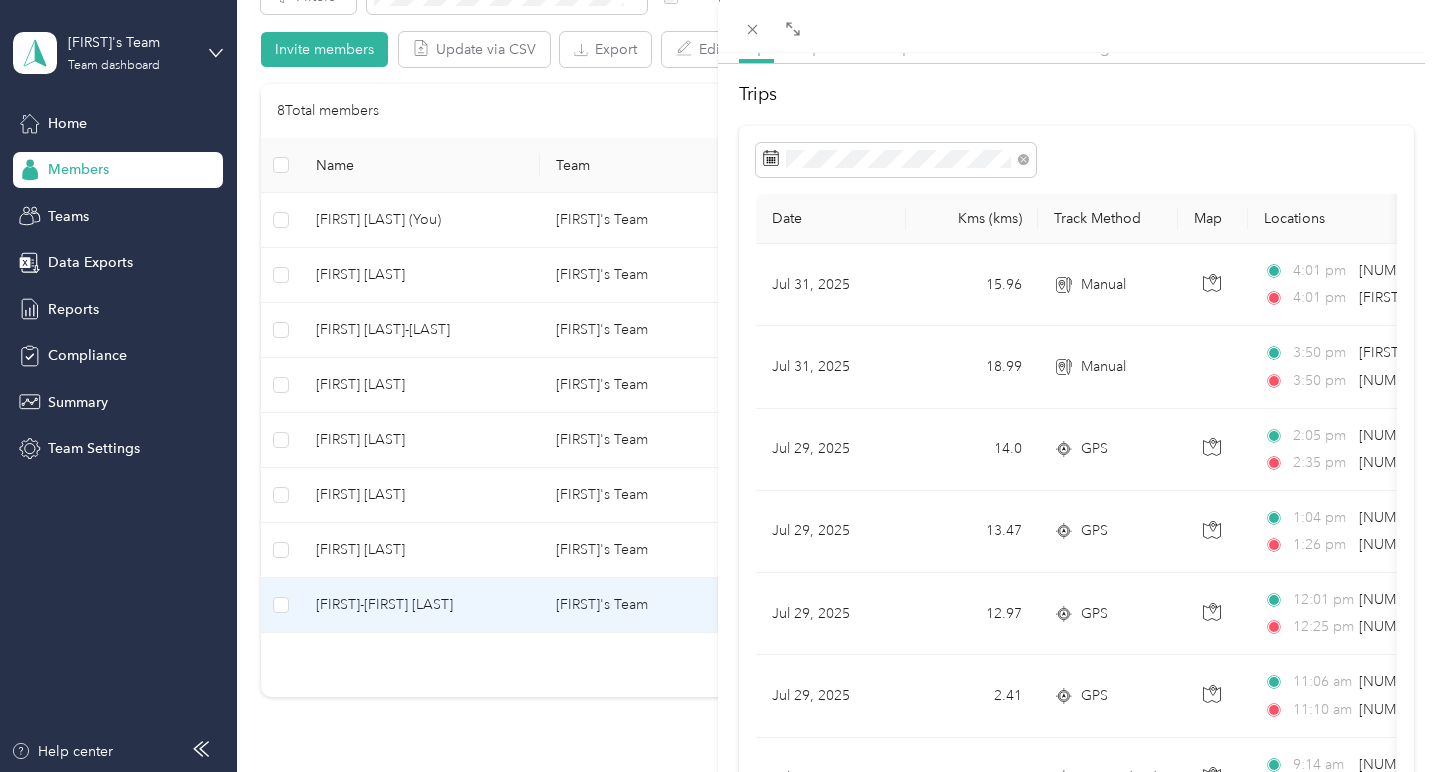 scroll, scrollTop: 0, scrollLeft: 0, axis: both 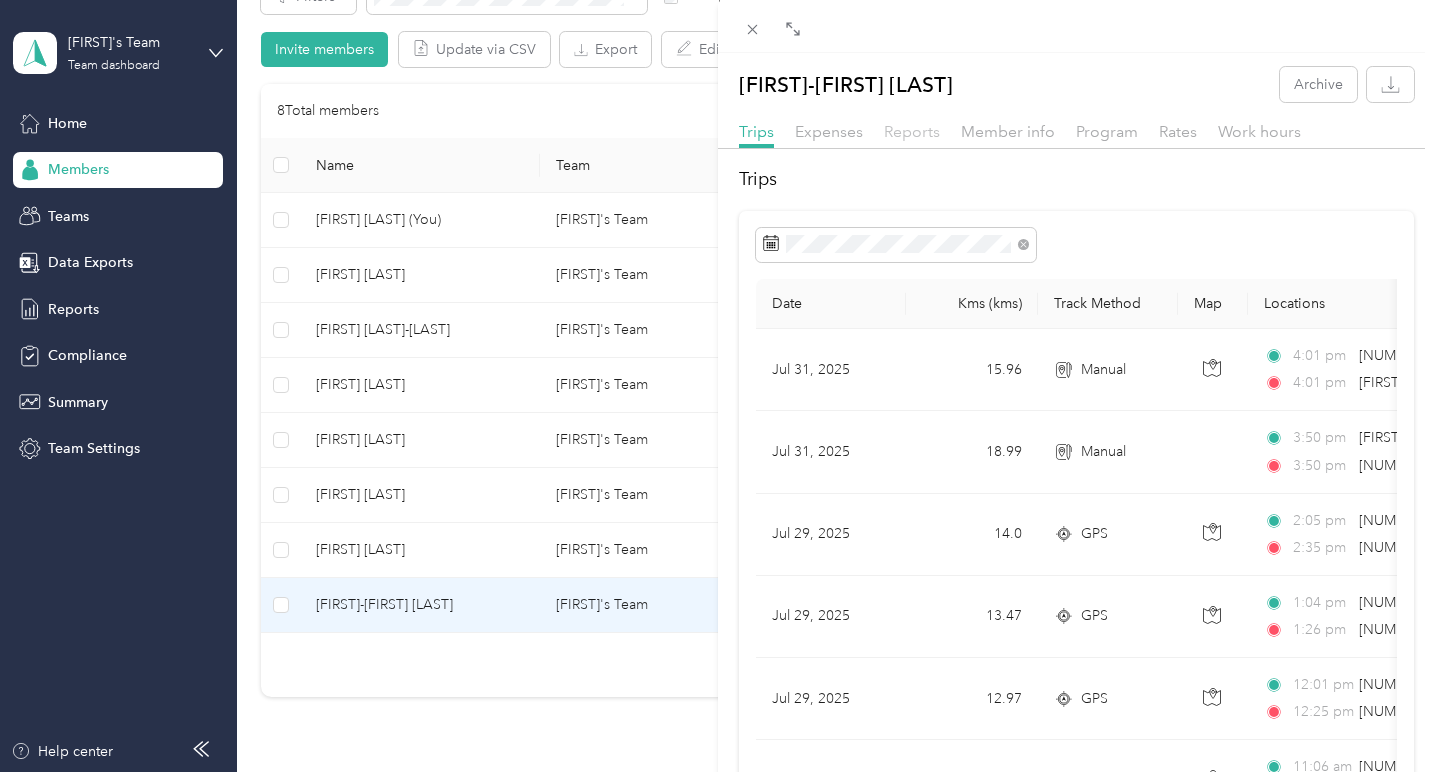 click on "Reports" at bounding box center [912, 131] 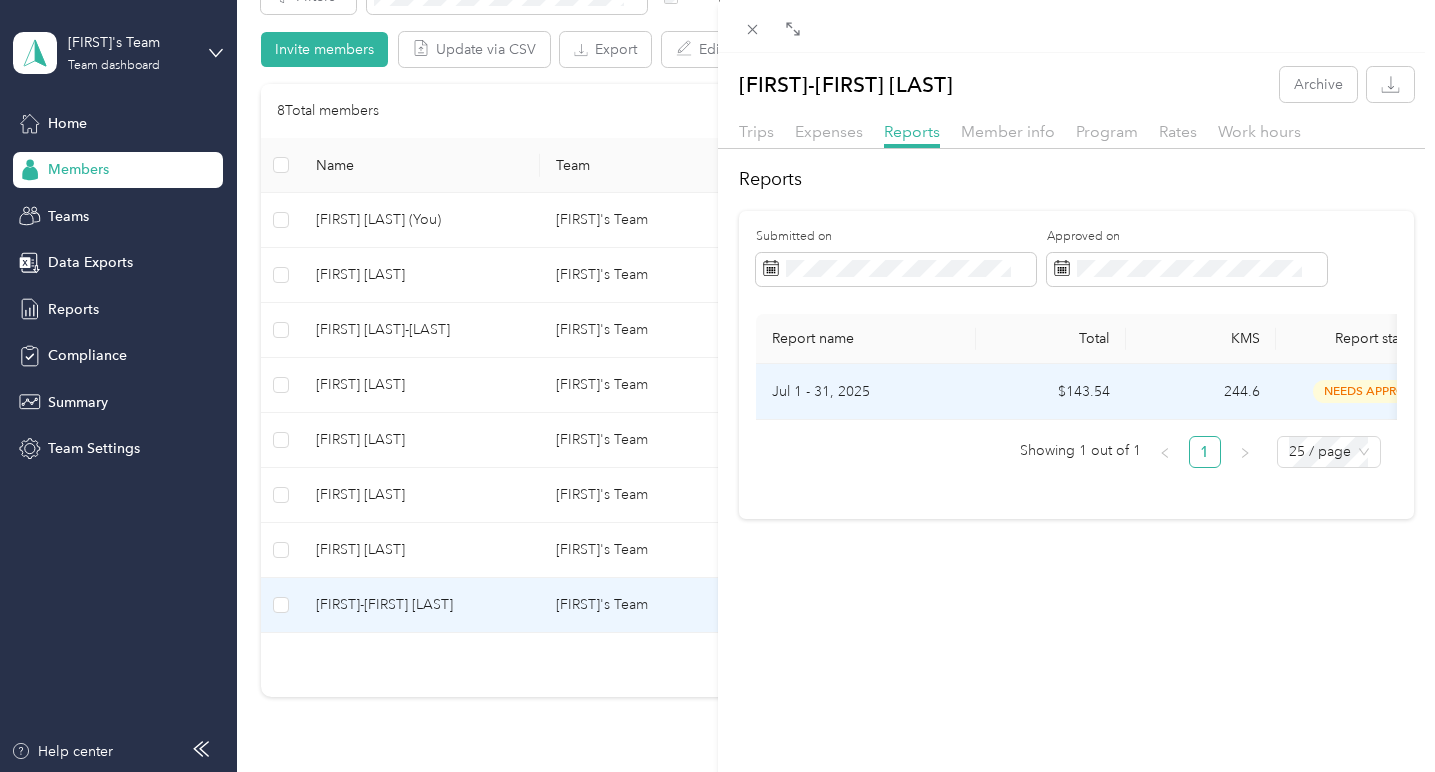 click on "Jul 1 - 31, 2025" at bounding box center [866, 392] 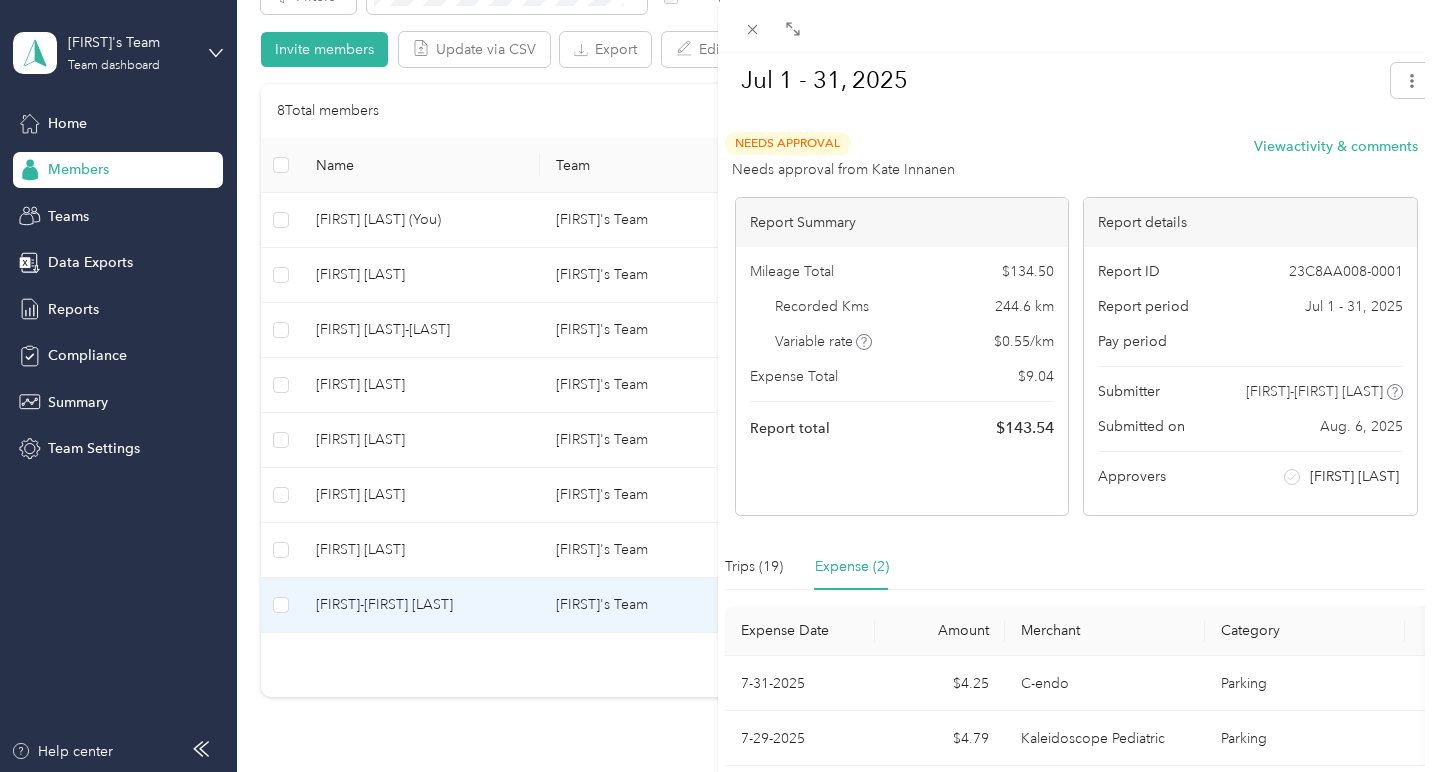 scroll, scrollTop: 0, scrollLeft: 0, axis: both 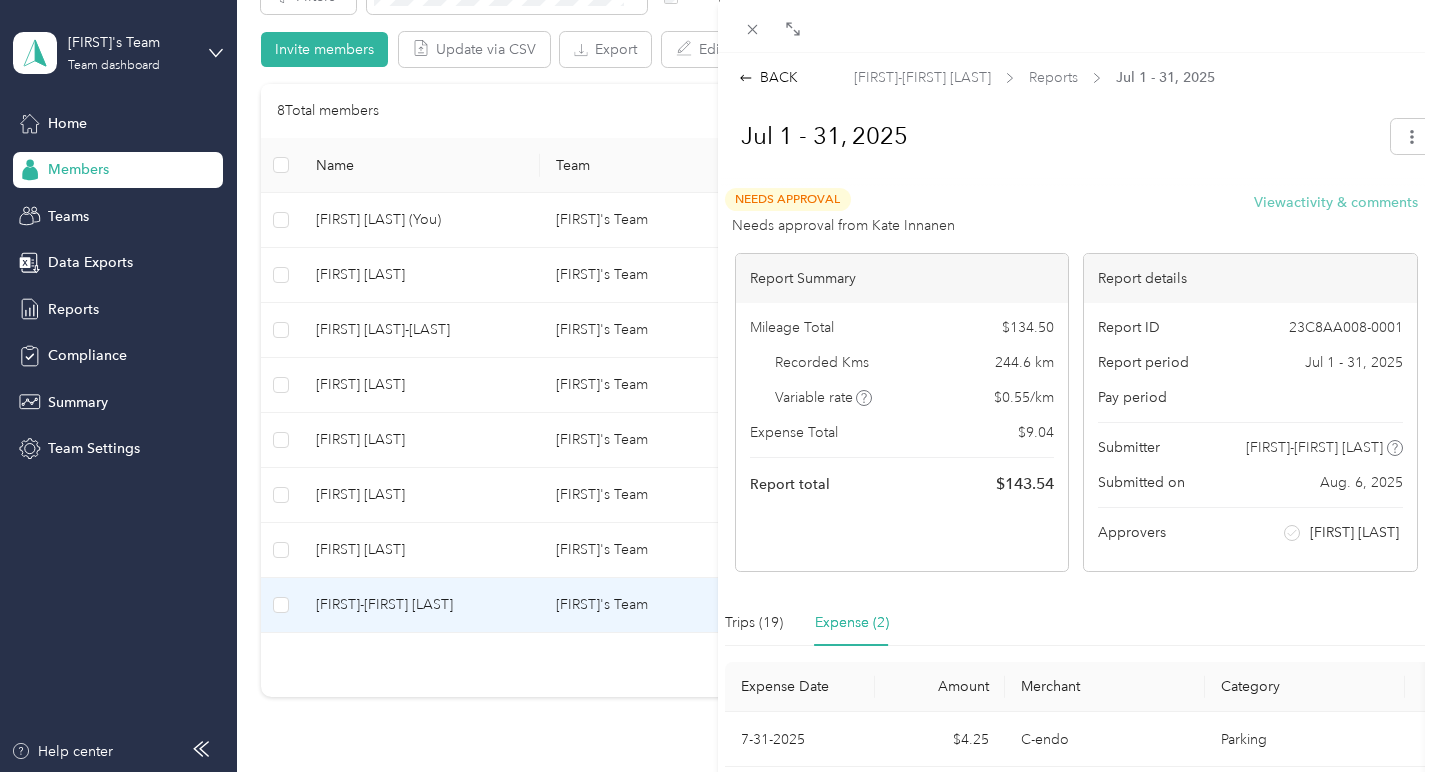 click on "View  activity & comments" at bounding box center [1336, 202] 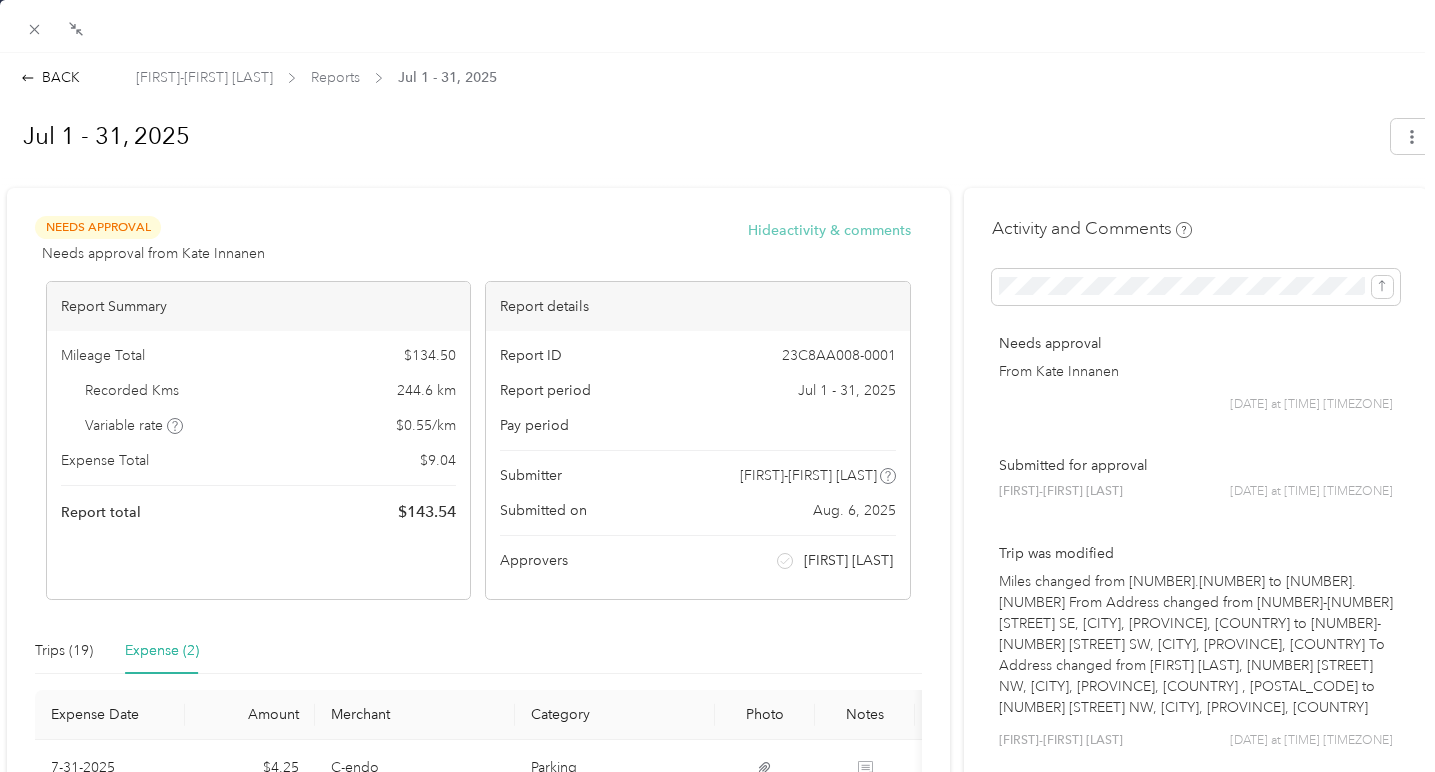 click on "Hide  activity & comments" at bounding box center (829, 230) 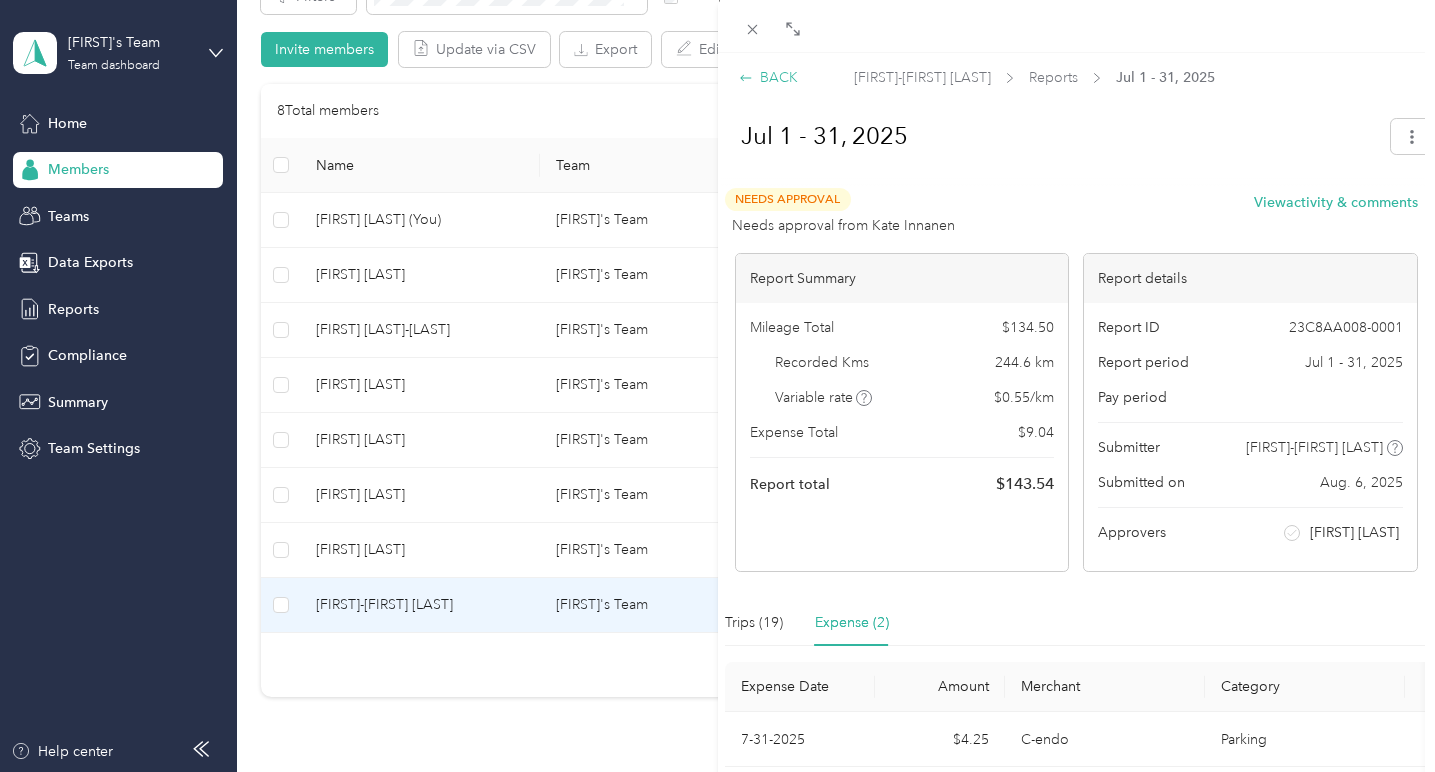 click on "BACK" at bounding box center (768, 77) 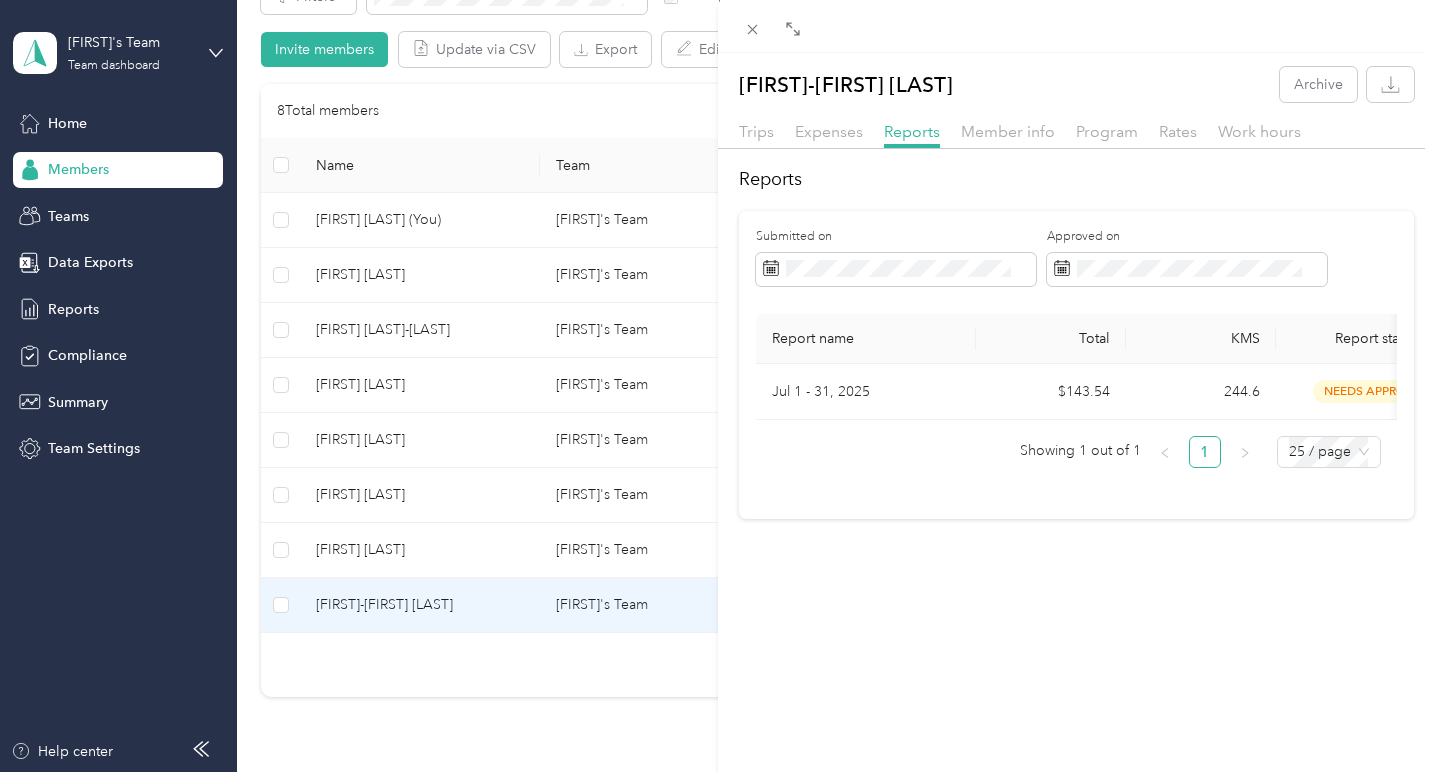 click on "Terry-Mae Hepburn Archive Trips Expenses Reports Member info Program Rates Work hours Reports Submitted on   Approved on   Report name Total KMS Report status Submitted on           Jul 1 - 31, 2025 $143.54 244.6 needs approval 8/6/2025 Showing 1 out of 1 1 25 / page" at bounding box center (717, 386) 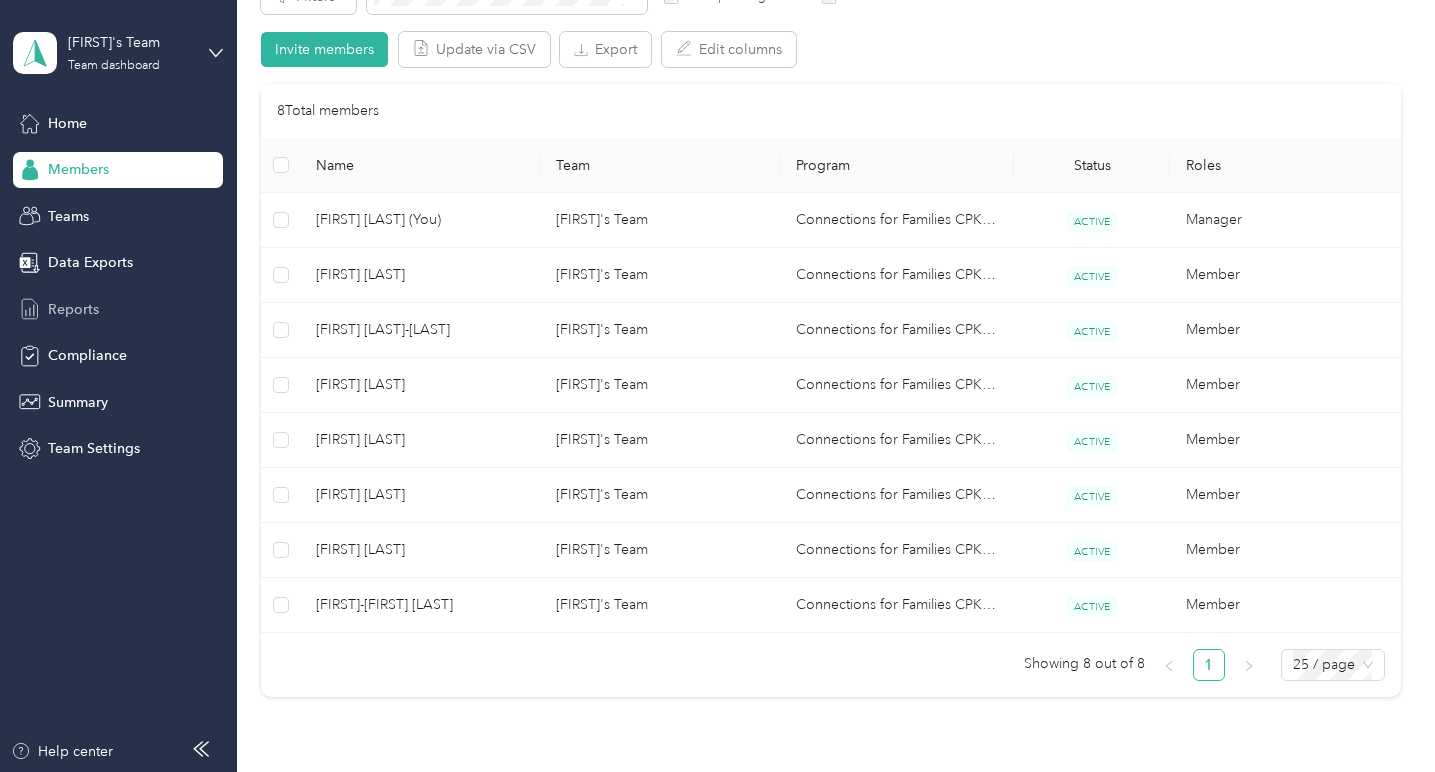 click on "Reports" at bounding box center [73, 309] 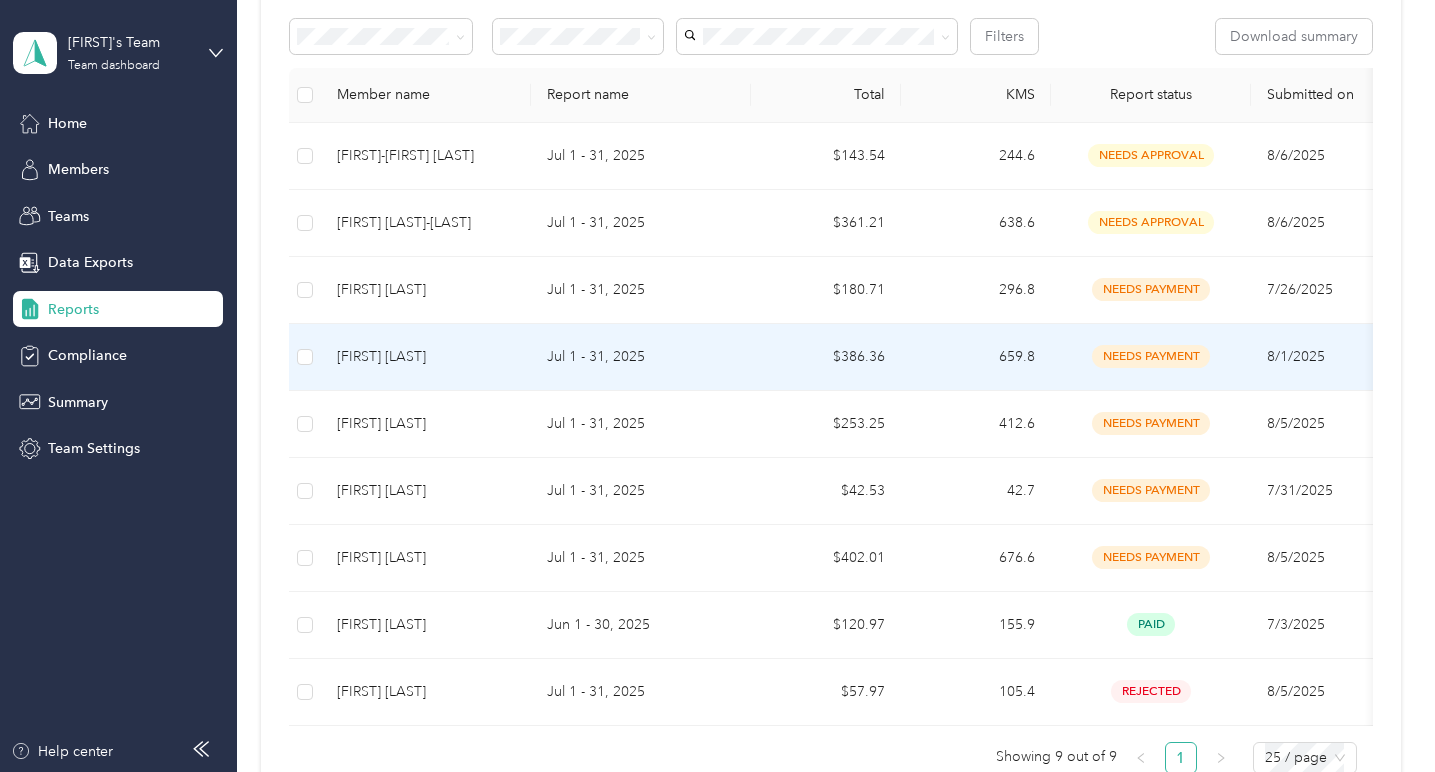 scroll, scrollTop: 360, scrollLeft: 0, axis: vertical 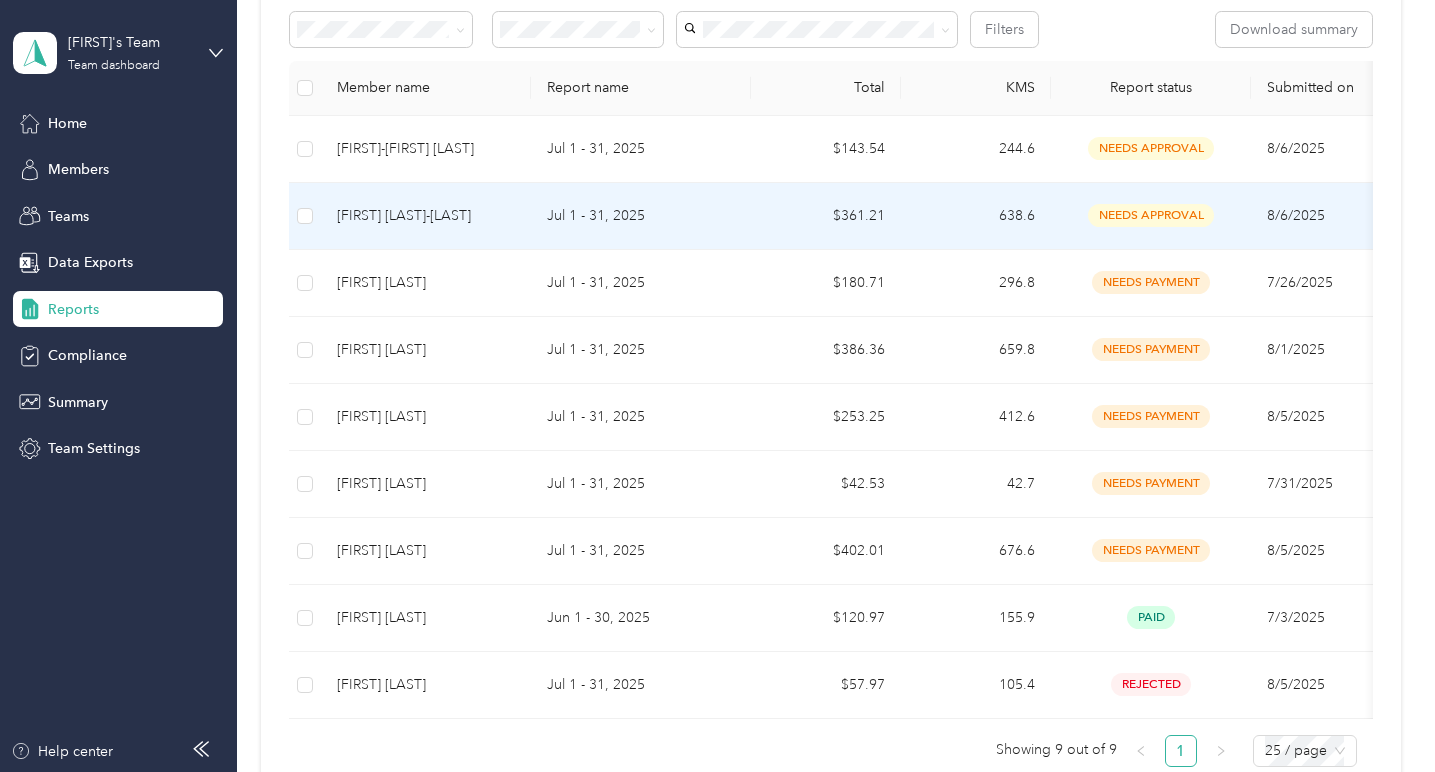 click on "[FIRST] [LAST]" at bounding box center [426, 216] 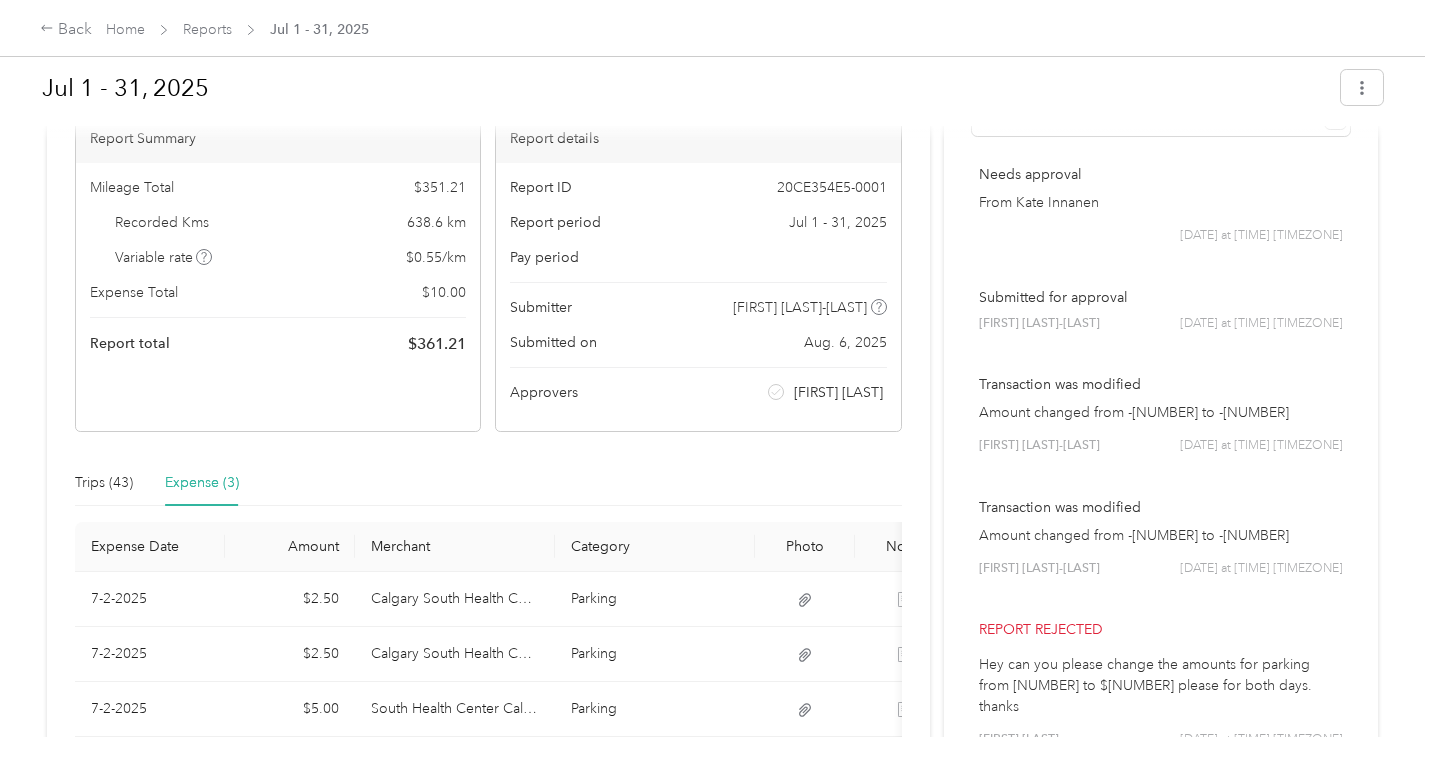 scroll, scrollTop: 0, scrollLeft: 0, axis: both 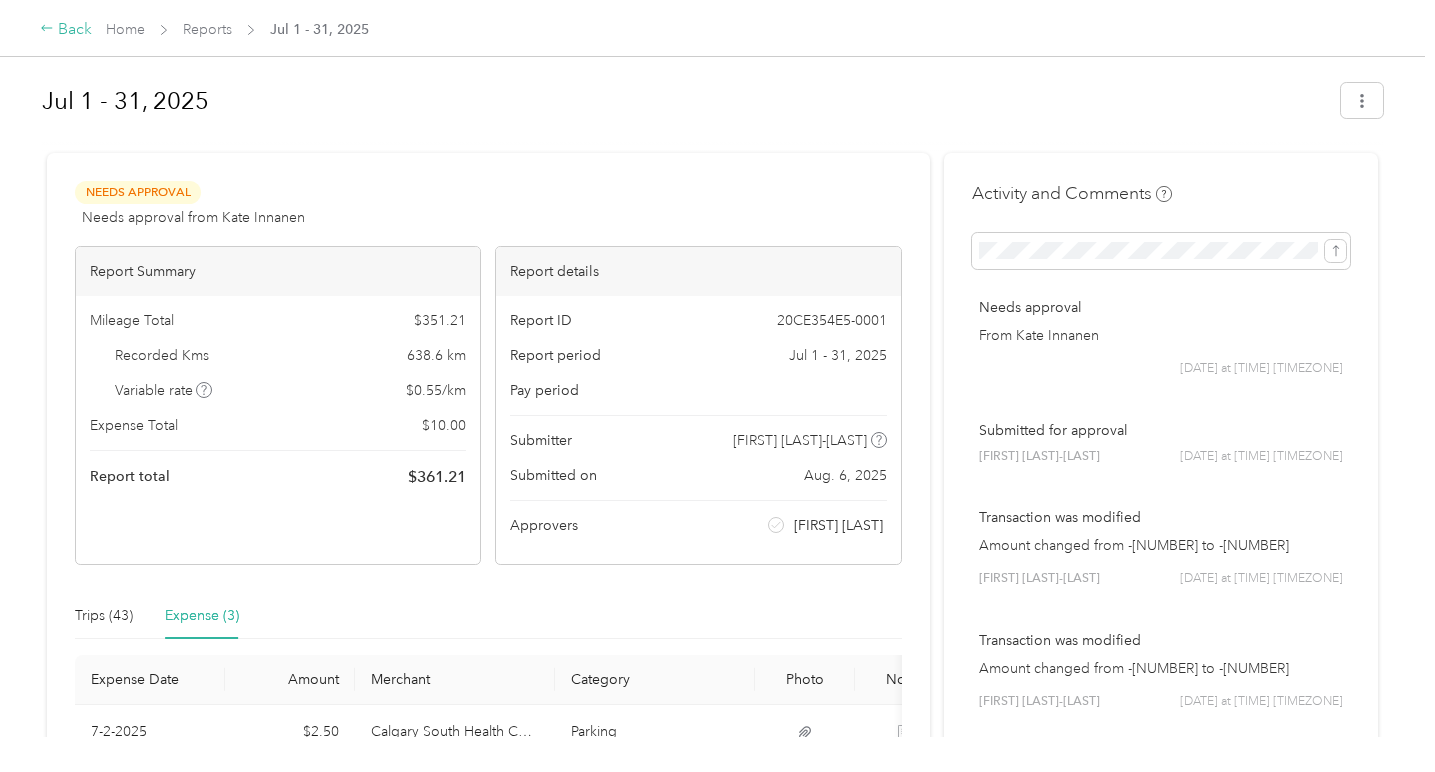 click on "Back" at bounding box center (66, 30) 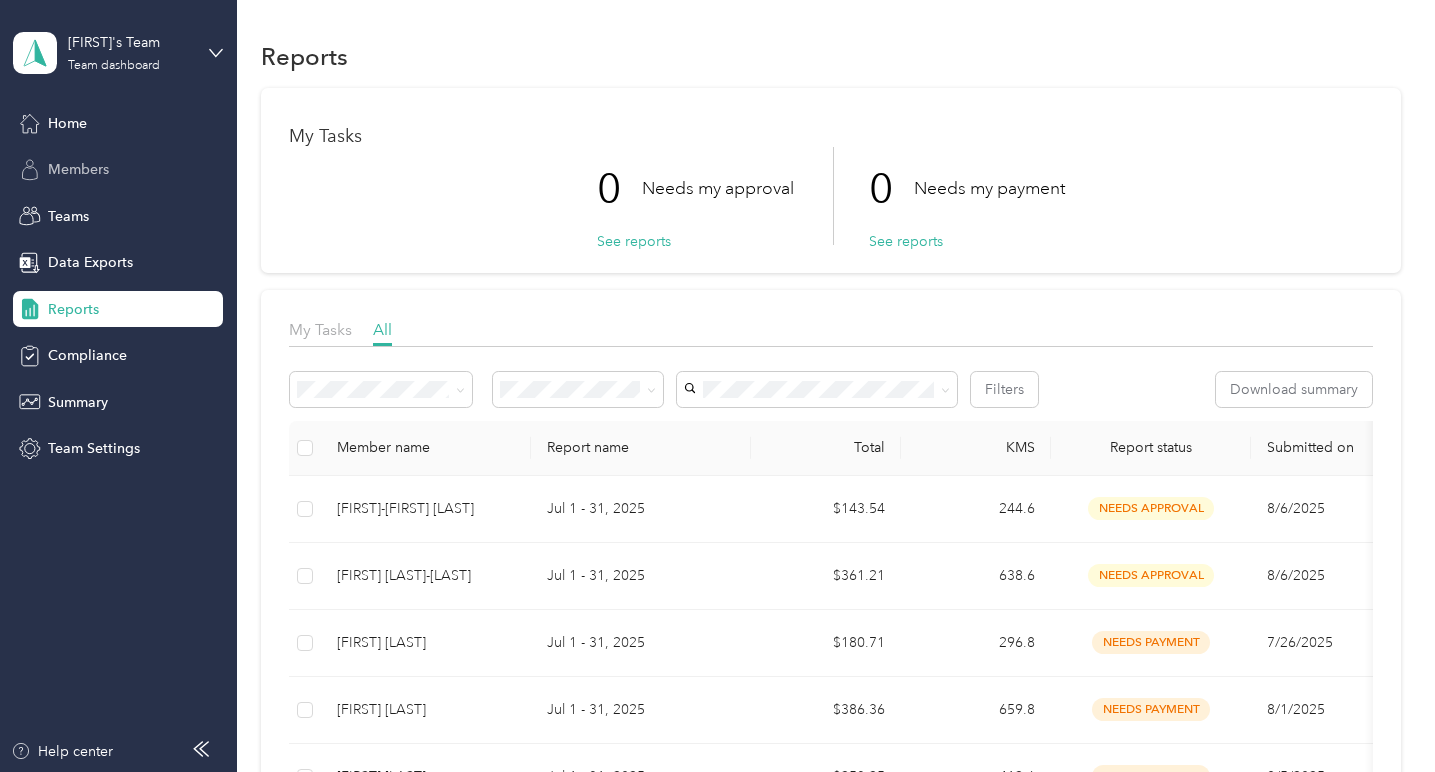 click on "Members" at bounding box center [78, 169] 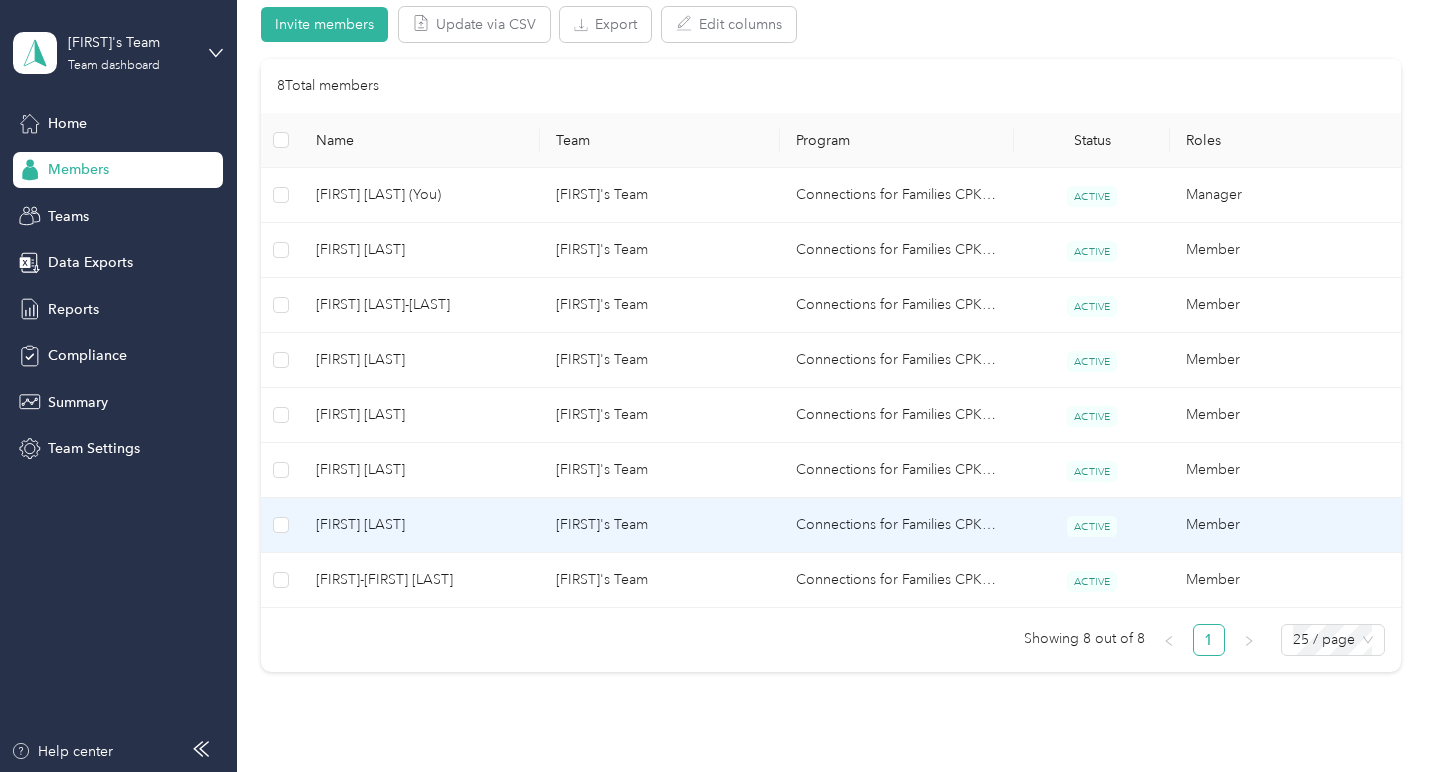 scroll, scrollTop: 423, scrollLeft: 0, axis: vertical 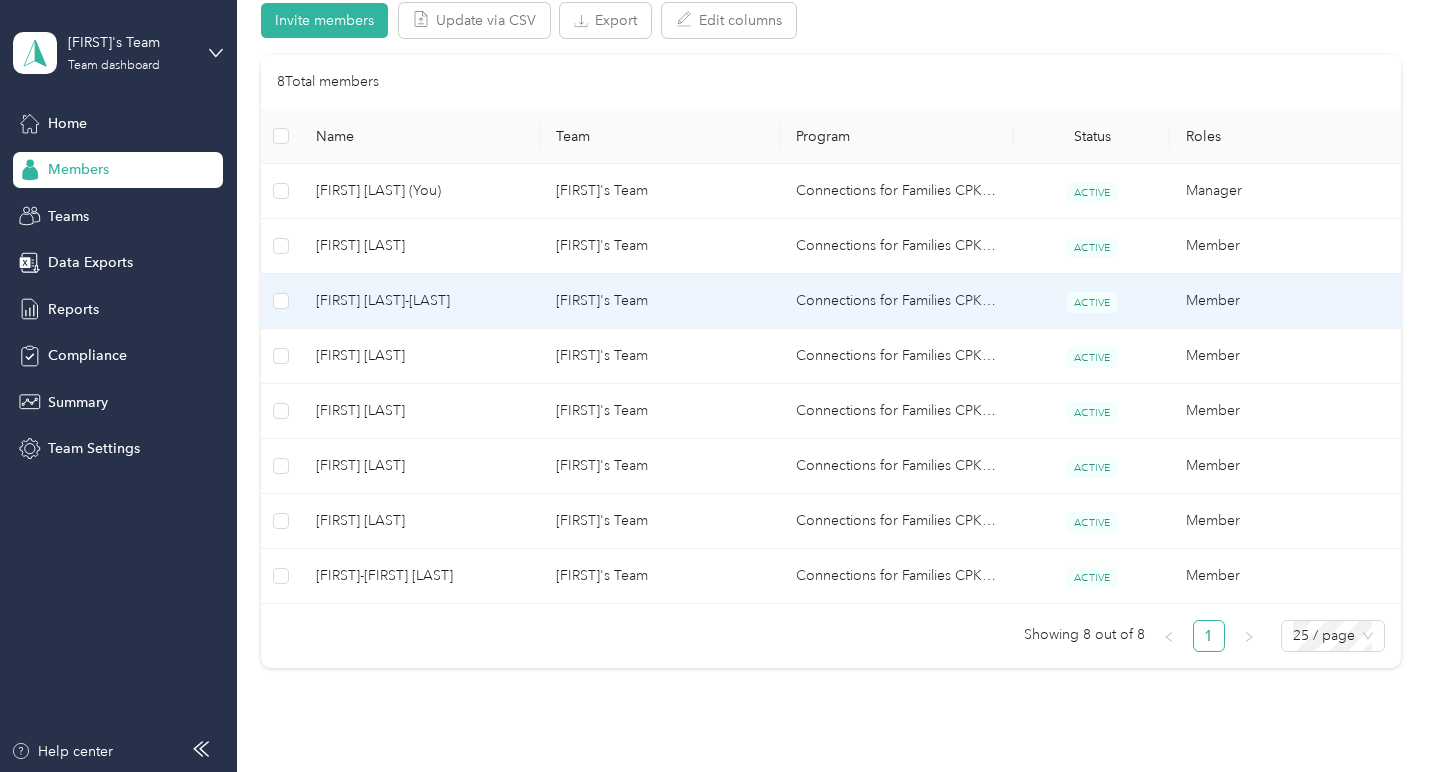 click on "[FIRST] [LAST]" at bounding box center (420, 301) 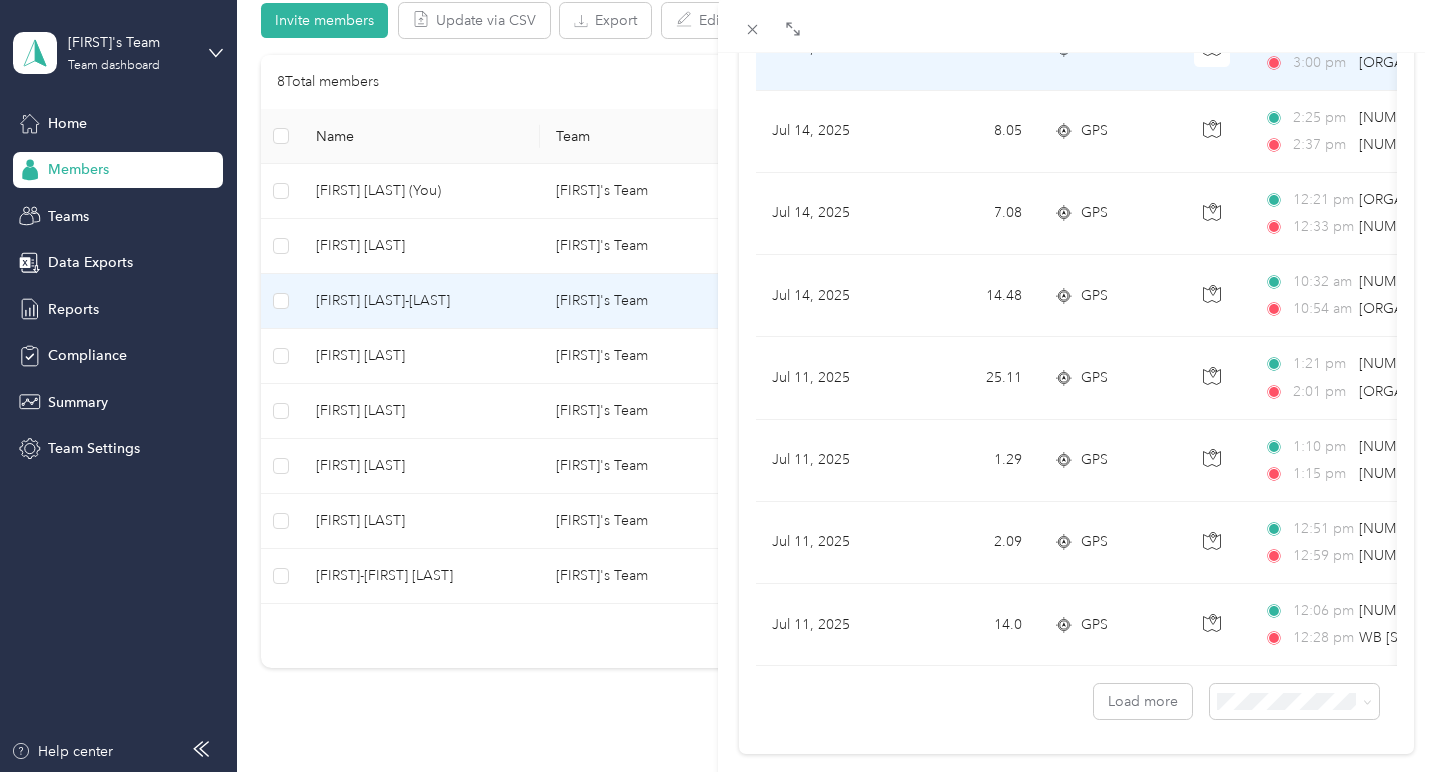 scroll, scrollTop: 1752, scrollLeft: 0, axis: vertical 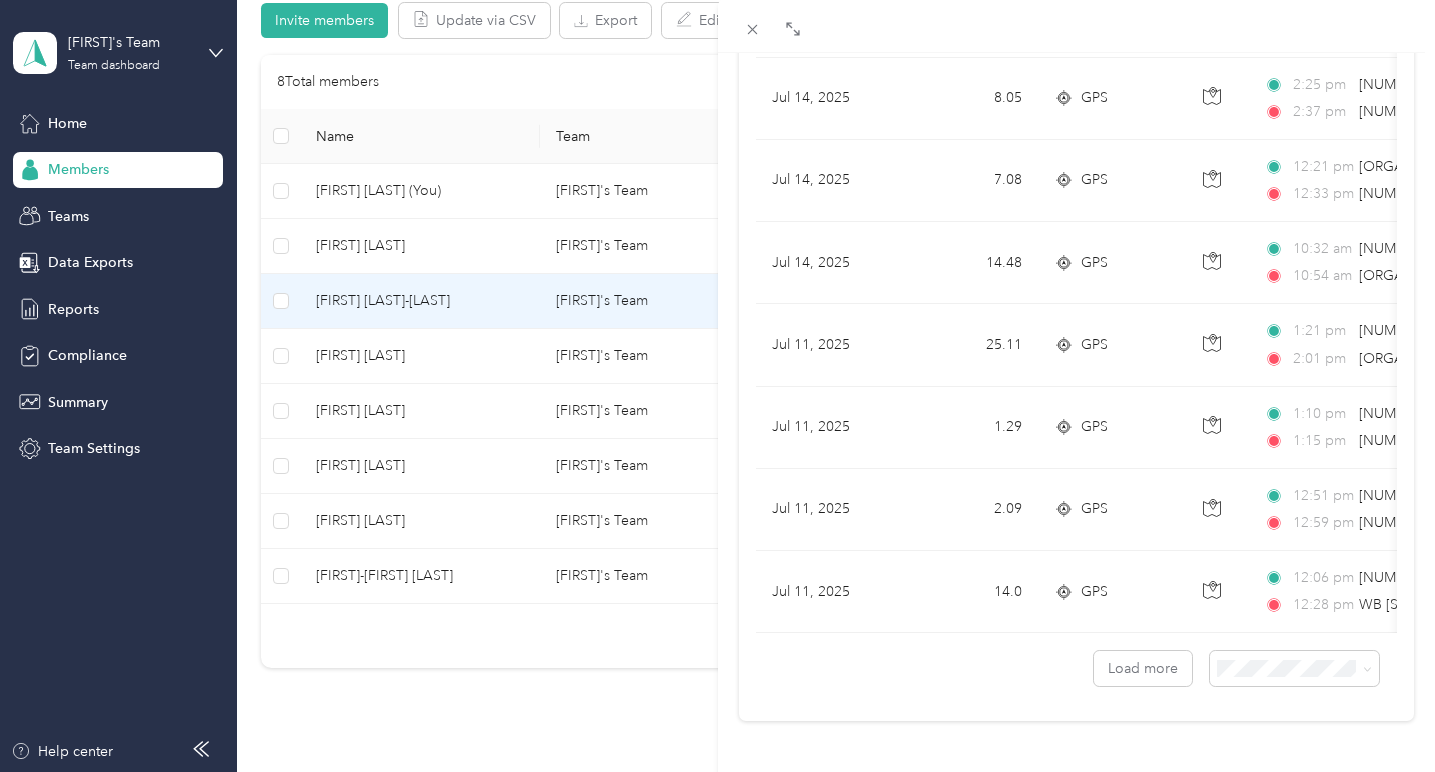 click on "Marta Markiewicz-Kedzior Archive Trips Expenses Reports Member info Program Rates Work hours Trips Date Kms (kms) Track Method Map Locations Kms value Purpose               Jul 31, 2025 23.34 GPS 12:40 pm 235093, Range Road 284, Rocky View, Alberta, T1X2L7, Canada 1:15 pm Connections  (1716 16 Avenue NW, Calgary, Alberta) $12.83 Connections For Families Society Jul 31, 2025 18.83 GPS 10:43 am 8038 Fairmount Dr SE, Calgary, AB T2H 0Y1, Canada  11:05 am 235095 Range Rd 284, Rocky View County, AB T1X 1X1, Canada  $10.36 Connections For Families Society Jul 31, 2025 18.19 GPS 10:07 am 70 Shawville Blvd SE, Calgary, AB T2Y 3S5, Canada  10:41 am 8038 Fairmount Dr SE, Calgary, AB T2H 0Y1, Canada  $10.00 Connections For Families Society Jul 30, 2025 3.86 GPS 3:54 pm 8130 Beddington Blvd NW, Calgary, AB T3K 2A8, Canada  4:02 pm Megan's House (385 Hendon Drive NW, Calgary, Alberta) $2.12 Connections For Families Society Jul 30, 2025 8.21 GPS 3:21 pm Connections  (1716 16 Avenue NW, Calgary, Alberta) 3:40 pm GPS" at bounding box center (717, 386) 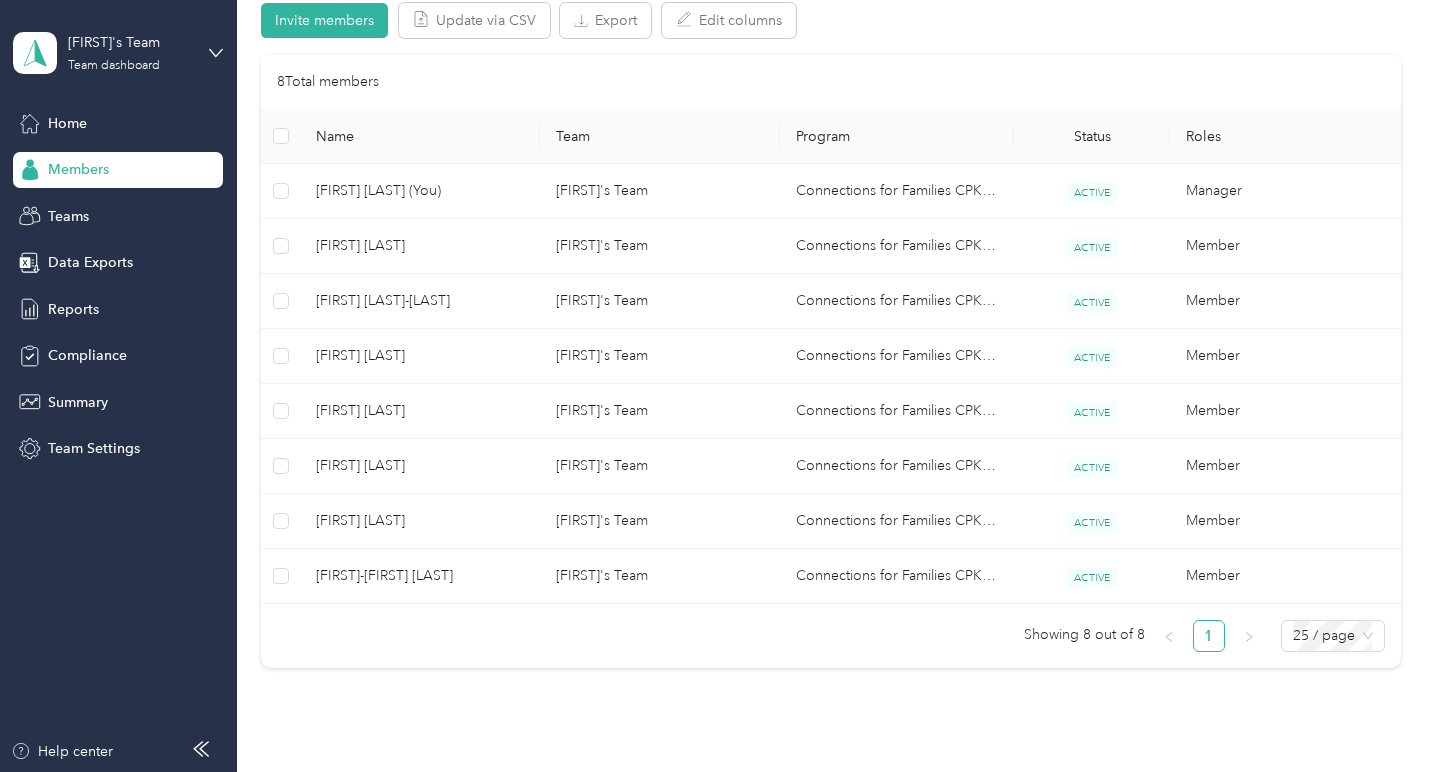 scroll, scrollTop: 205, scrollLeft: 0, axis: vertical 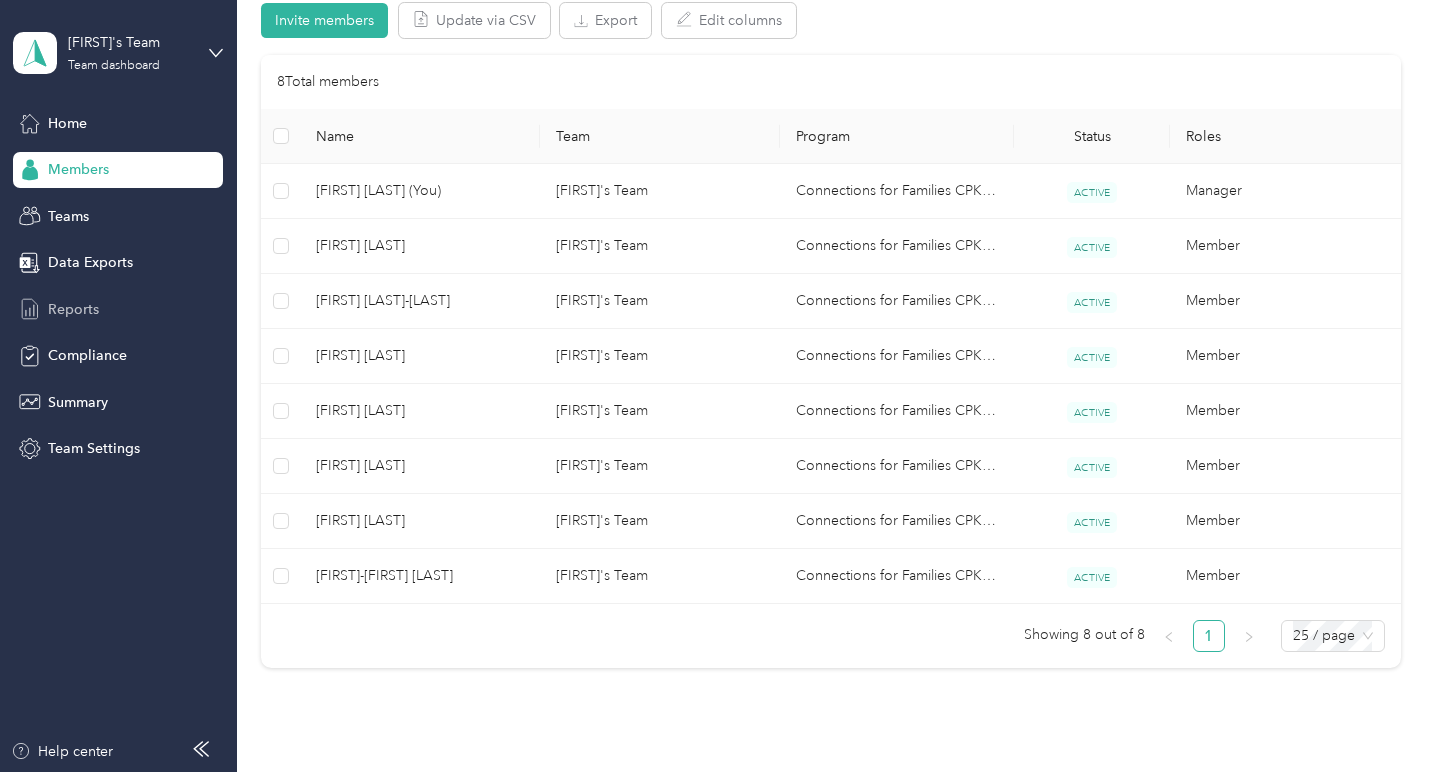 click on "Reports" at bounding box center (73, 309) 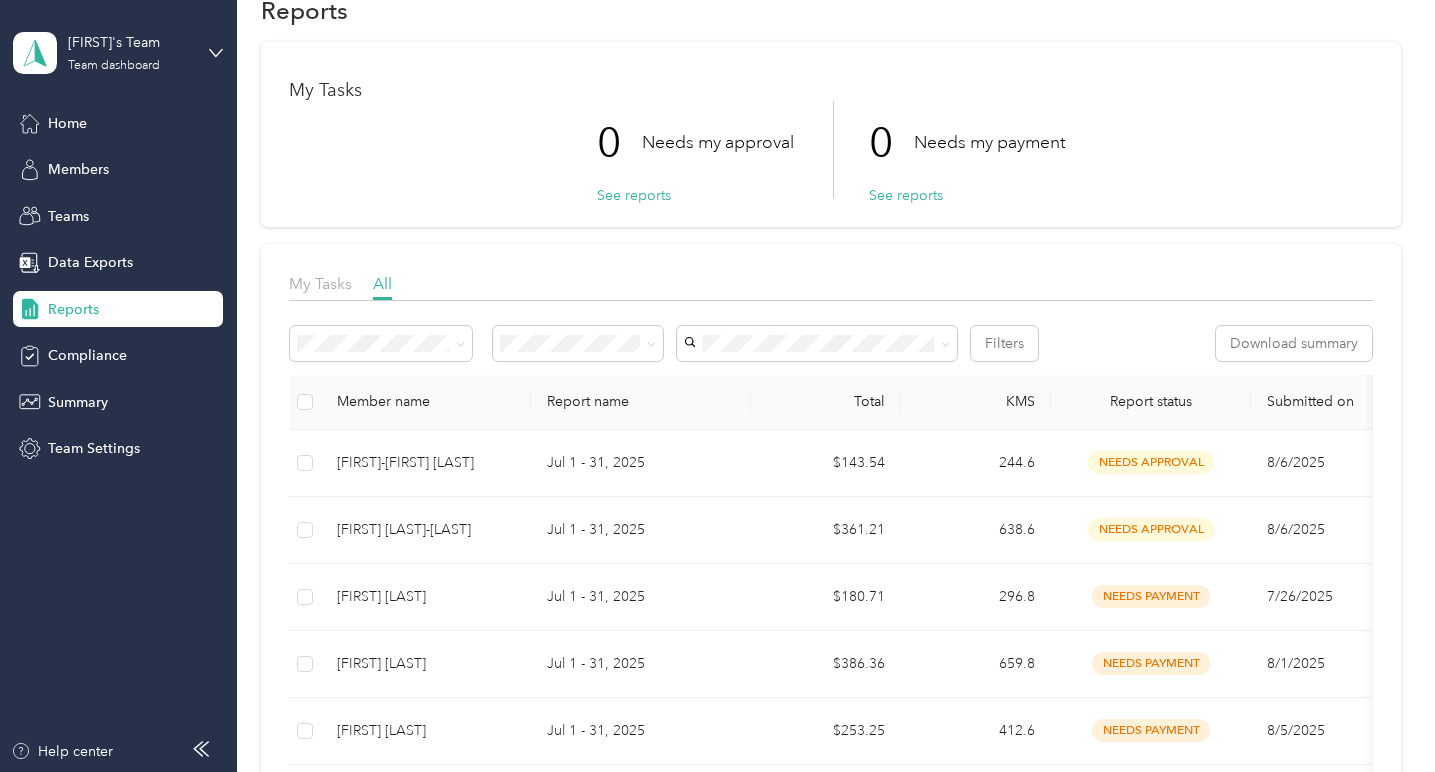 scroll, scrollTop: 0, scrollLeft: 0, axis: both 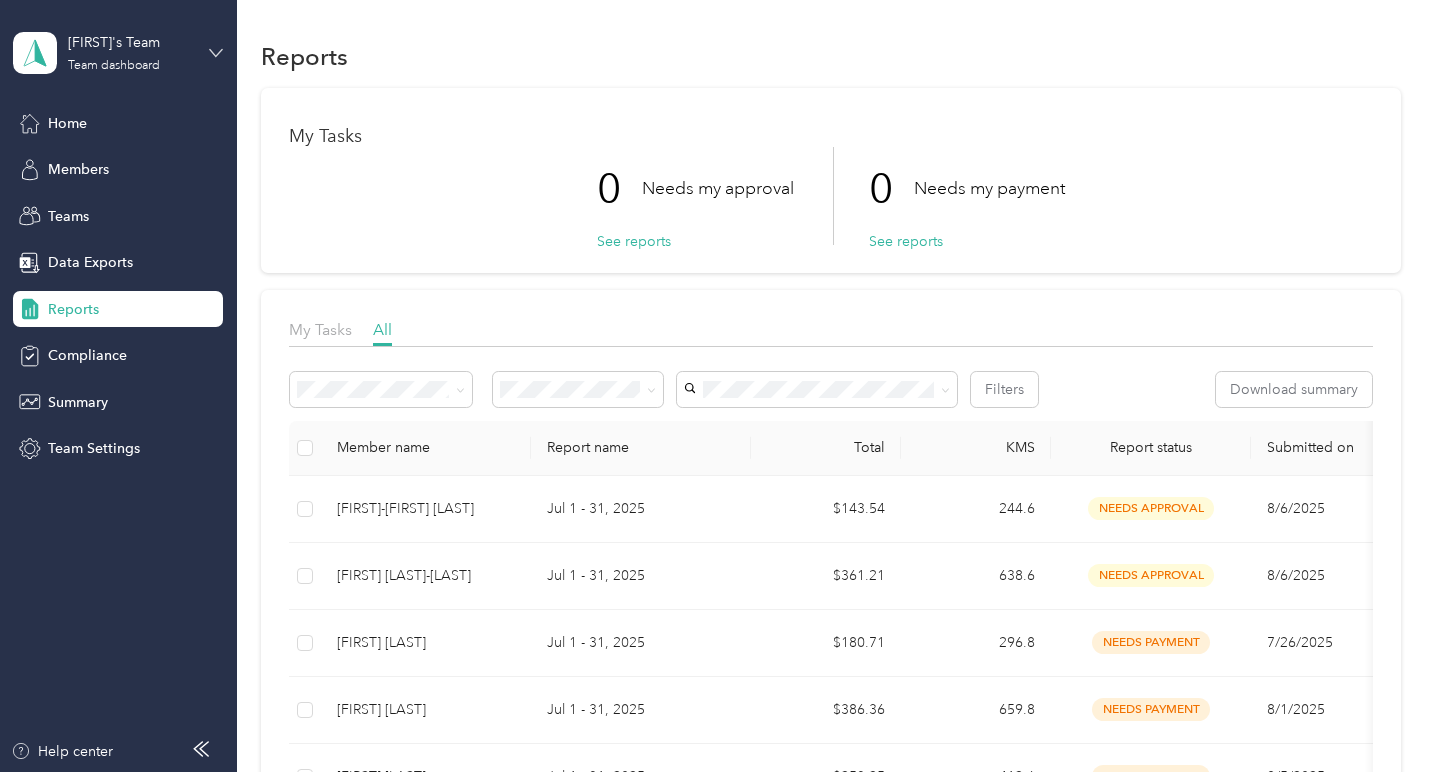 click 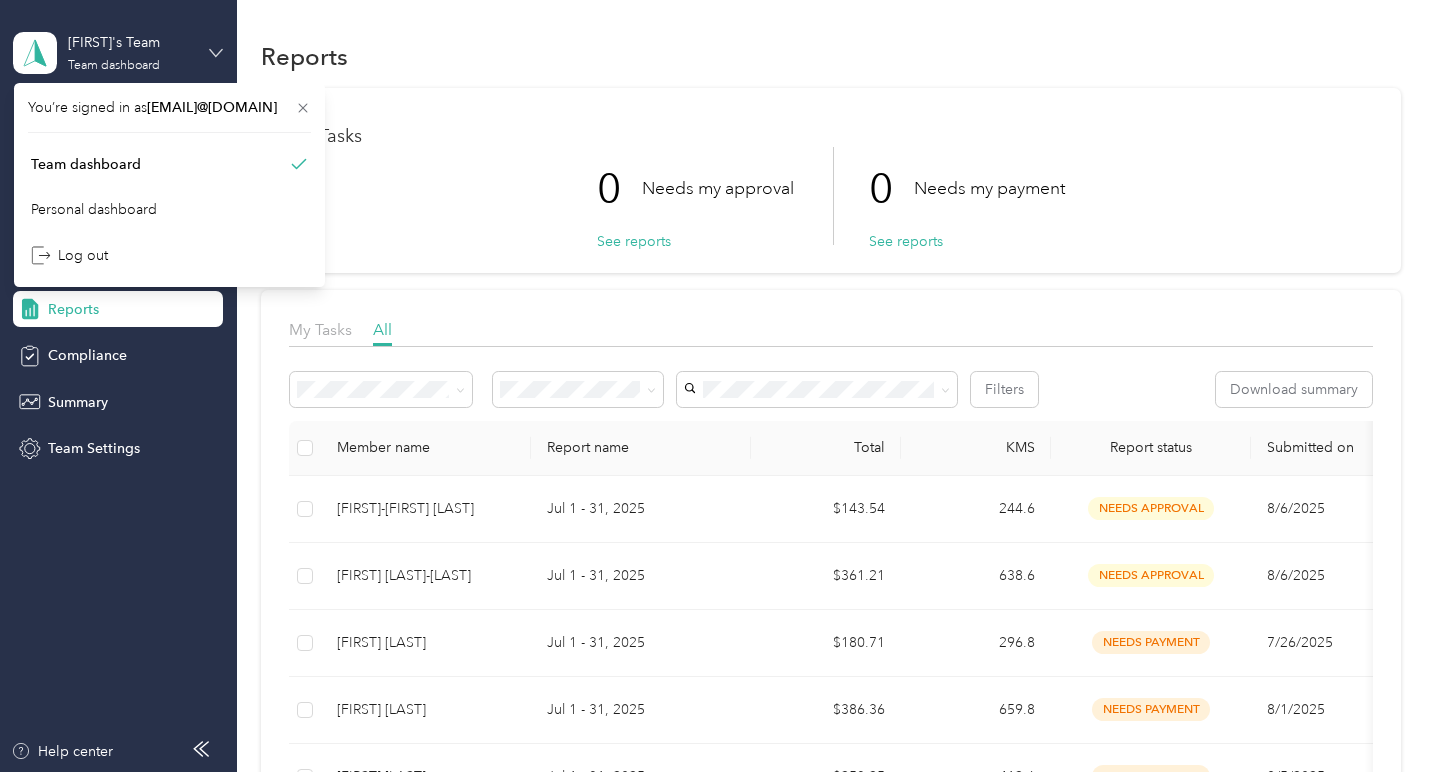 click 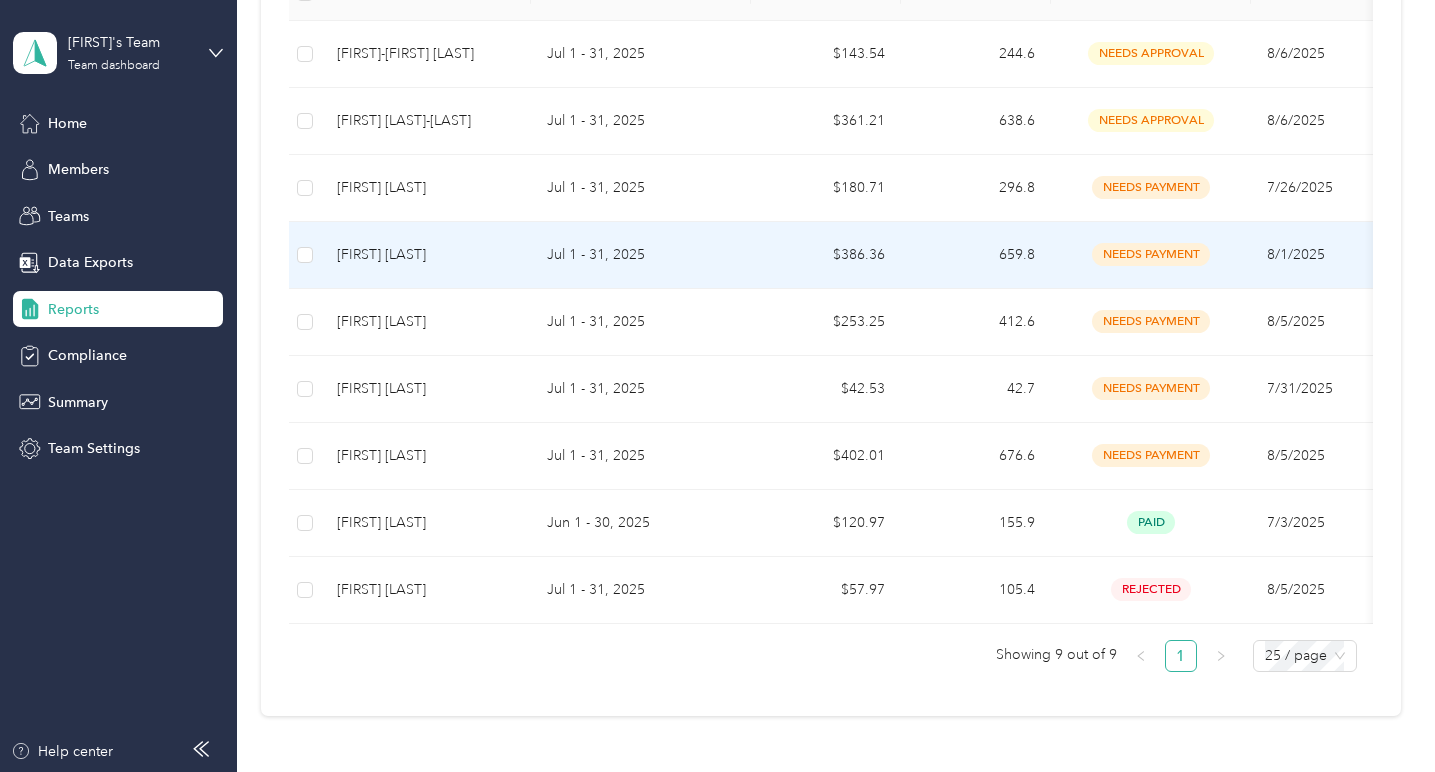 scroll, scrollTop: 470, scrollLeft: 0, axis: vertical 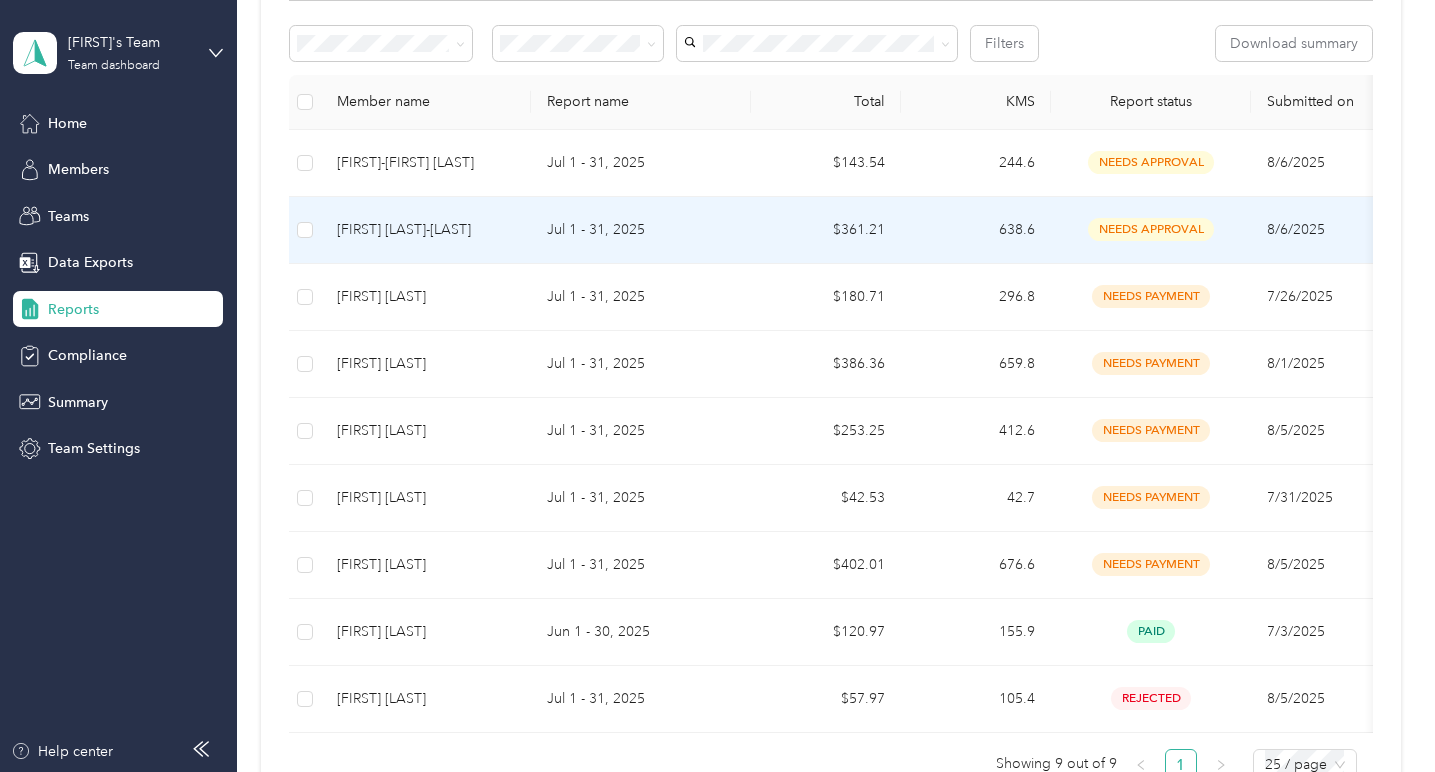 click on "[FIRST] [LAST]" at bounding box center (426, 230) 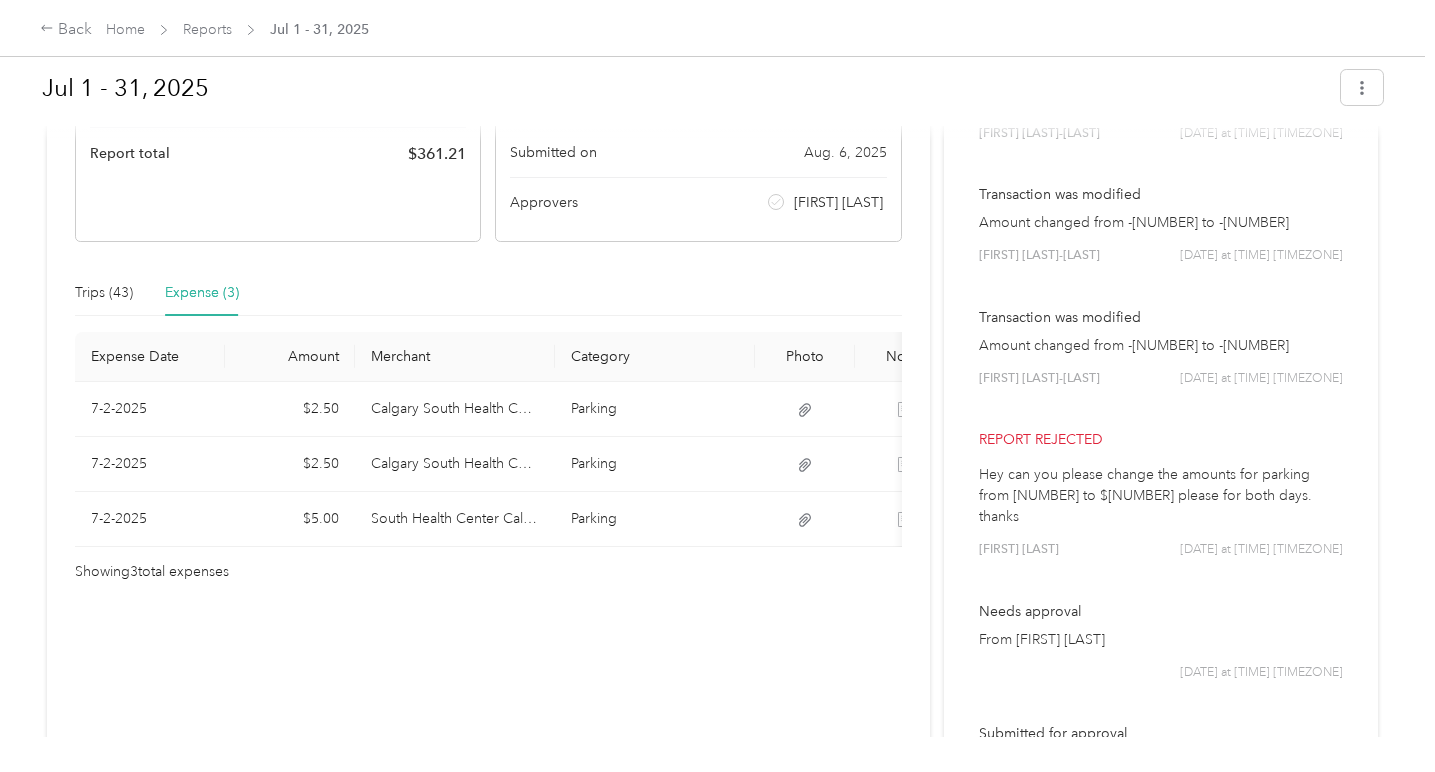 scroll, scrollTop: 400, scrollLeft: 0, axis: vertical 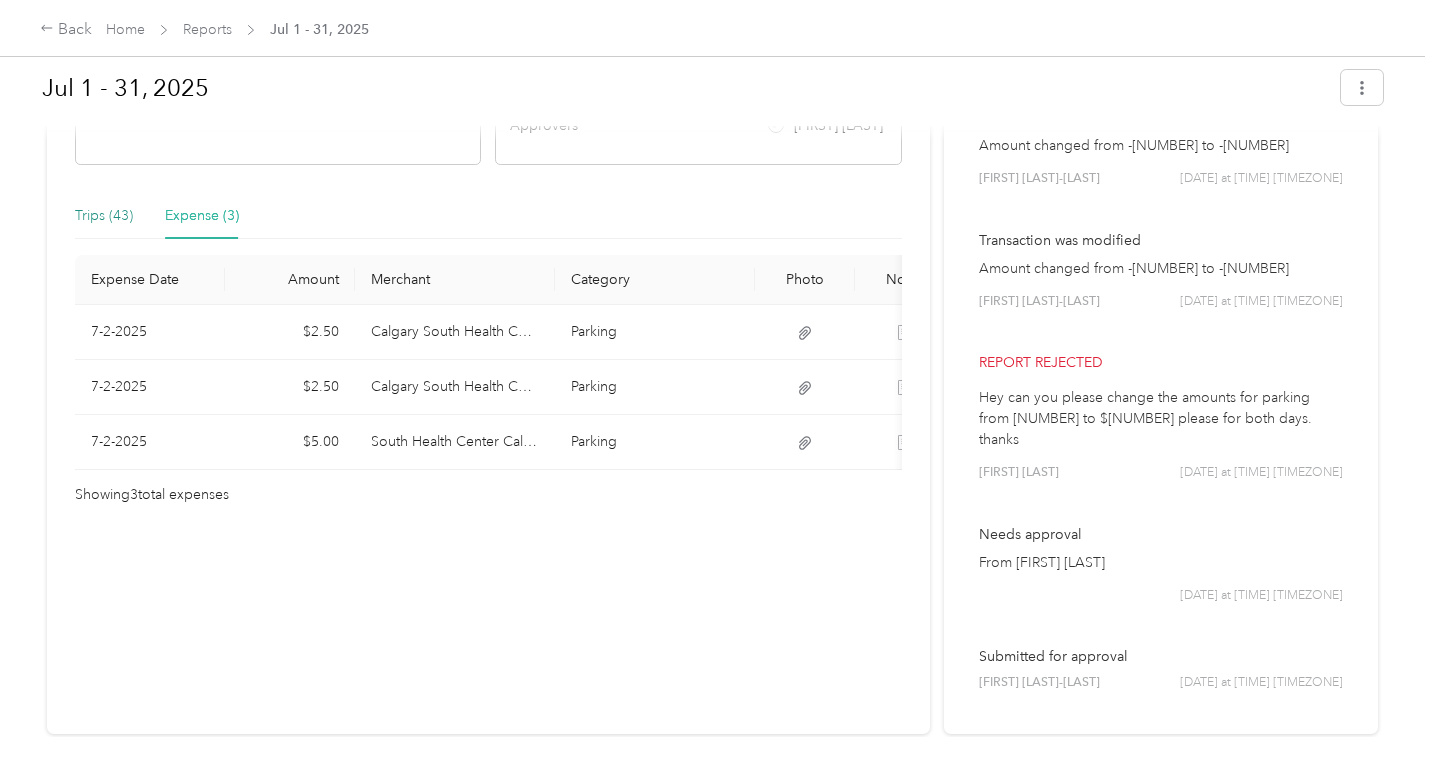 click on "Trips (43)" at bounding box center [104, 216] 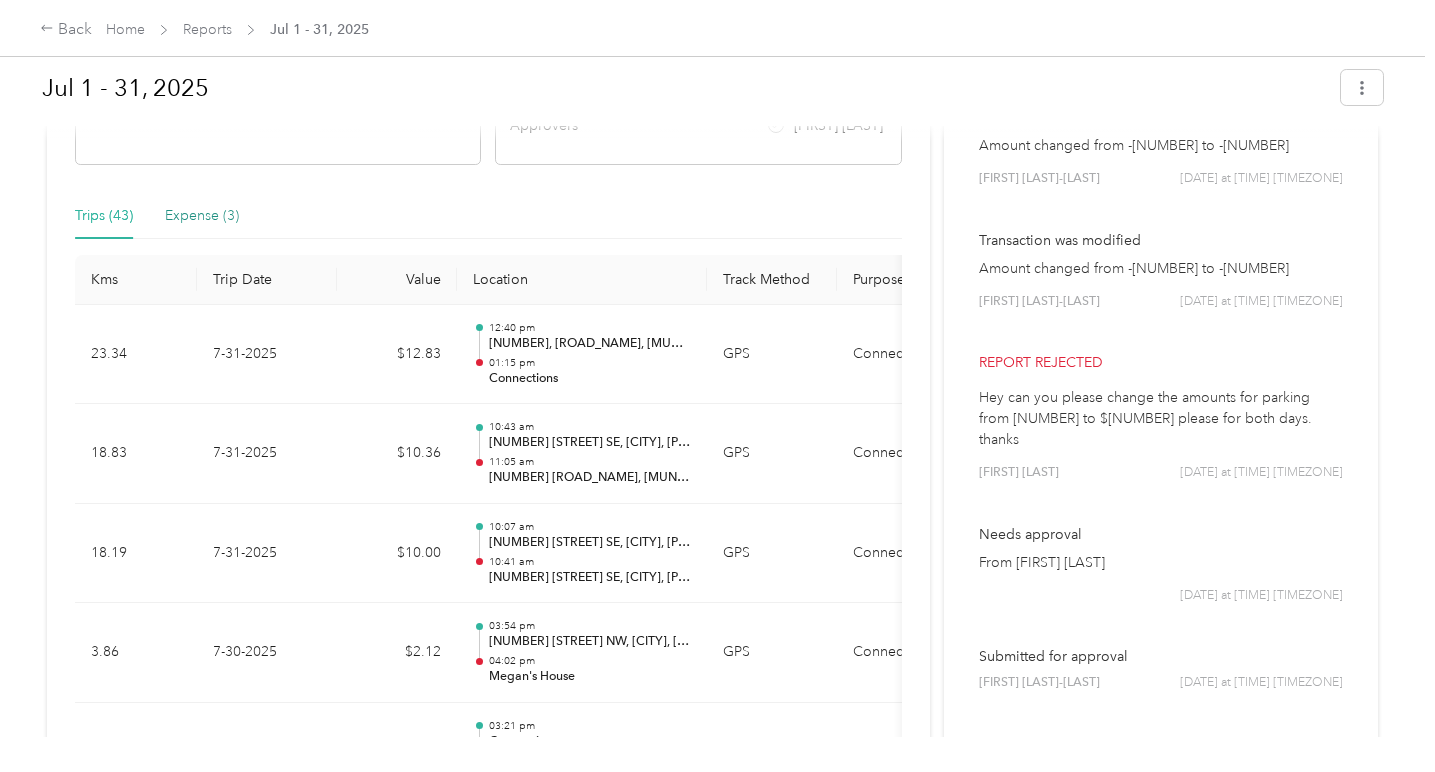 click on "Expense (3)" at bounding box center [202, 216] 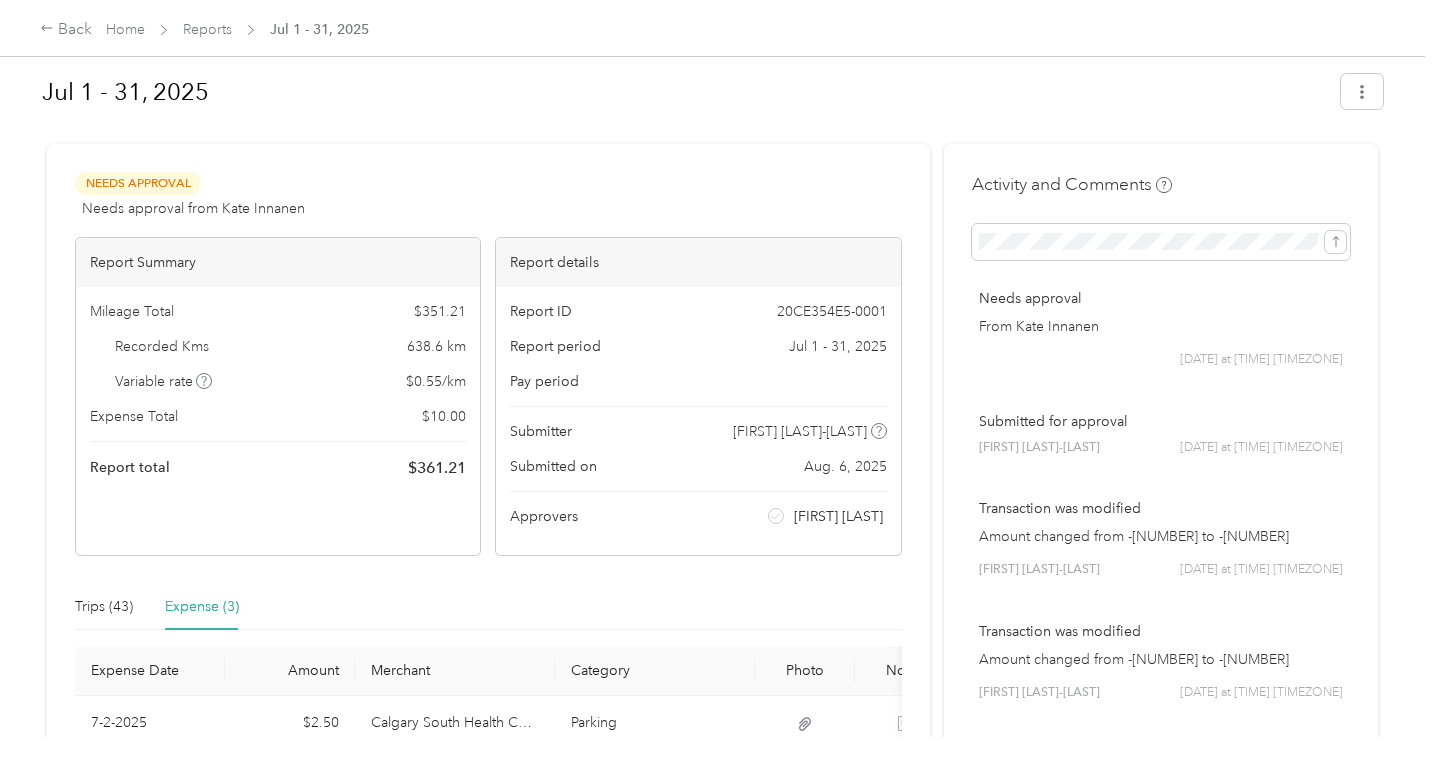 scroll, scrollTop: 0, scrollLeft: 0, axis: both 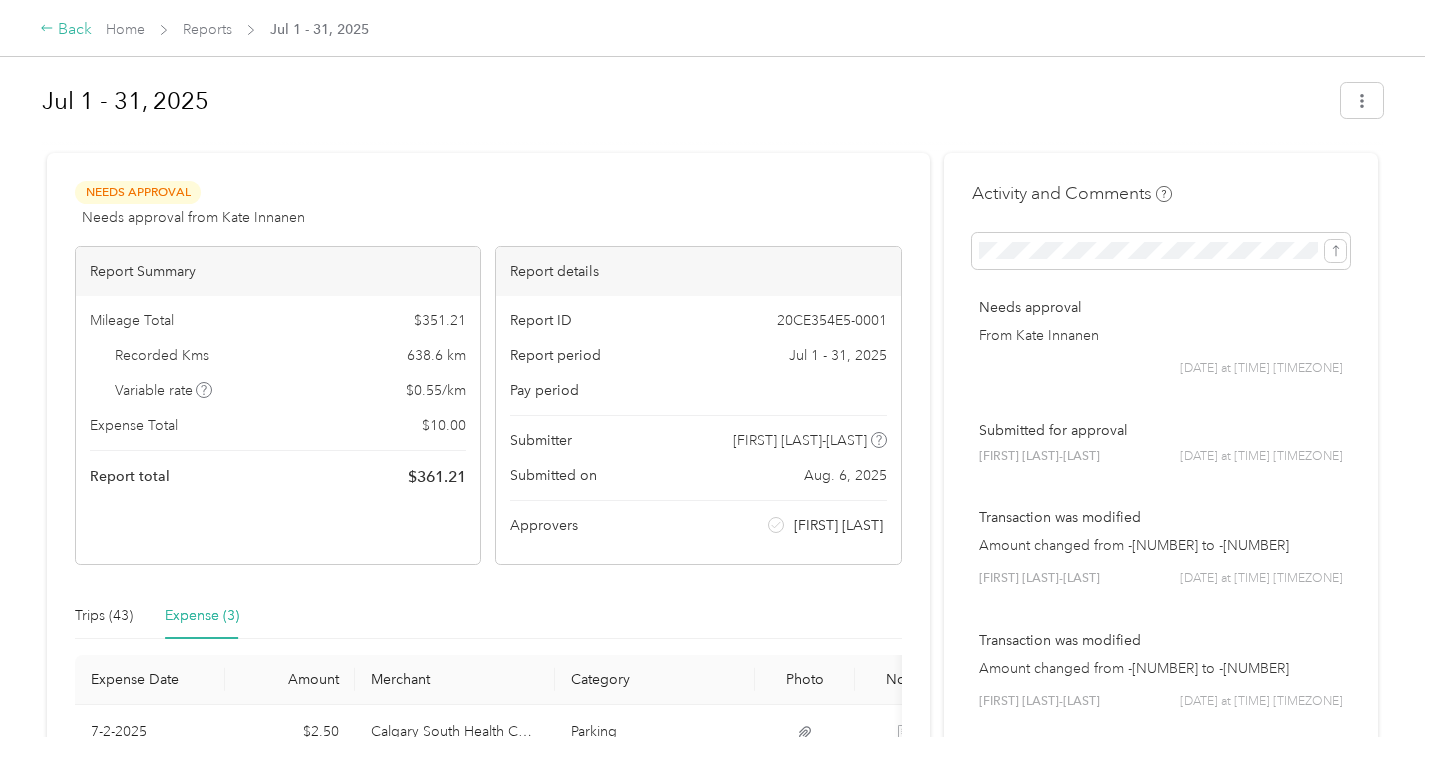 click on "Back" at bounding box center (66, 30) 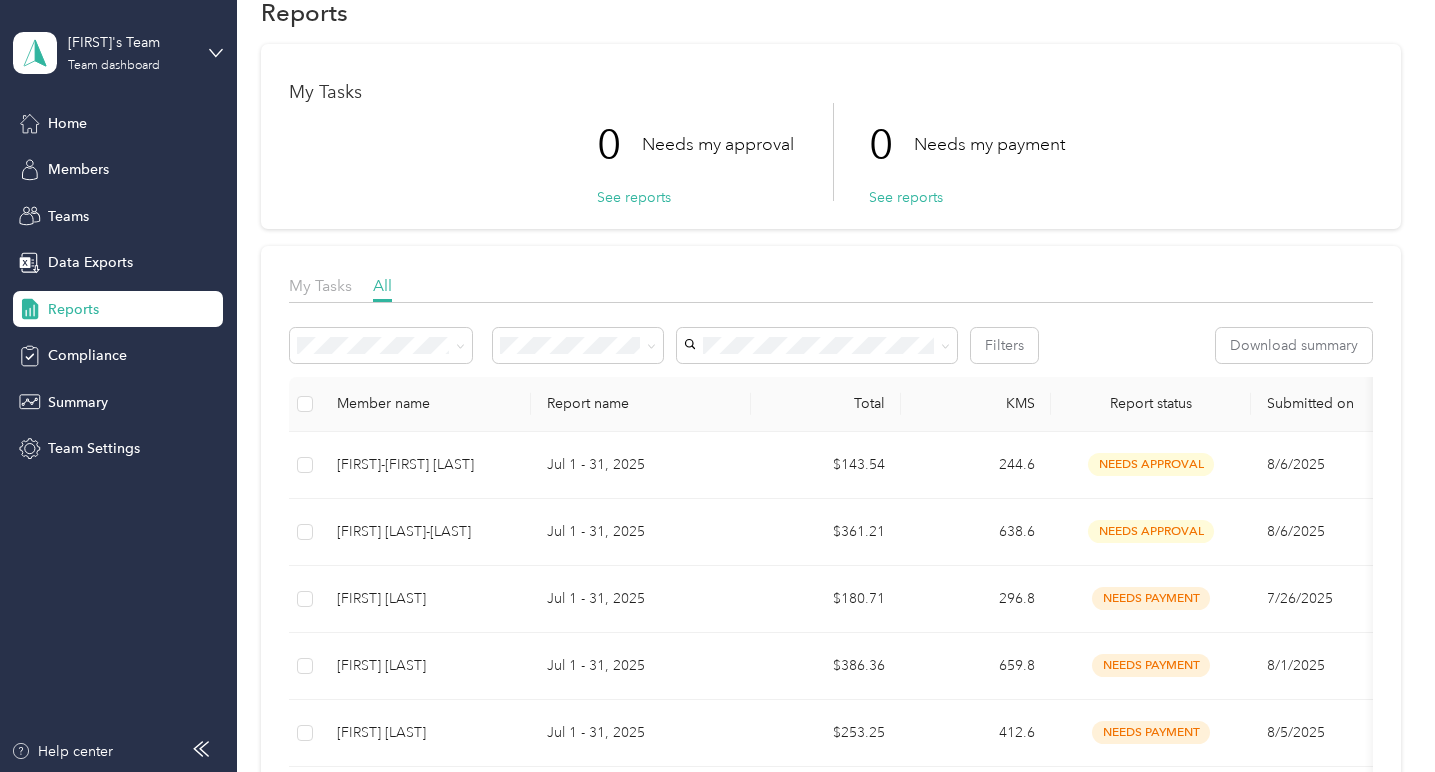 scroll, scrollTop: 46, scrollLeft: 0, axis: vertical 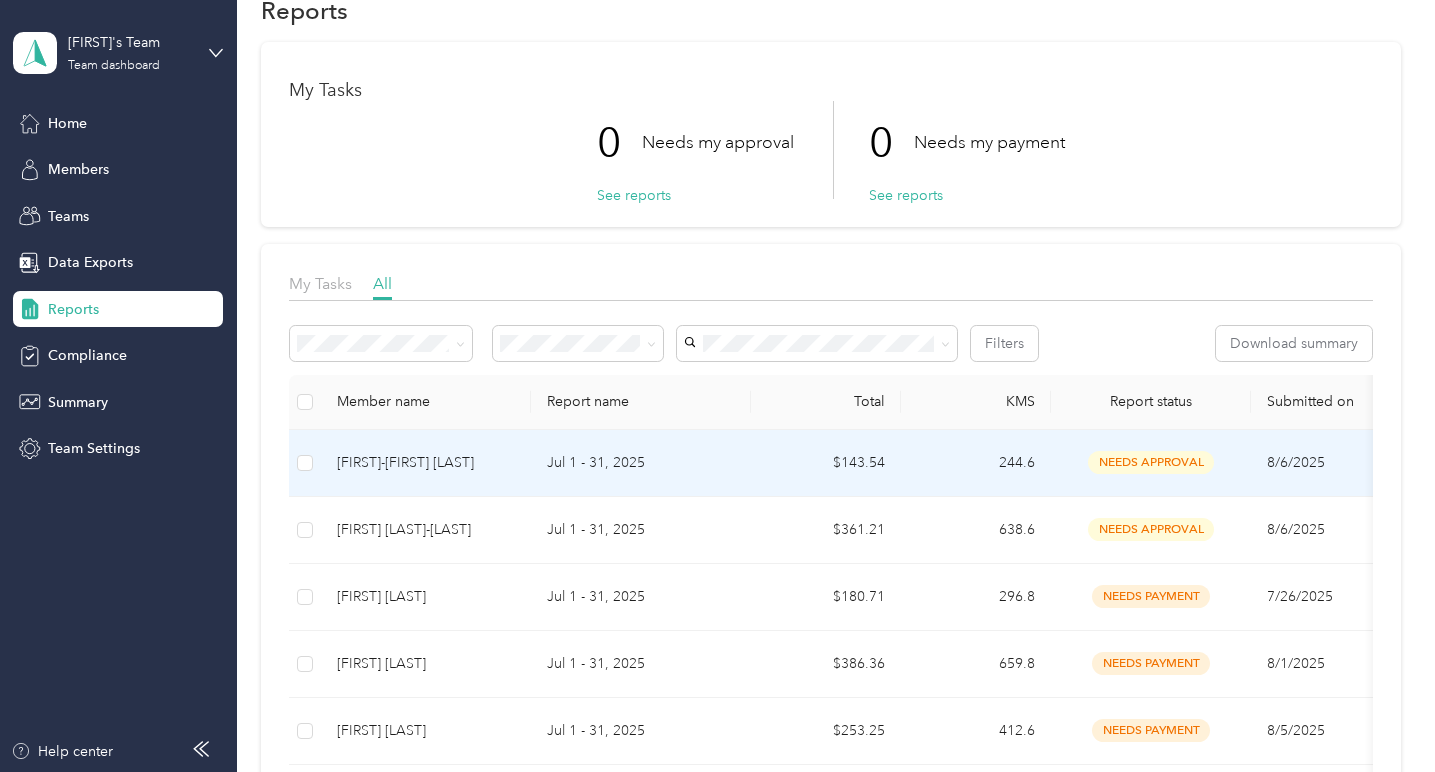 click on "[FIRST] [LAST]" at bounding box center (426, 463) 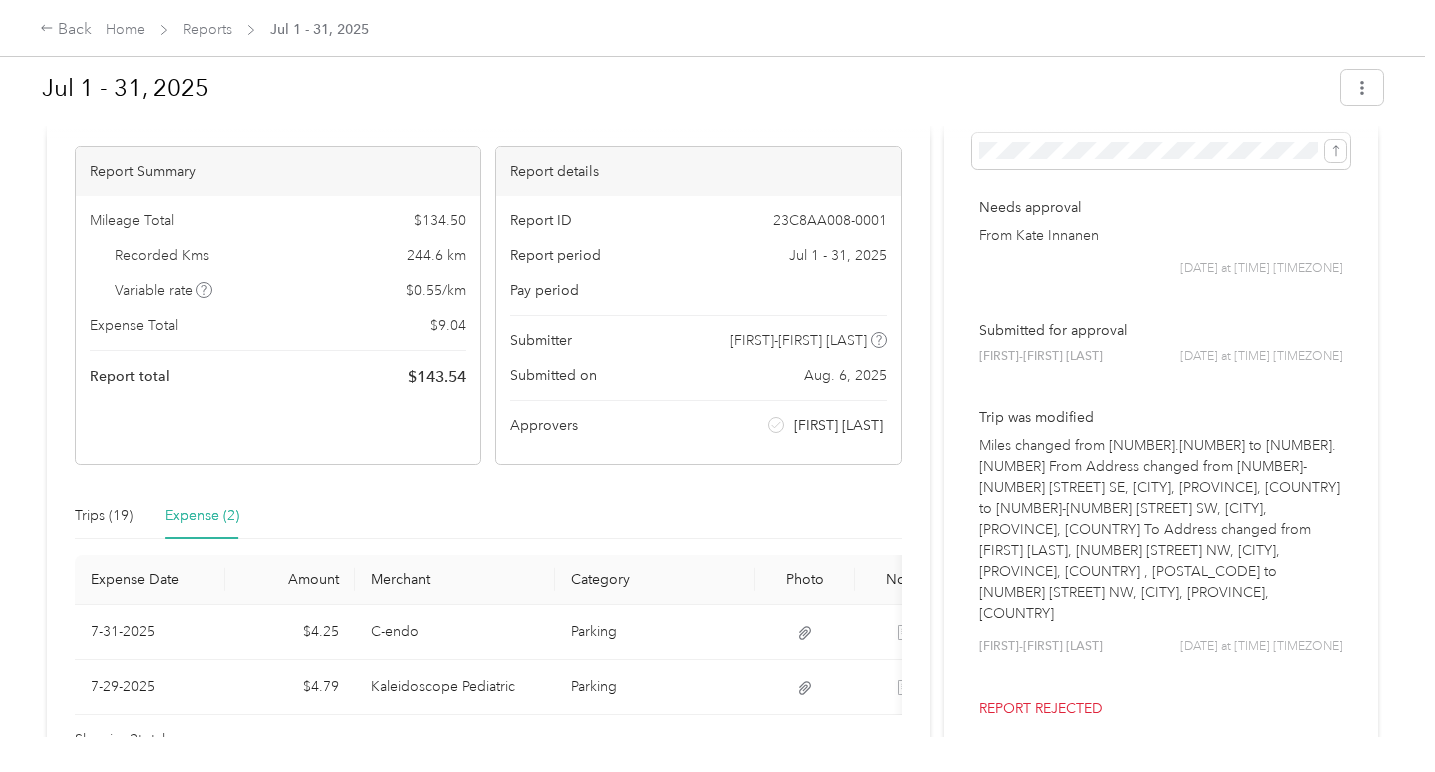 scroll, scrollTop: 0, scrollLeft: 0, axis: both 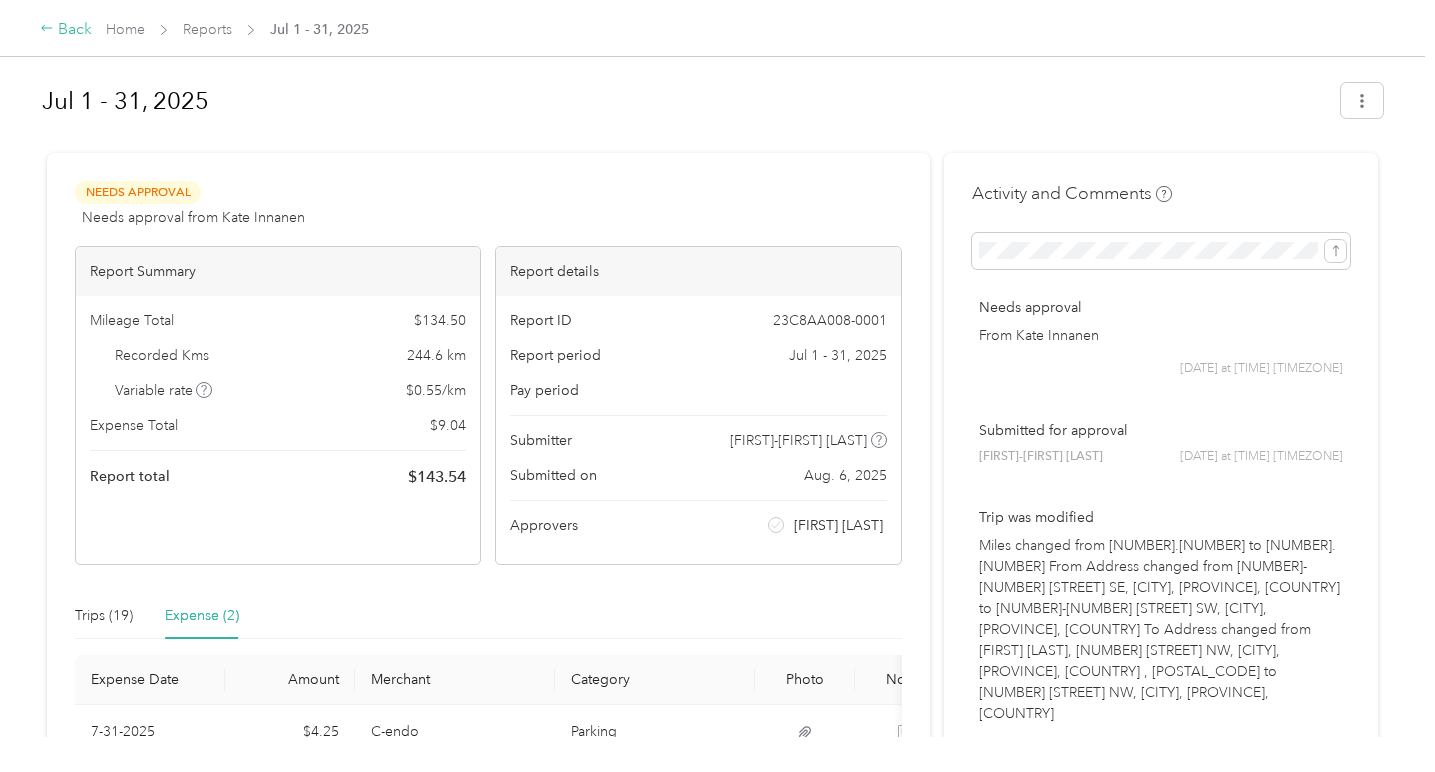 click on "Back" at bounding box center (66, 30) 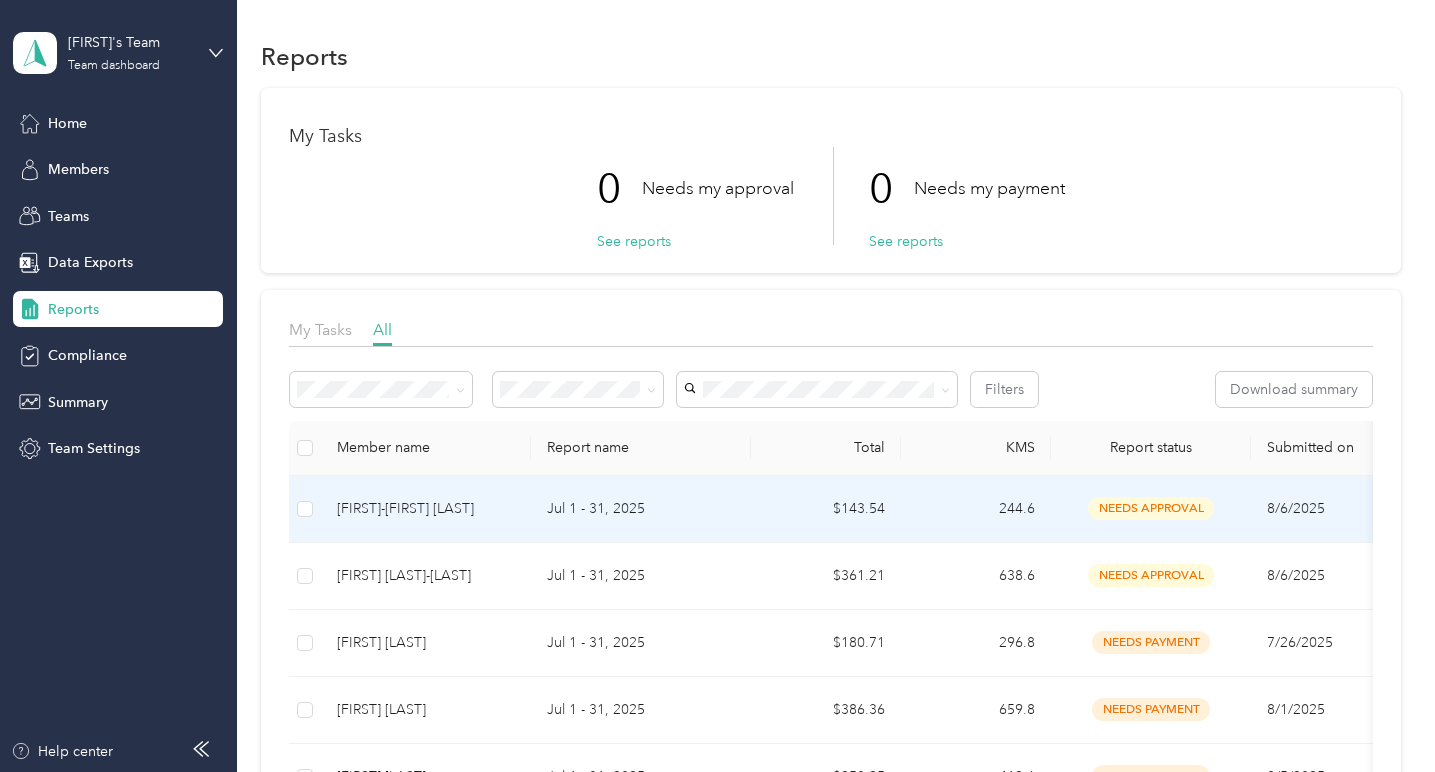 click on "[FIRST] [LAST]" at bounding box center (426, 509) 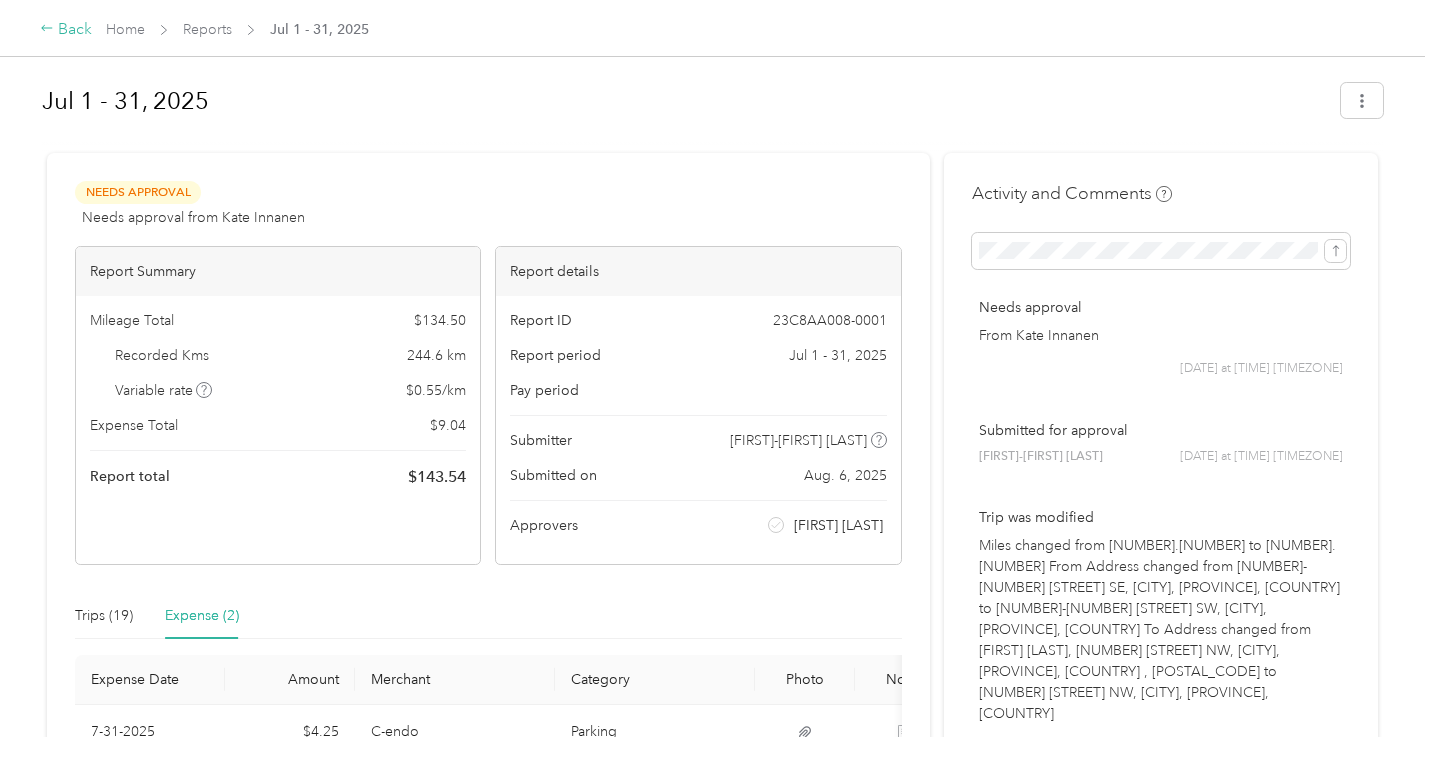 click on "Back" at bounding box center (66, 30) 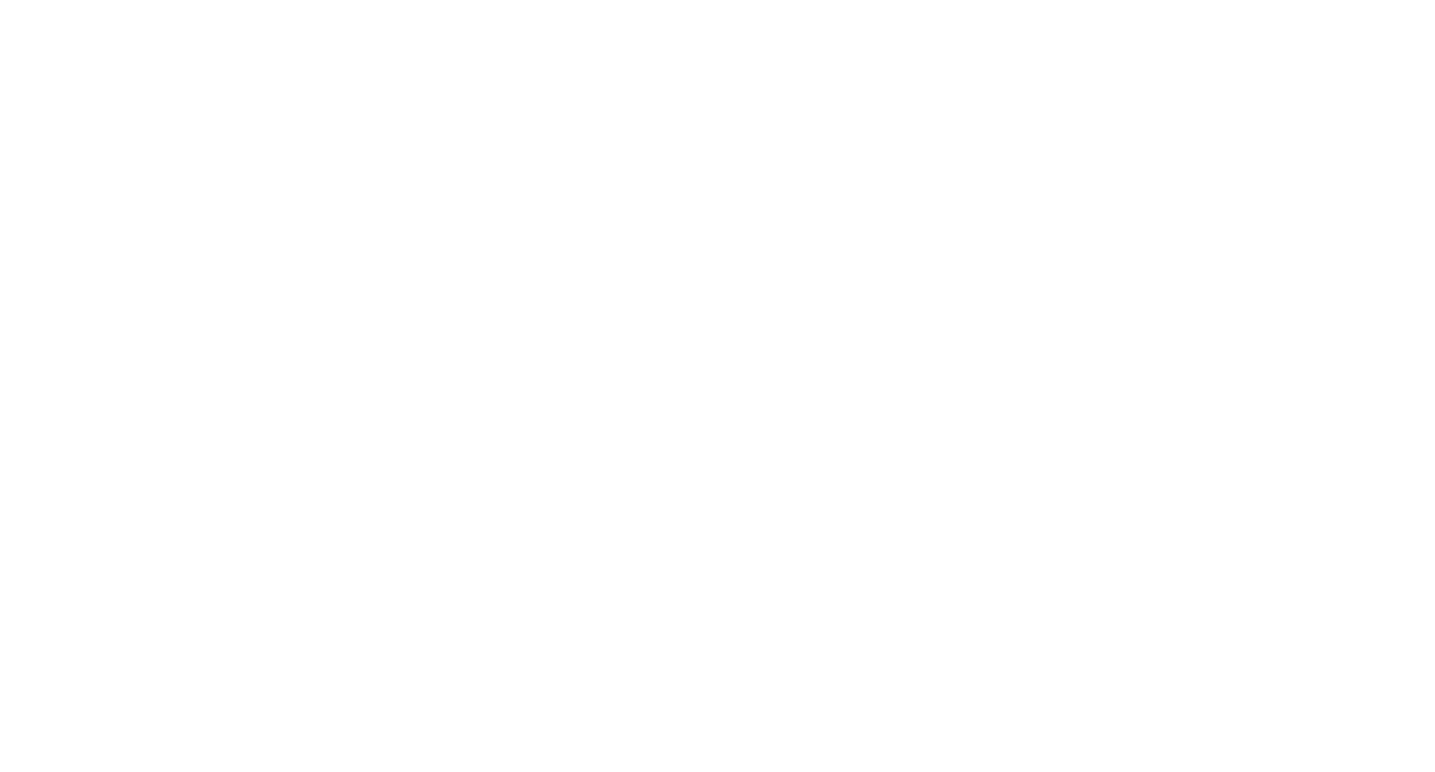 scroll, scrollTop: 0, scrollLeft: 0, axis: both 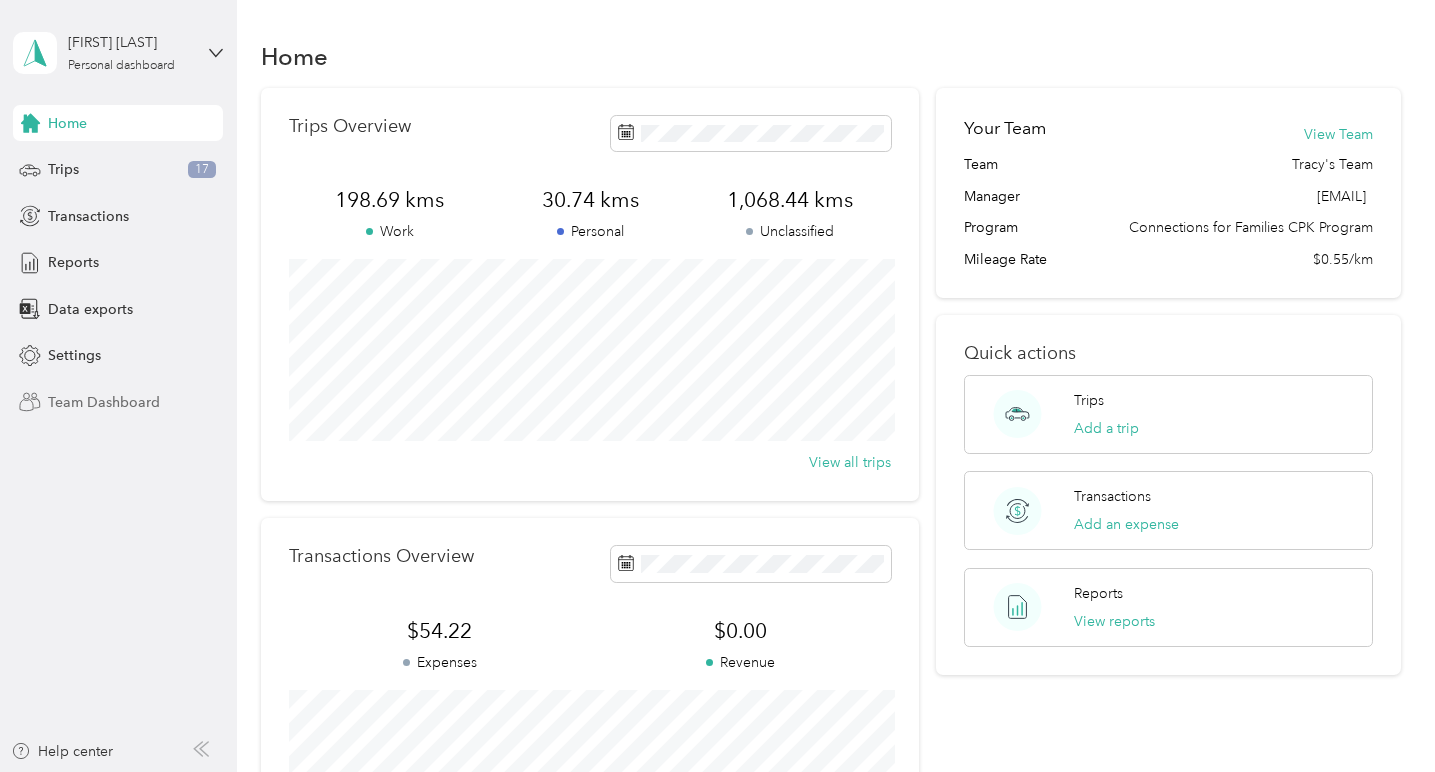 click on "Team Dashboard" at bounding box center (104, 402) 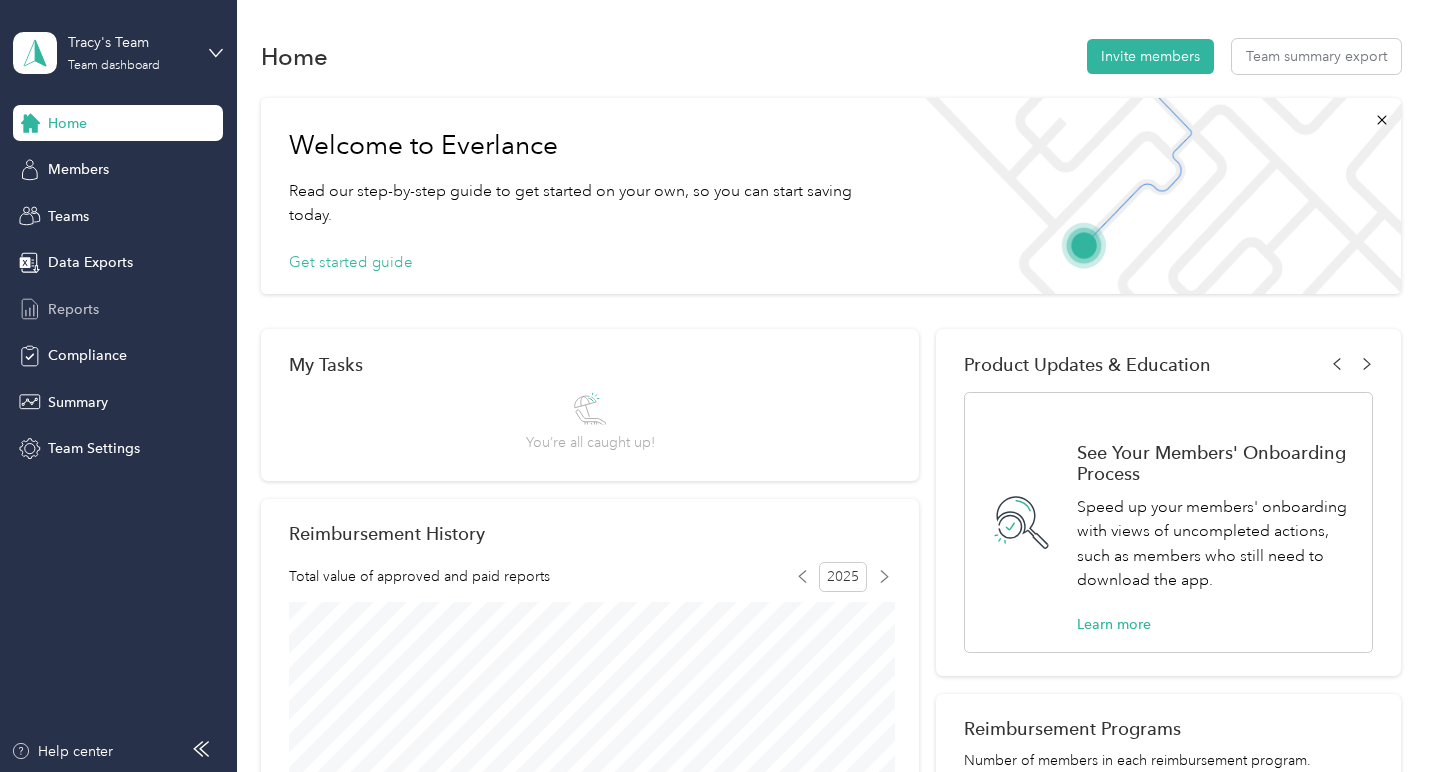 click on "Reports" at bounding box center [73, 309] 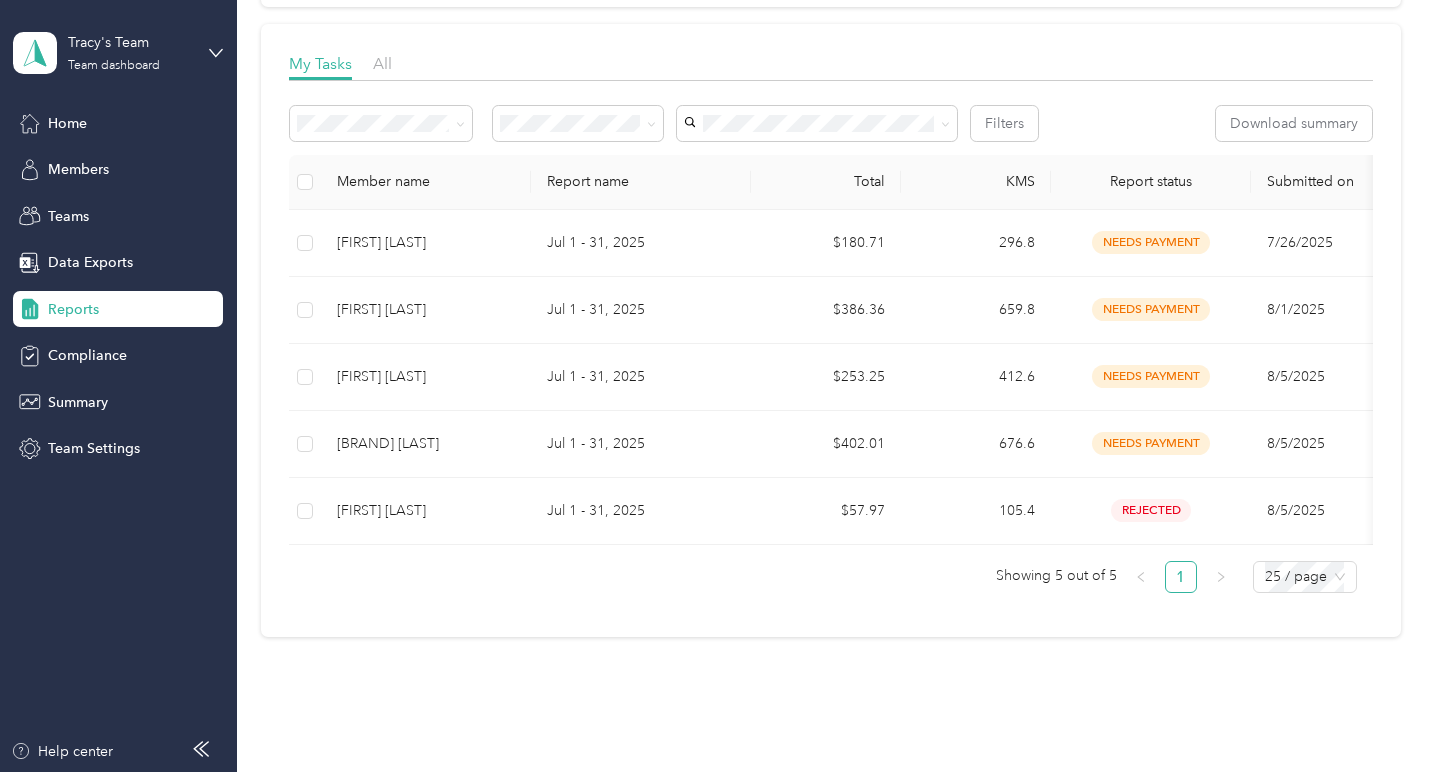 scroll, scrollTop: 258, scrollLeft: 0, axis: vertical 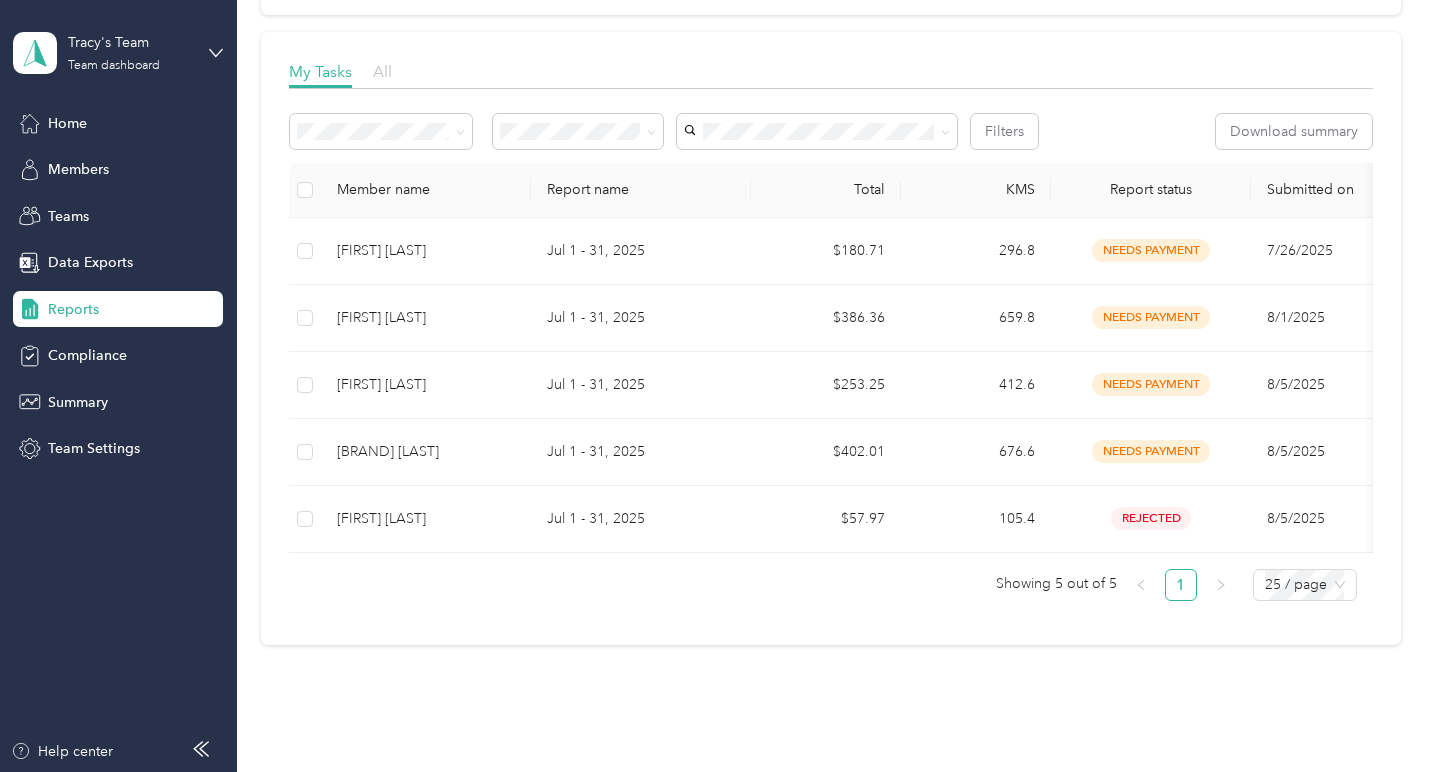 click on "All" at bounding box center (382, 71) 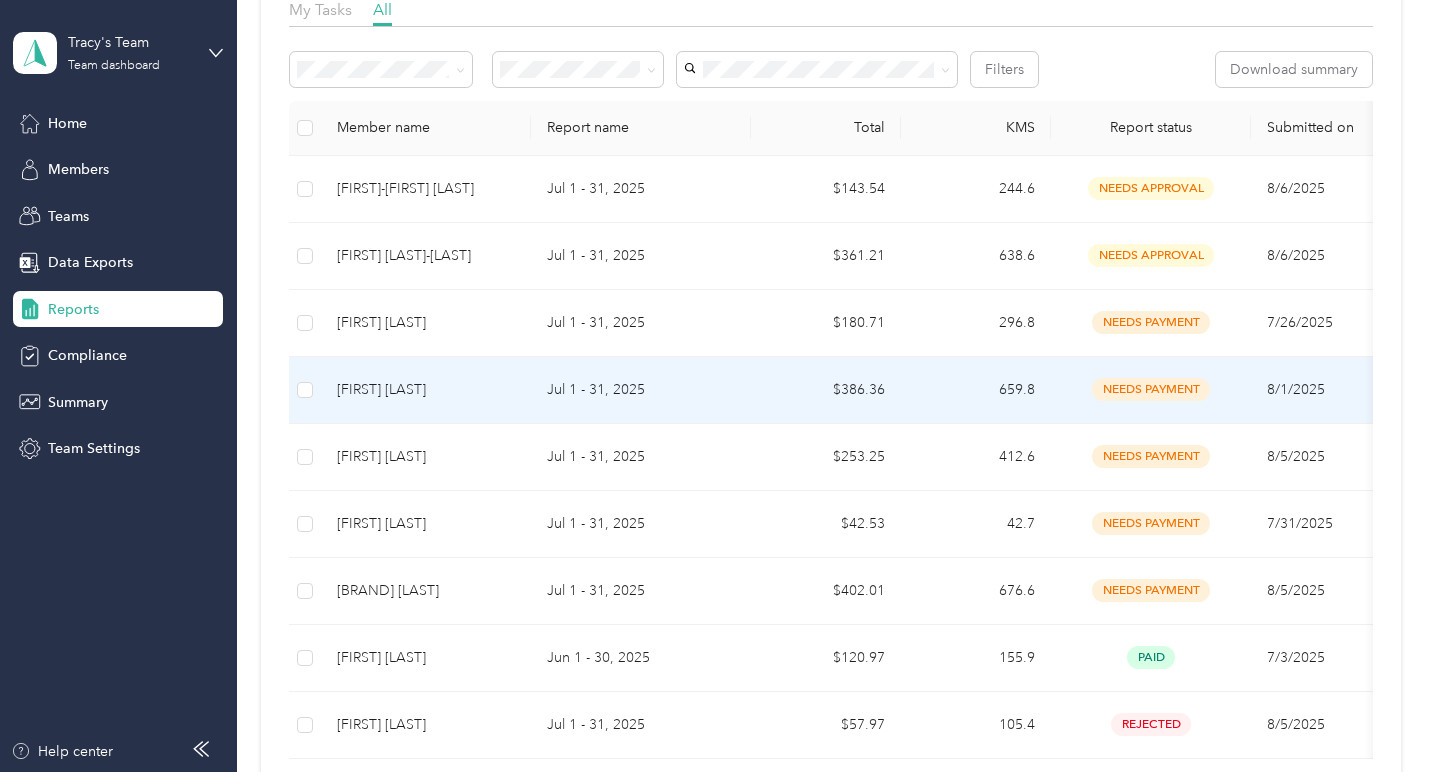 scroll, scrollTop: 330, scrollLeft: 0, axis: vertical 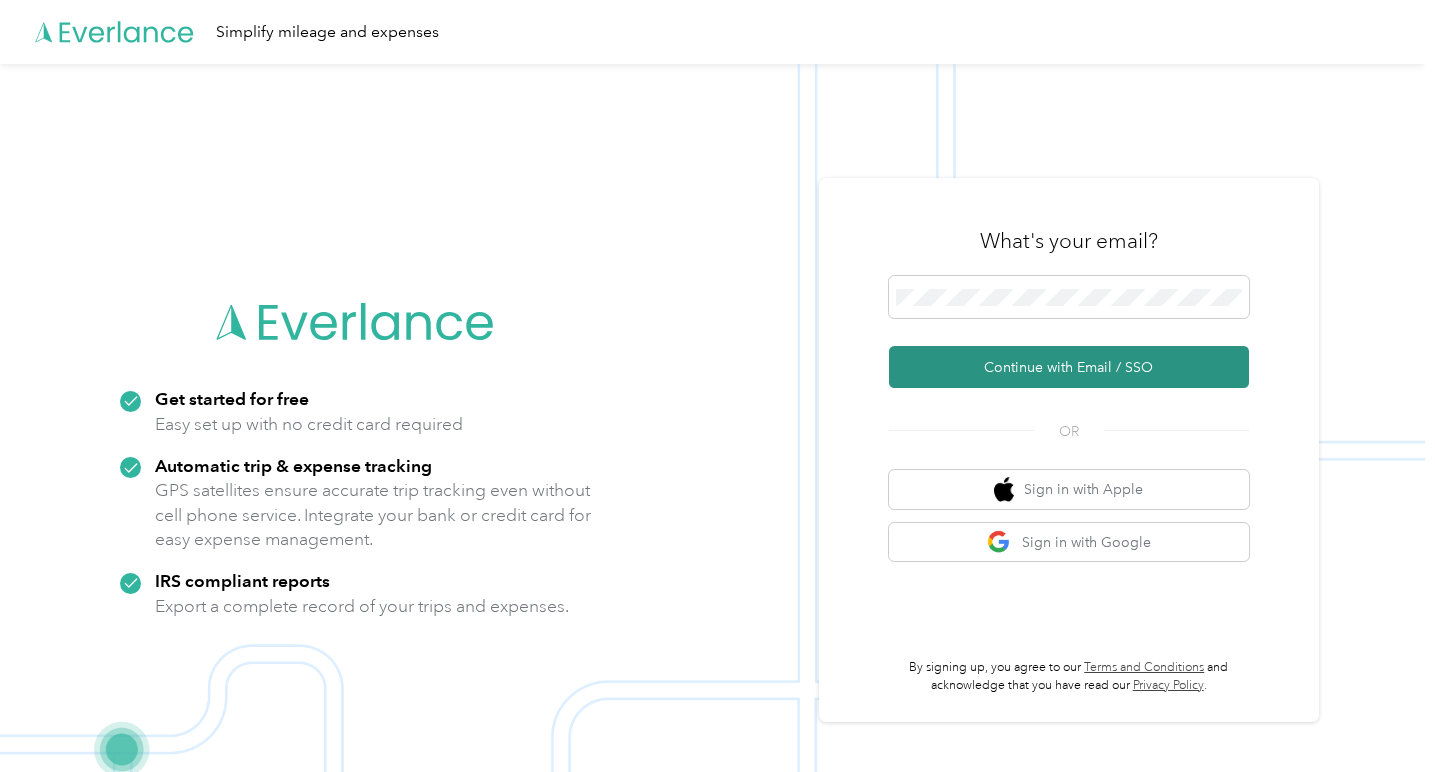 click on "Continue with Email / SSO" at bounding box center (1069, 367) 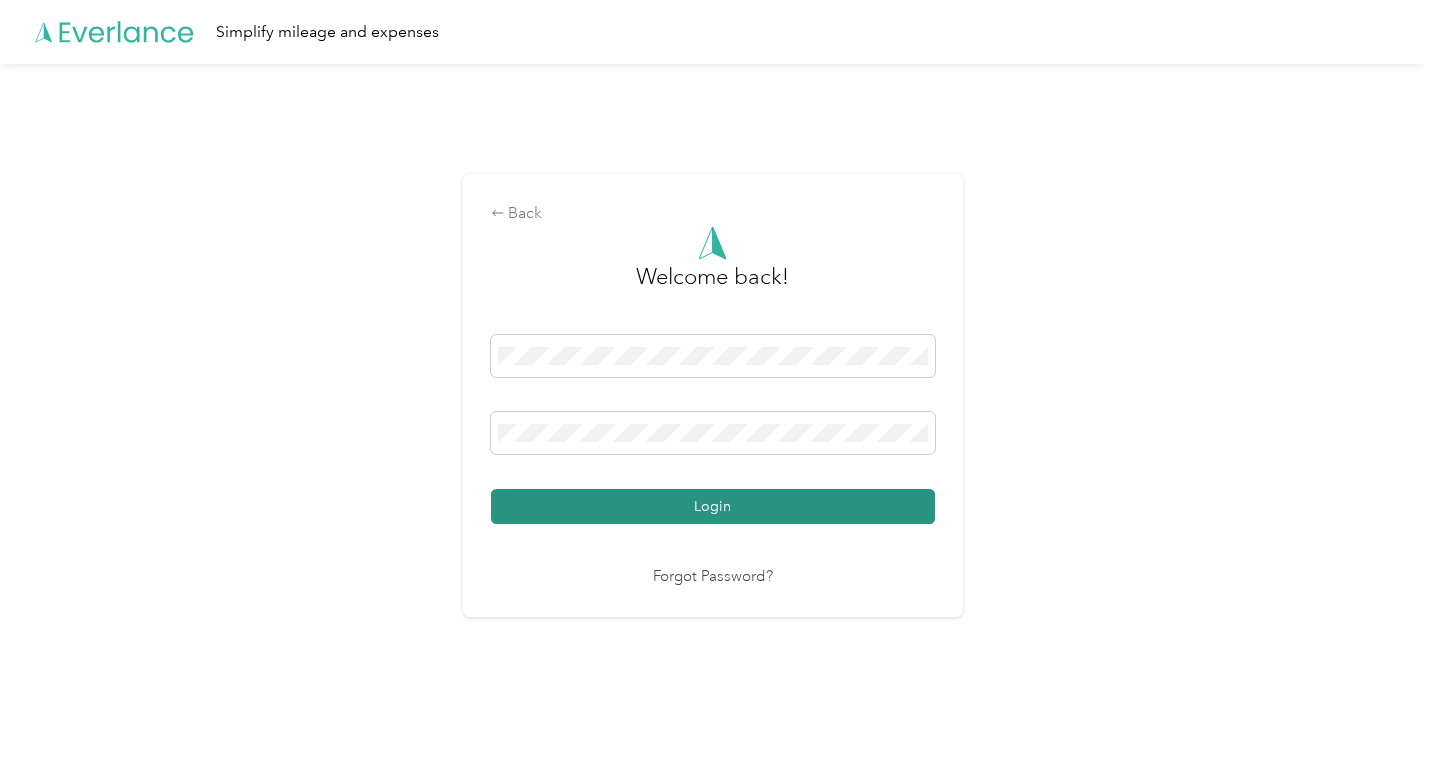 click on "Login" at bounding box center [713, 506] 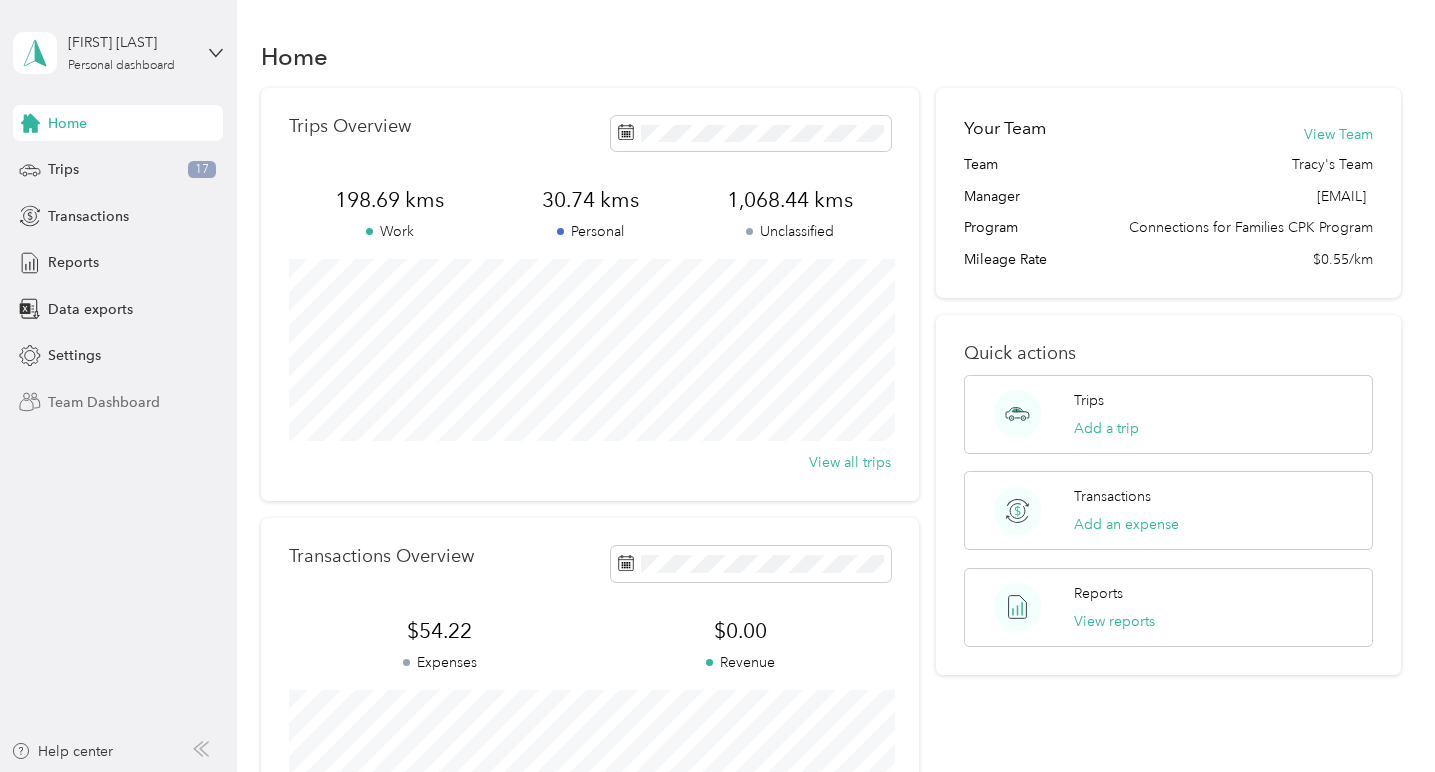 click on "Team Dashboard" at bounding box center (104, 402) 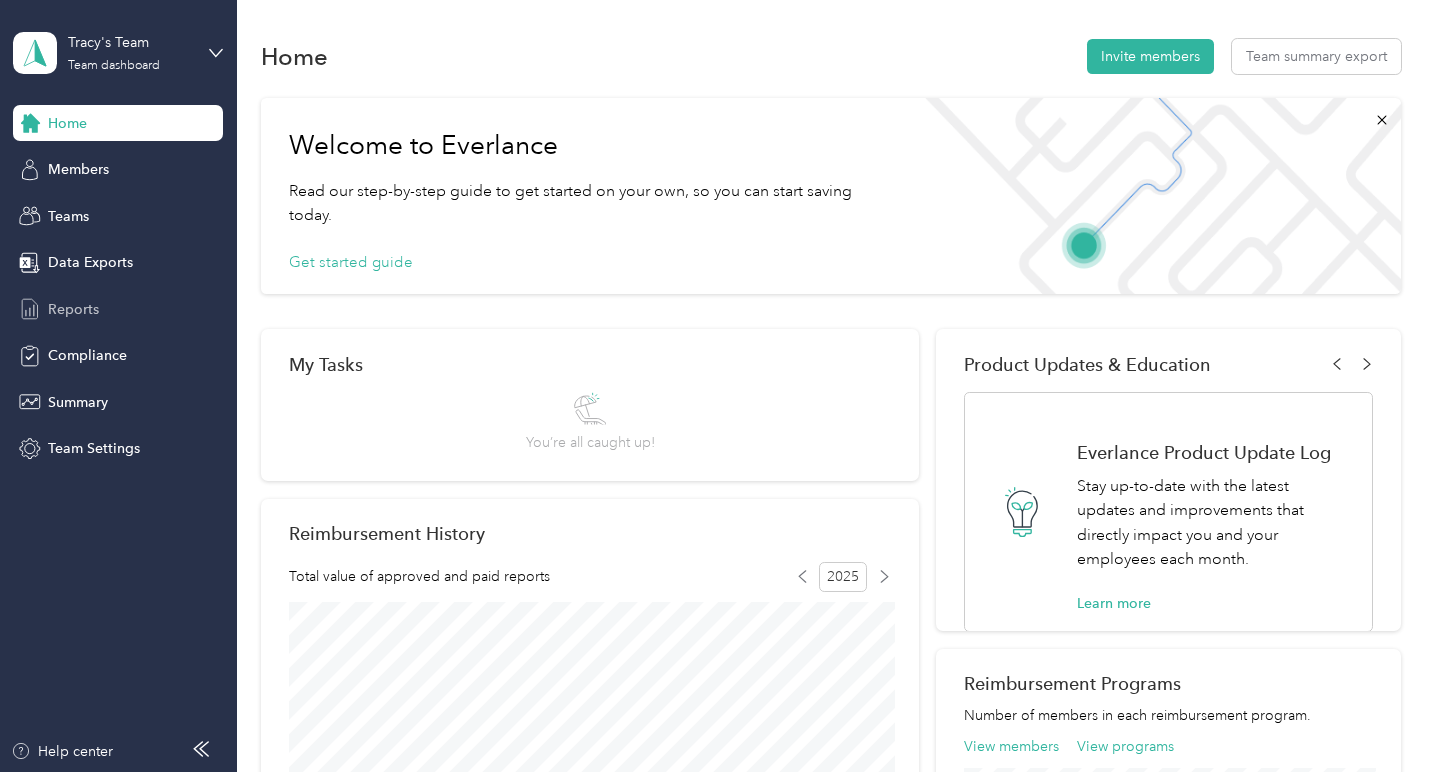 click on "Reports" at bounding box center [73, 309] 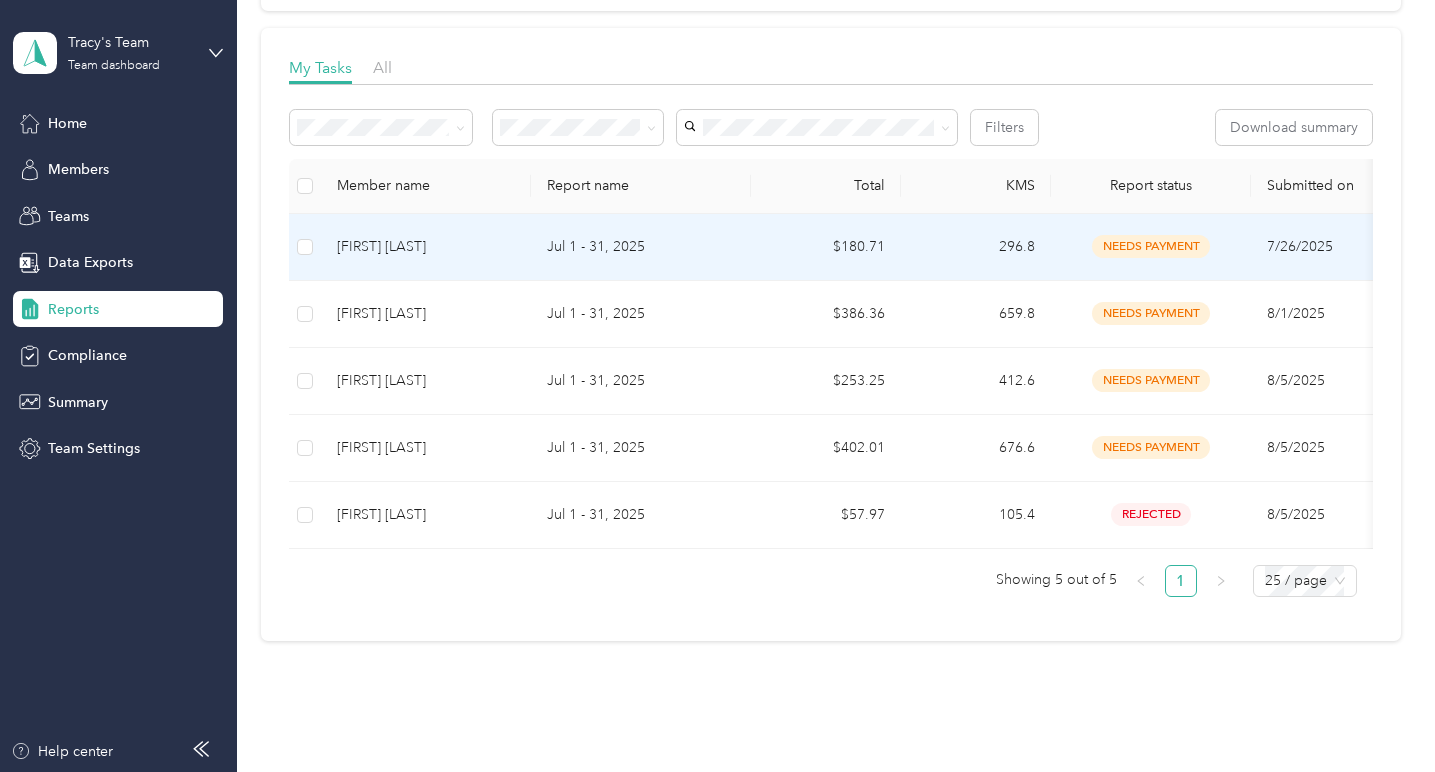 scroll, scrollTop: 264, scrollLeft: 0, axis: vertical 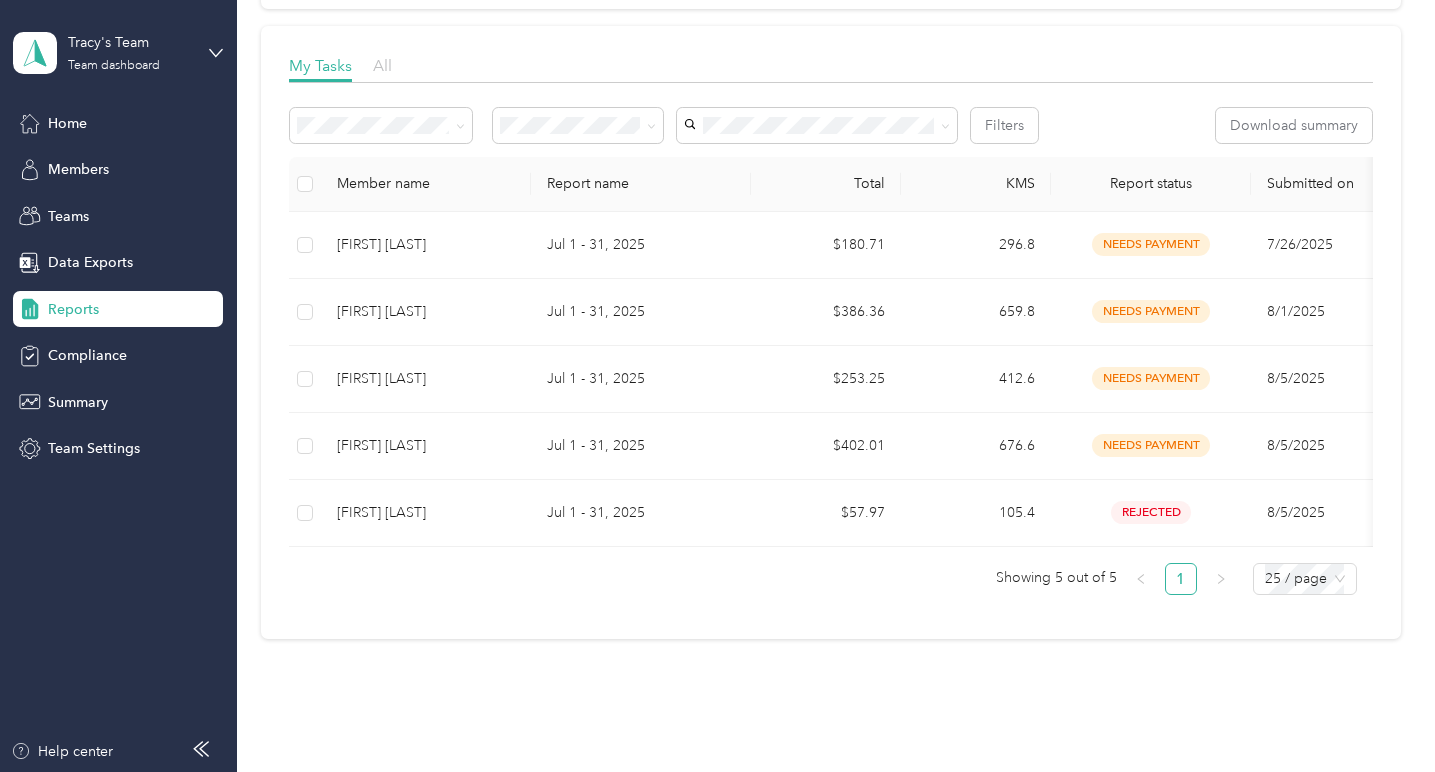 click on "All" at bounding box center [382, 65] 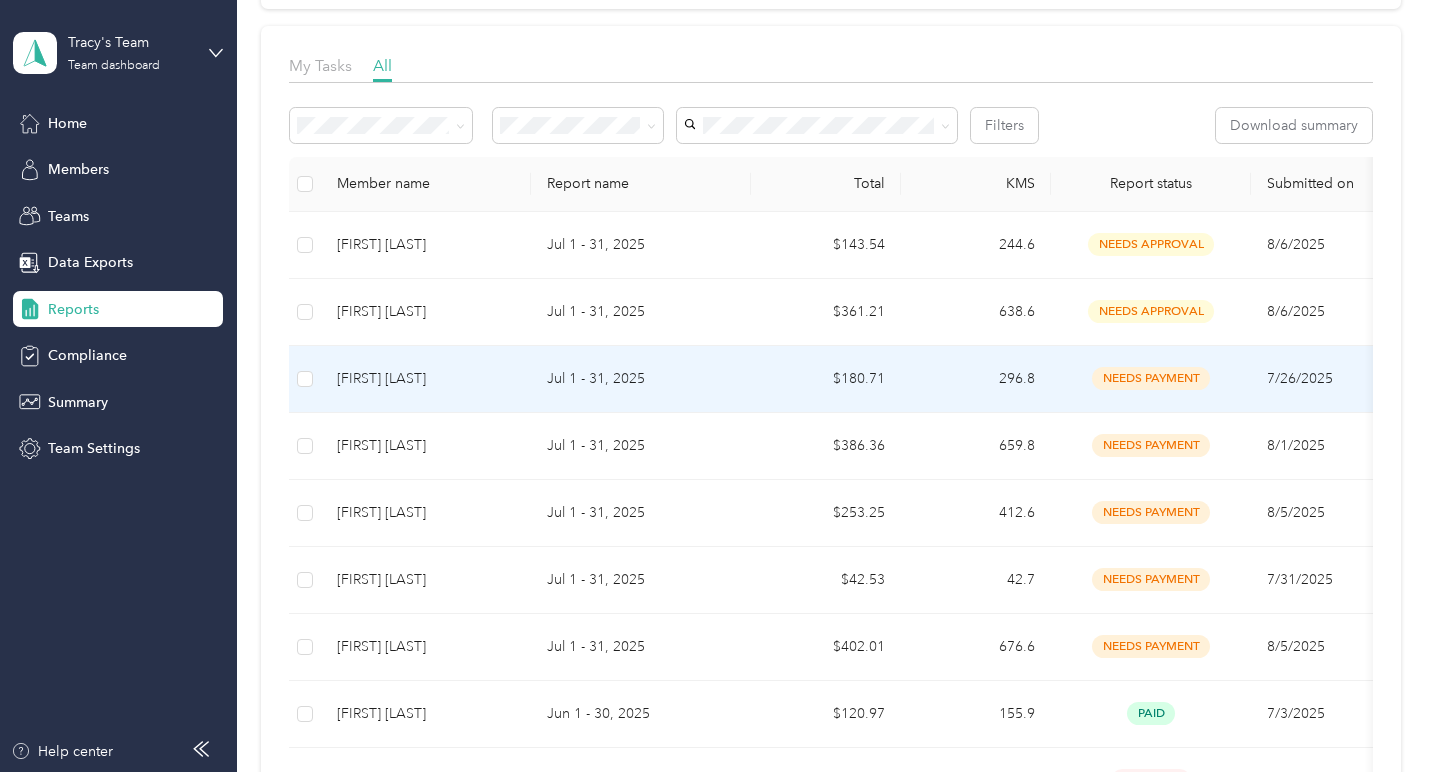scroll, scrollTop: 300, scrollLeft: 0, axis: vertical 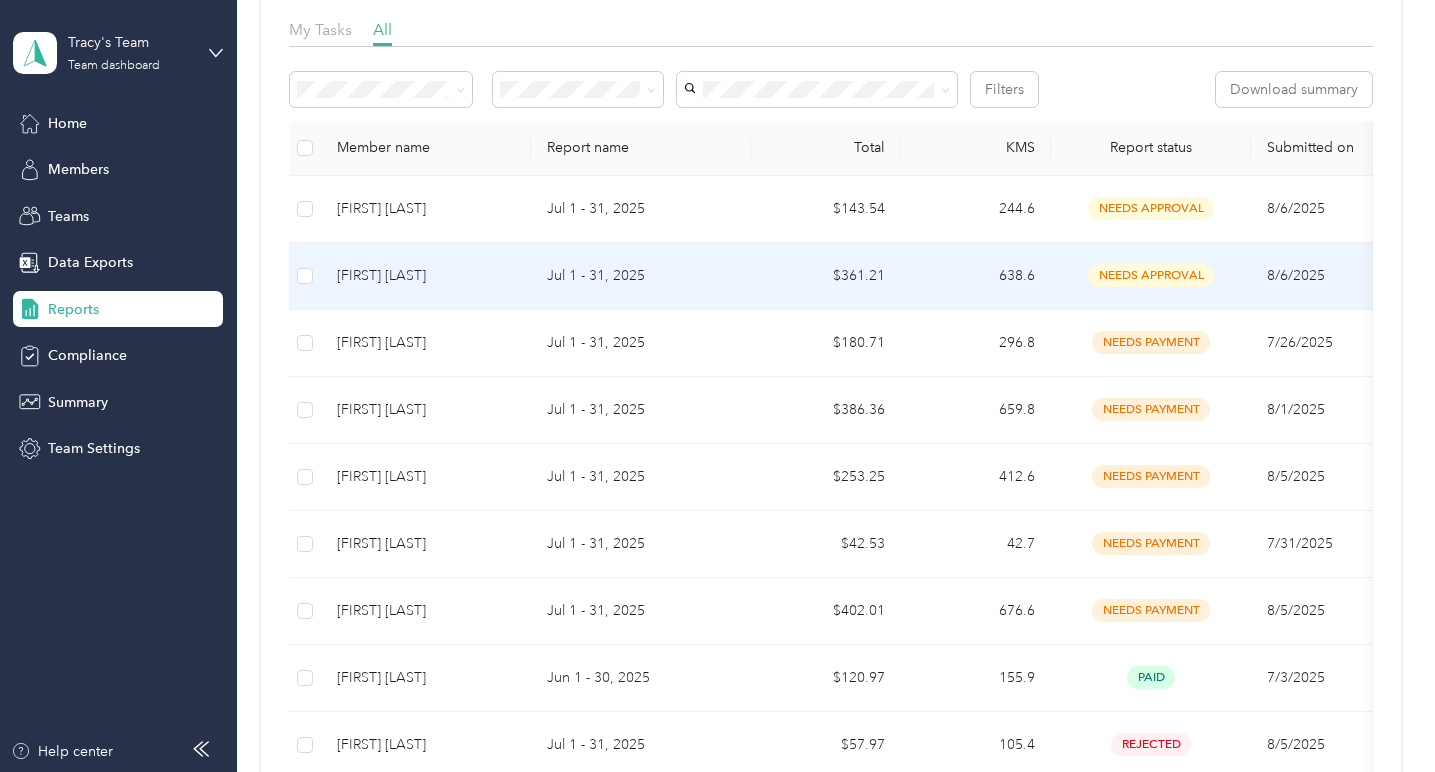click on "[FIRST] [LAST]" at bounding box center (426, 276) 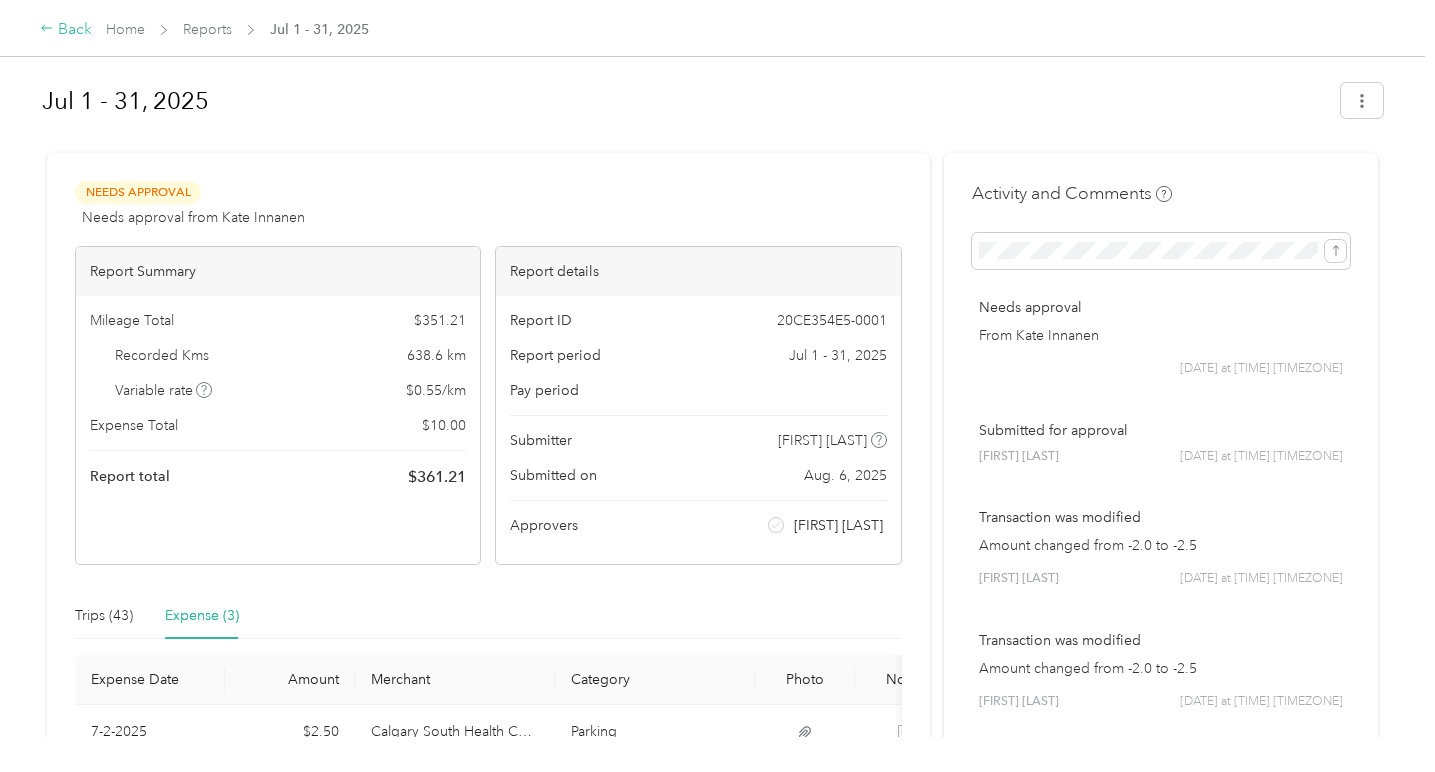 click on "Back" at bounding box center [66, 30] 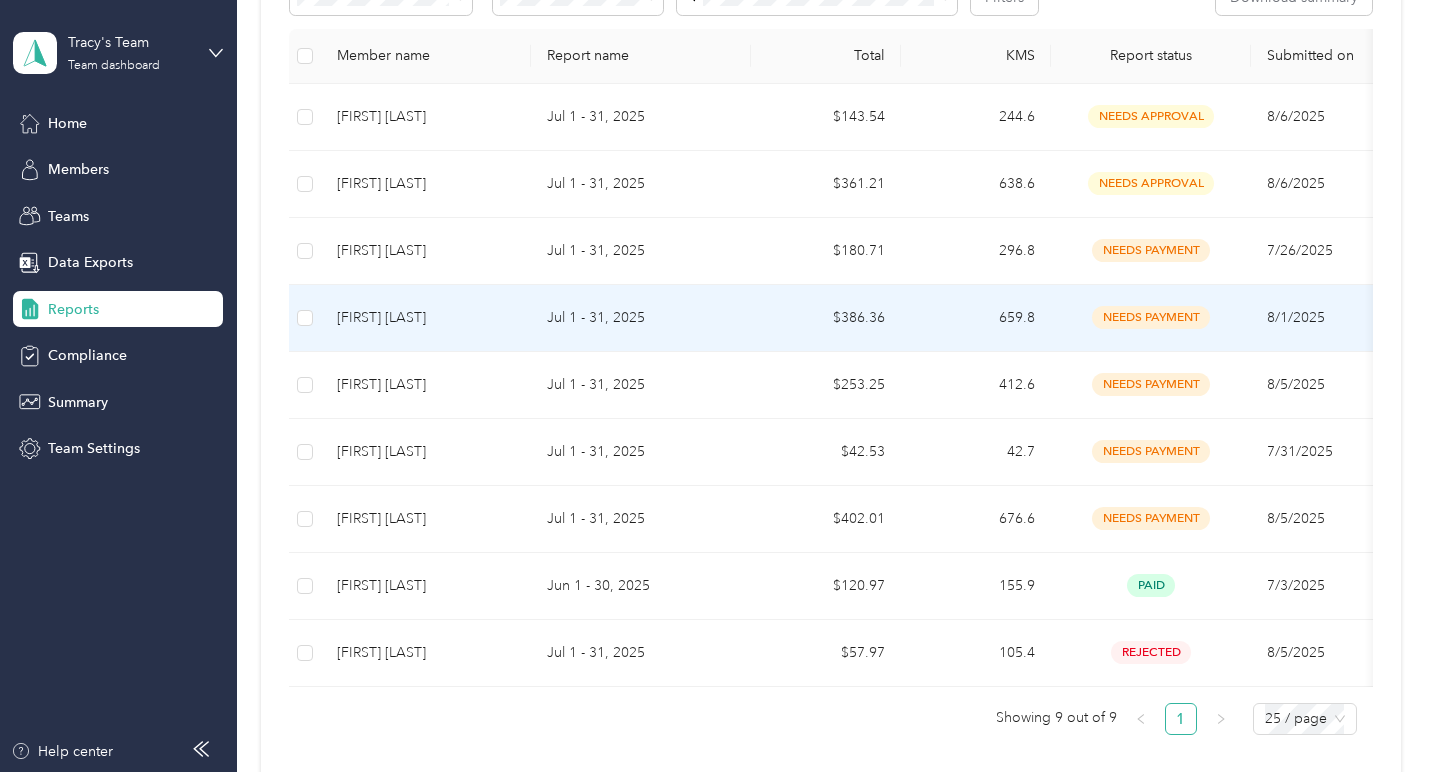 scroll, scrollTop: 408, scrollLeft: 0, axis: vertical 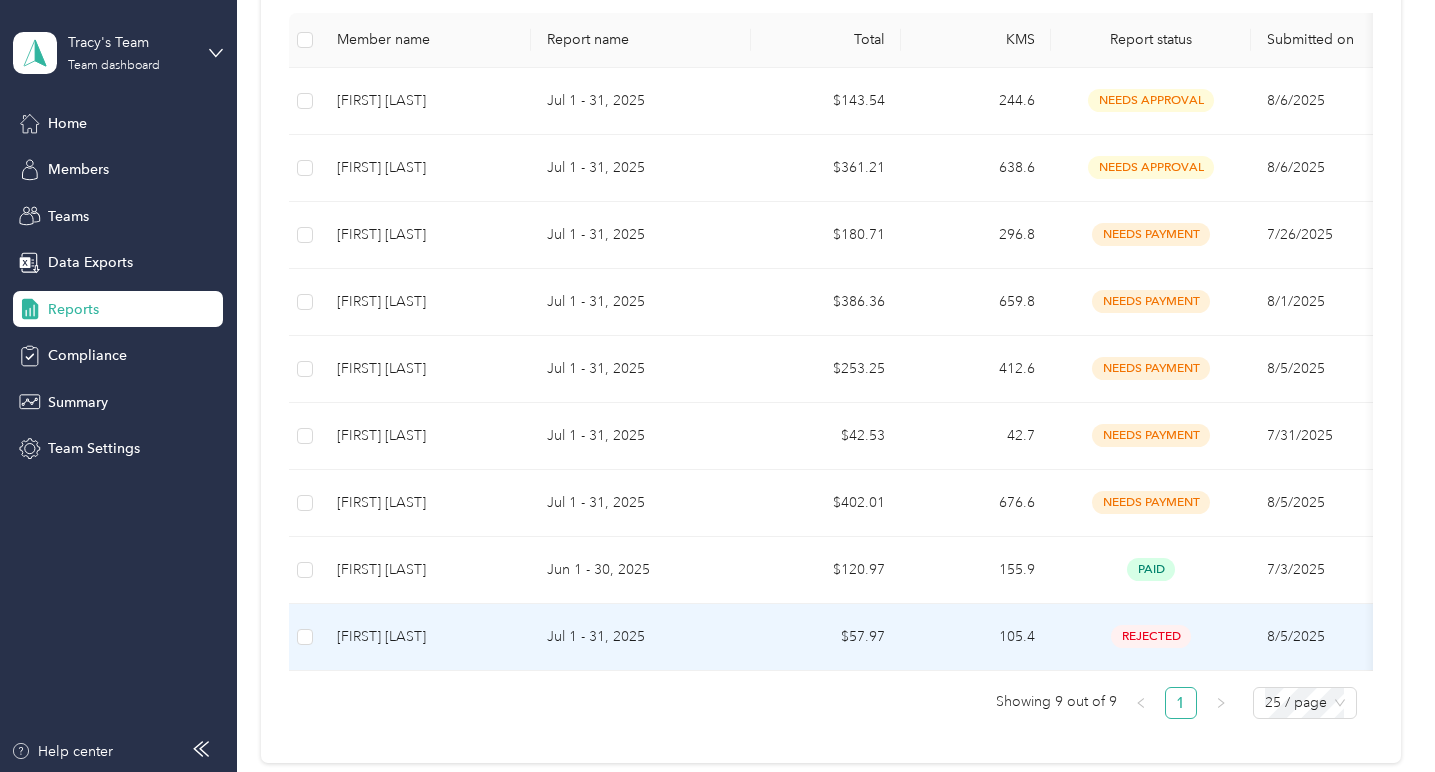click on "[FIRST] [LAST]" at bounding box center (426, 637) 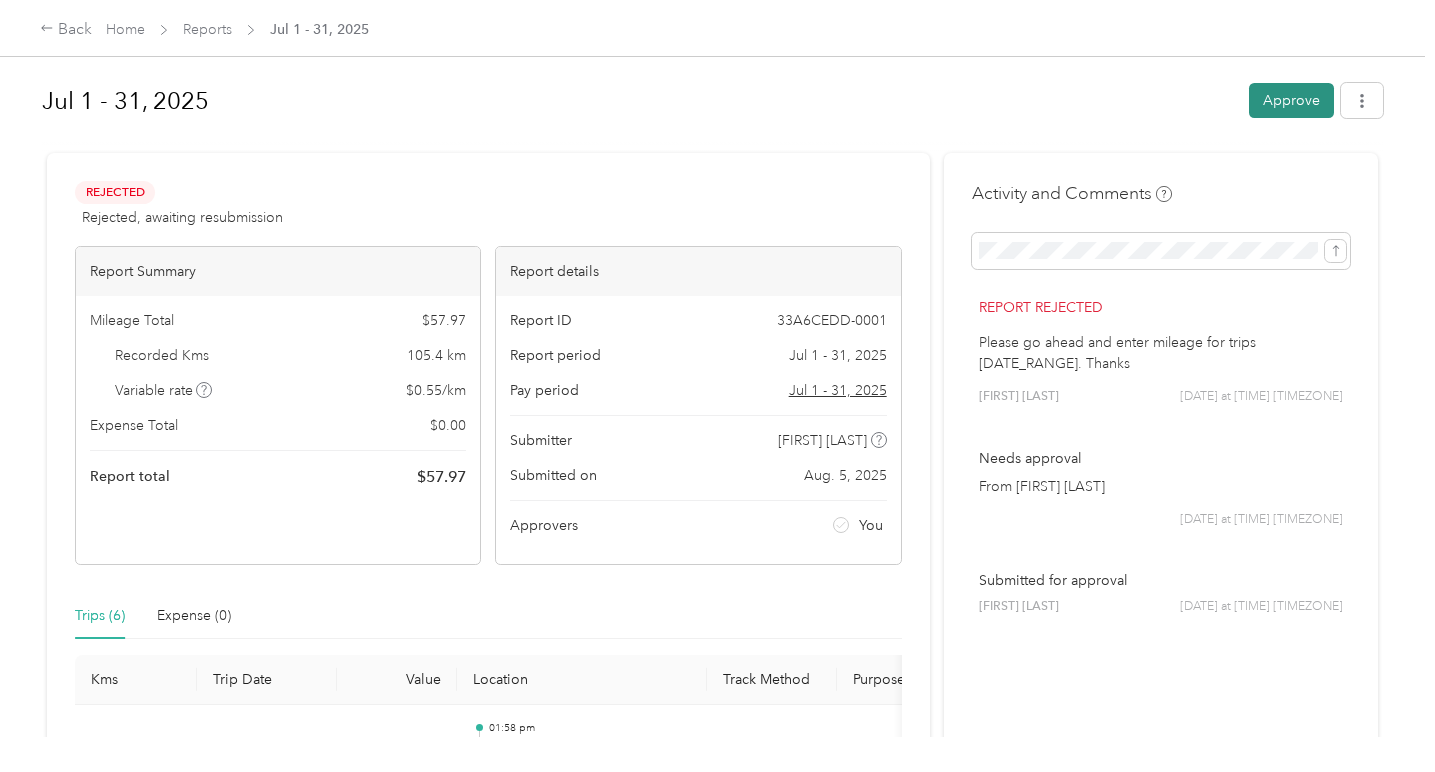 click on "Approve" at bounding box center [1291, 100] 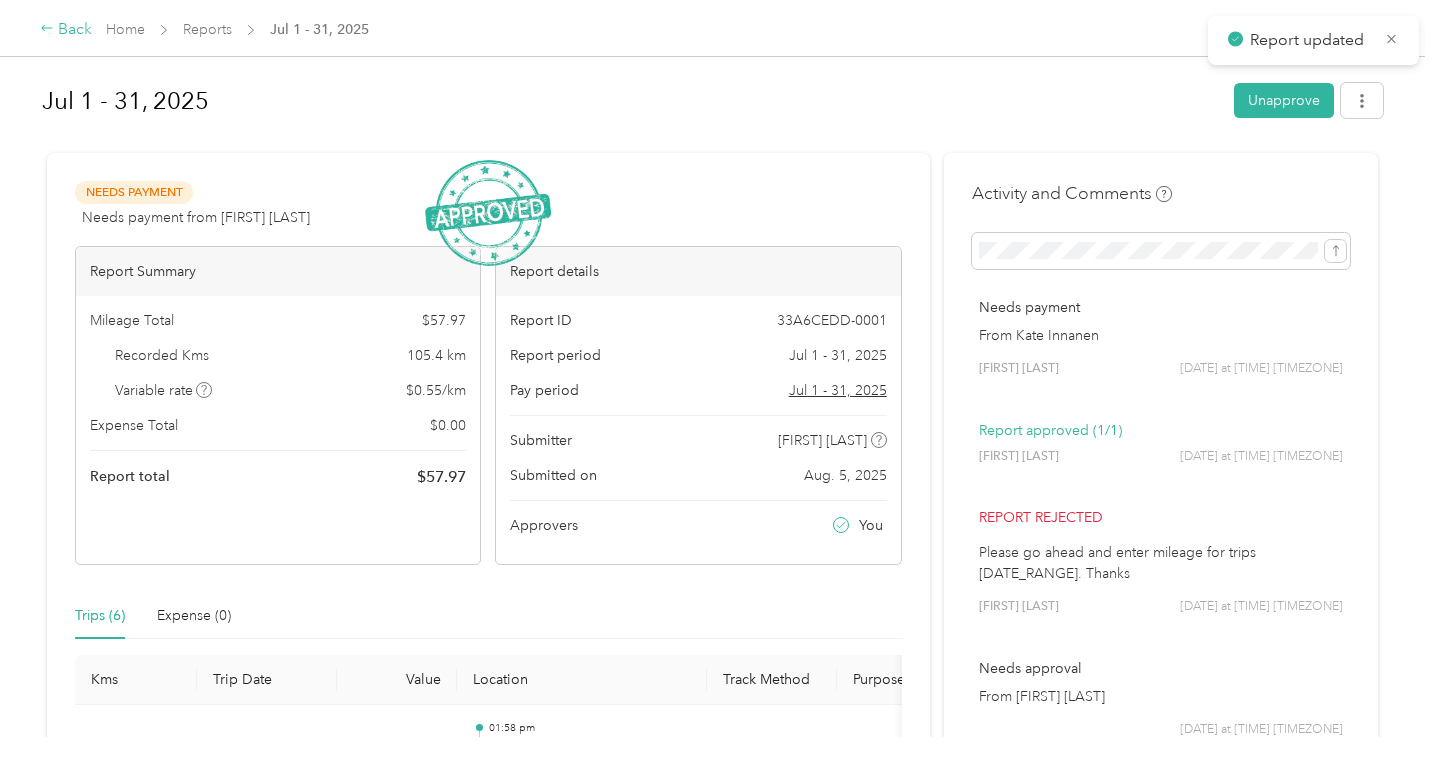 click on "Back" at bounding box center [66, 30] 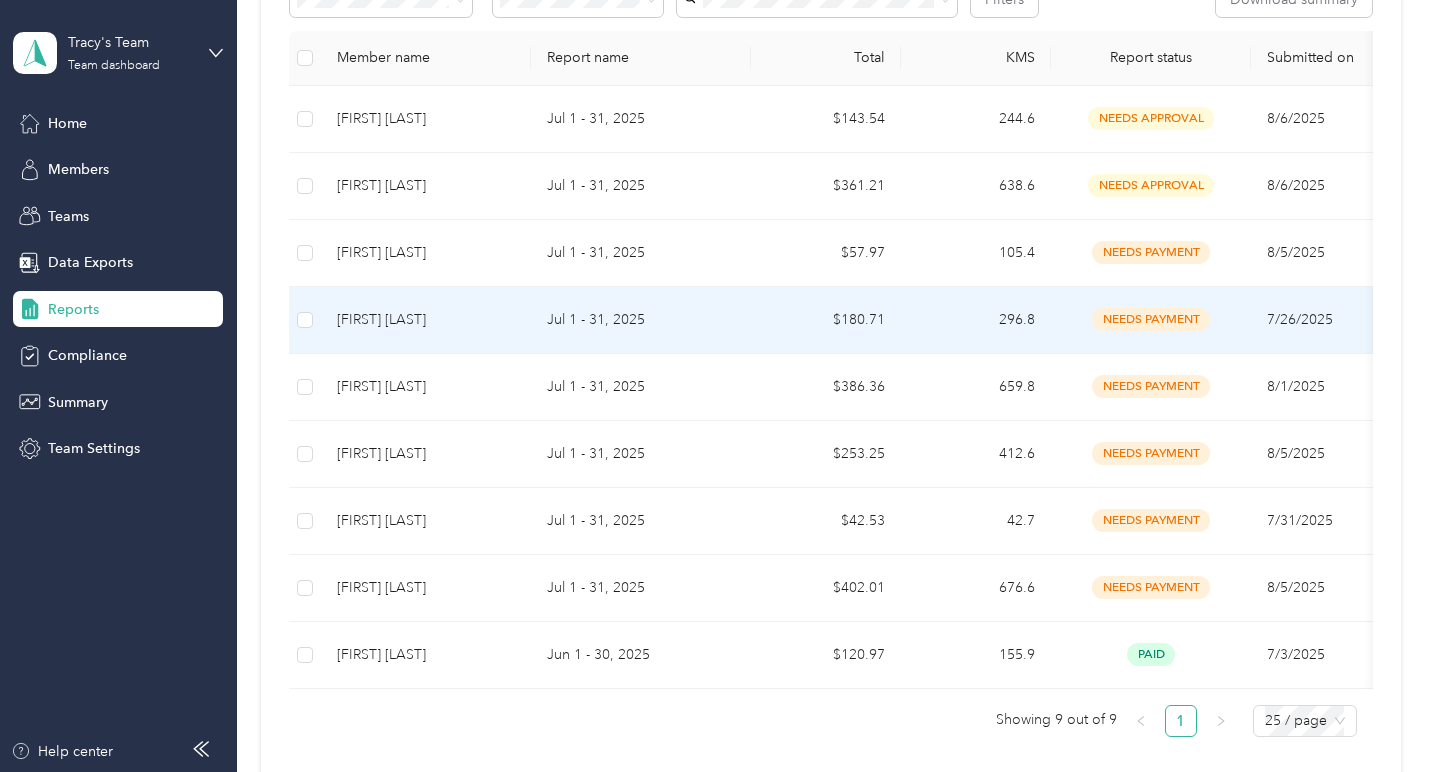 scroll, scrollTop: 399, scrollLeft: 0, axis: vertical 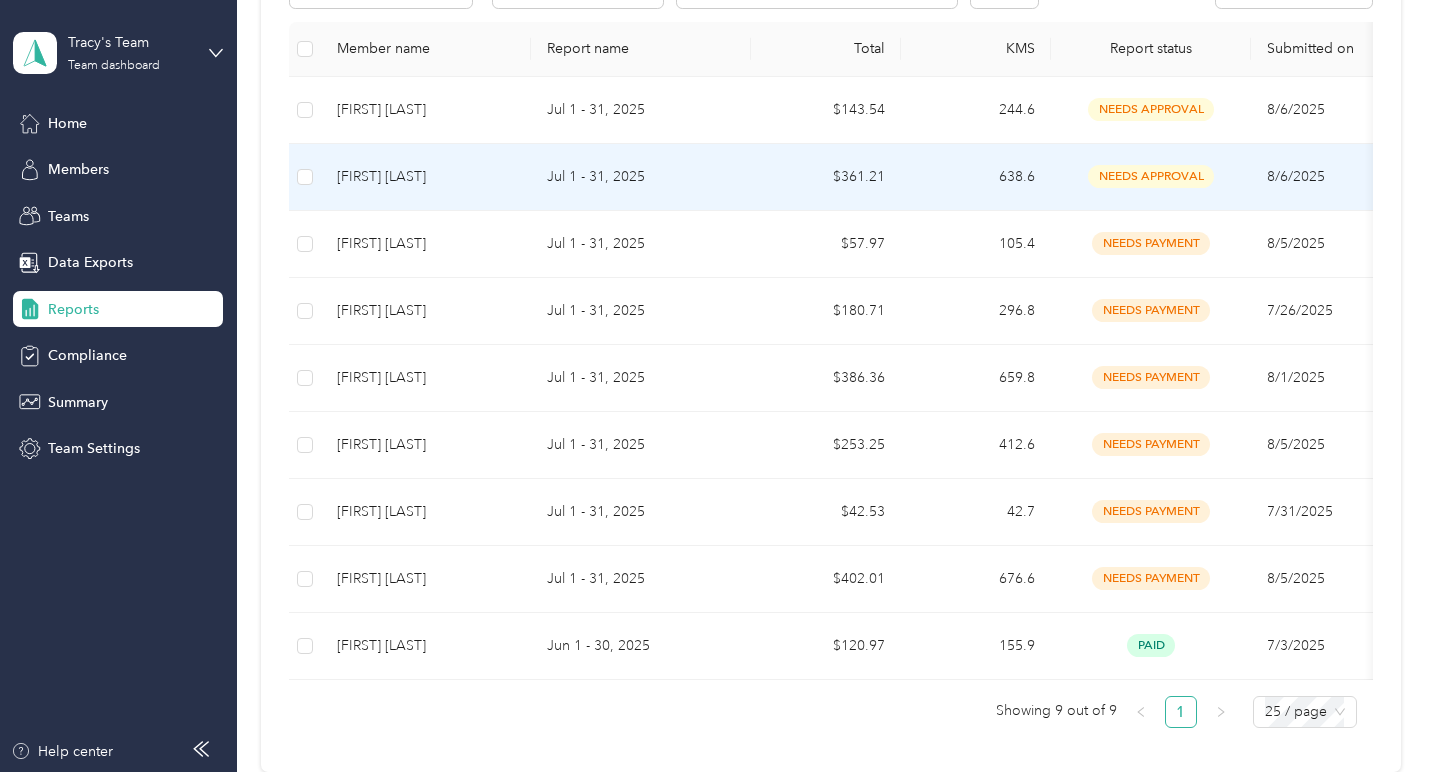 click on "[FIRST] [LAST]" at bounding box center (426, 177) 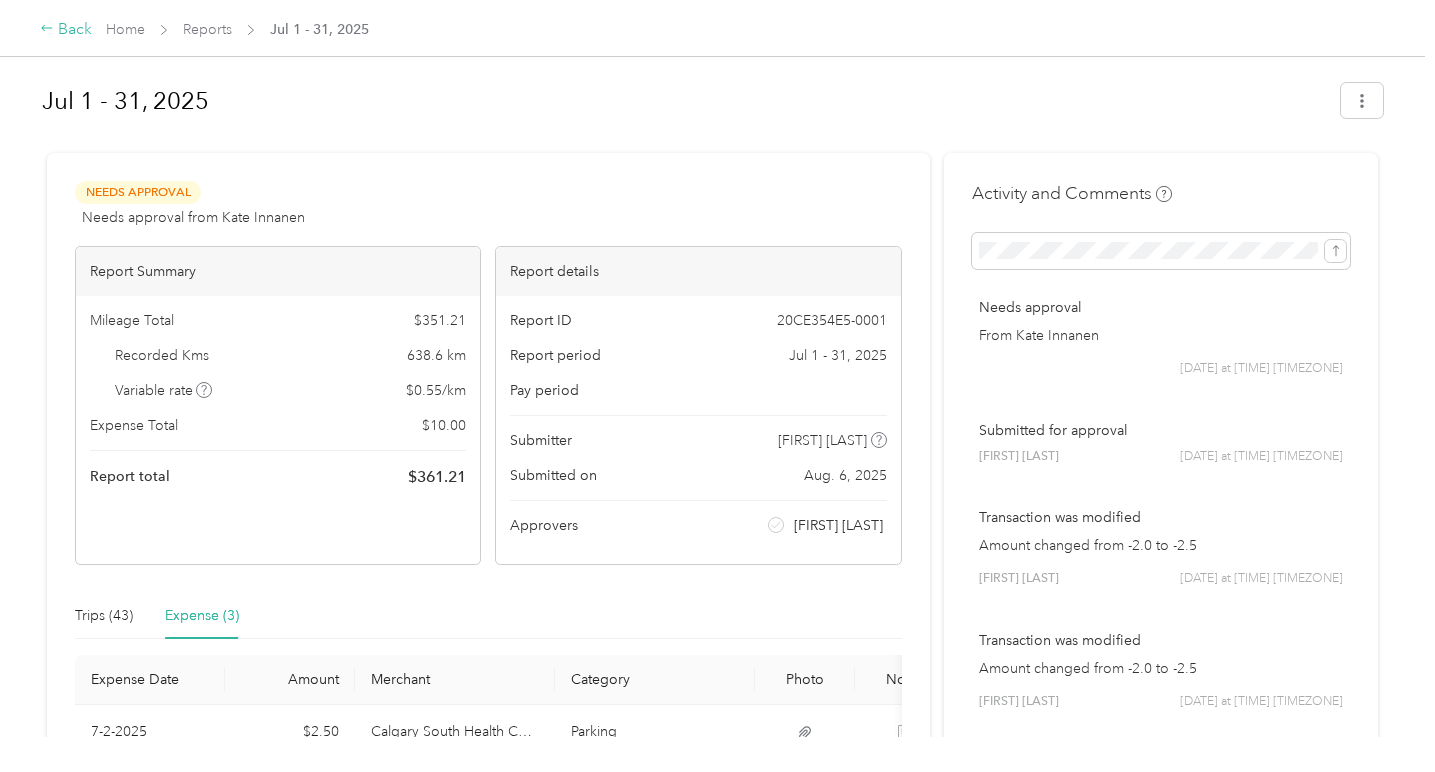 click on "Back" at bounding box center [66, 30] 